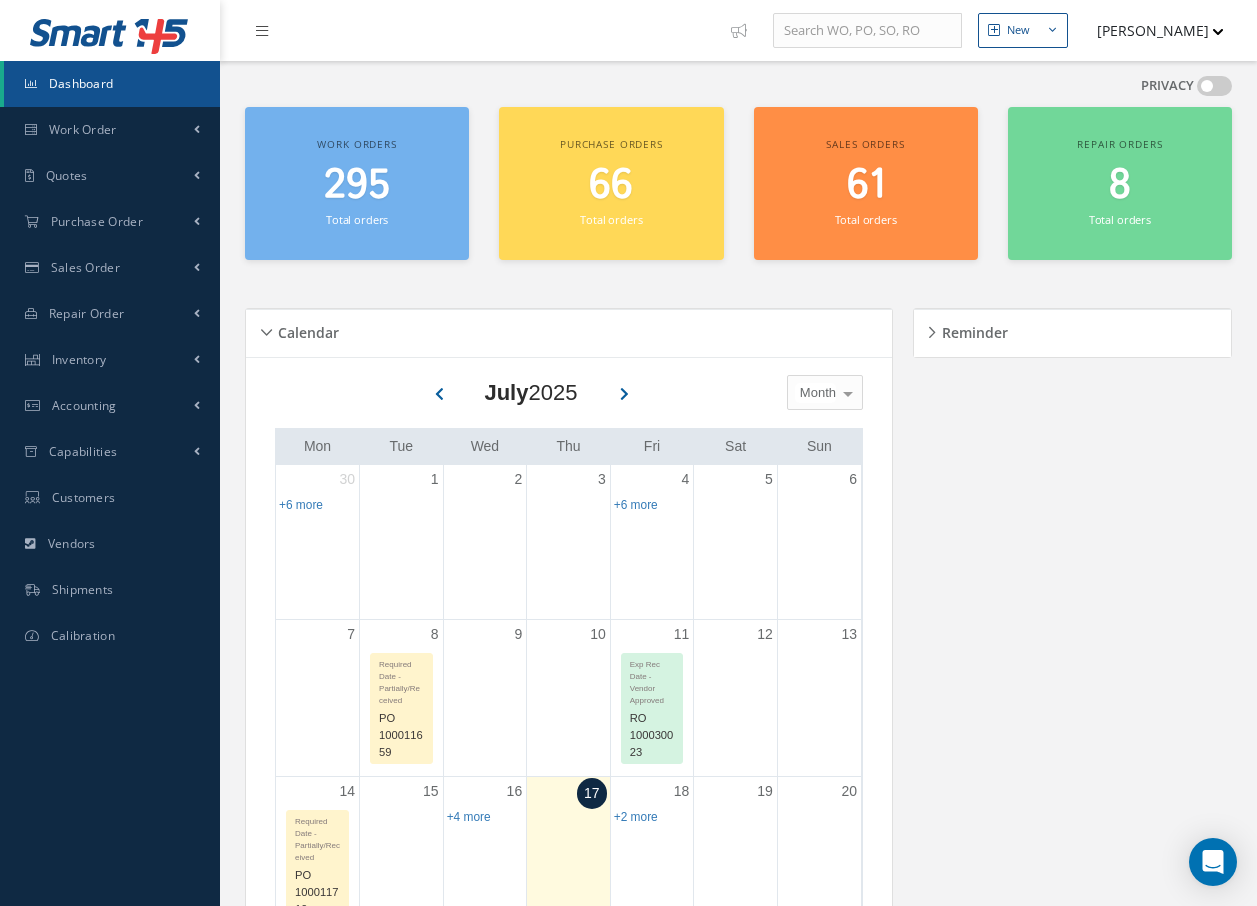 scroll, scrollTop: 0, scrollLeft: 0, axis: both 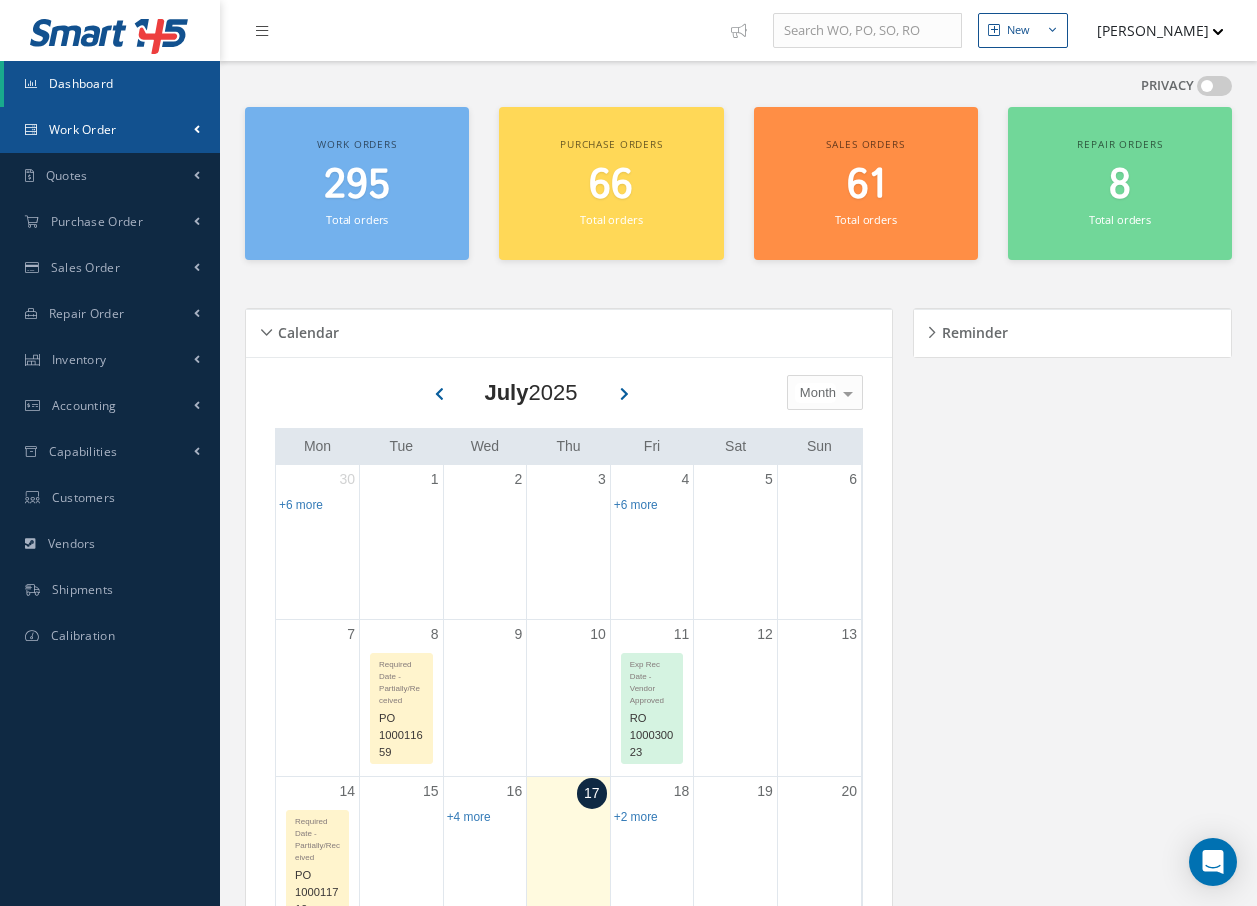 click on "Work Order" at bounding box center (110, 130) 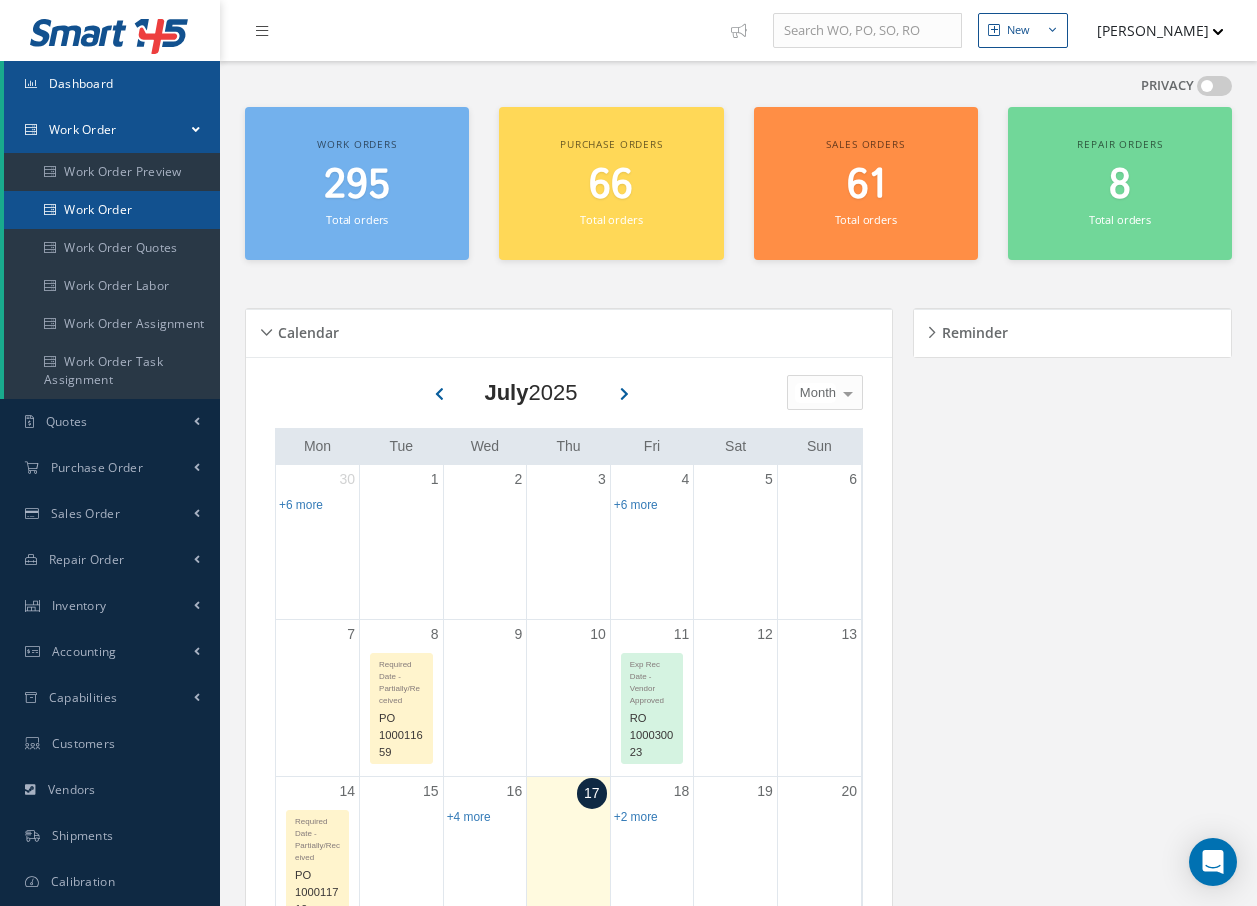 click on "Work Order" at bounding box center (112, 210) 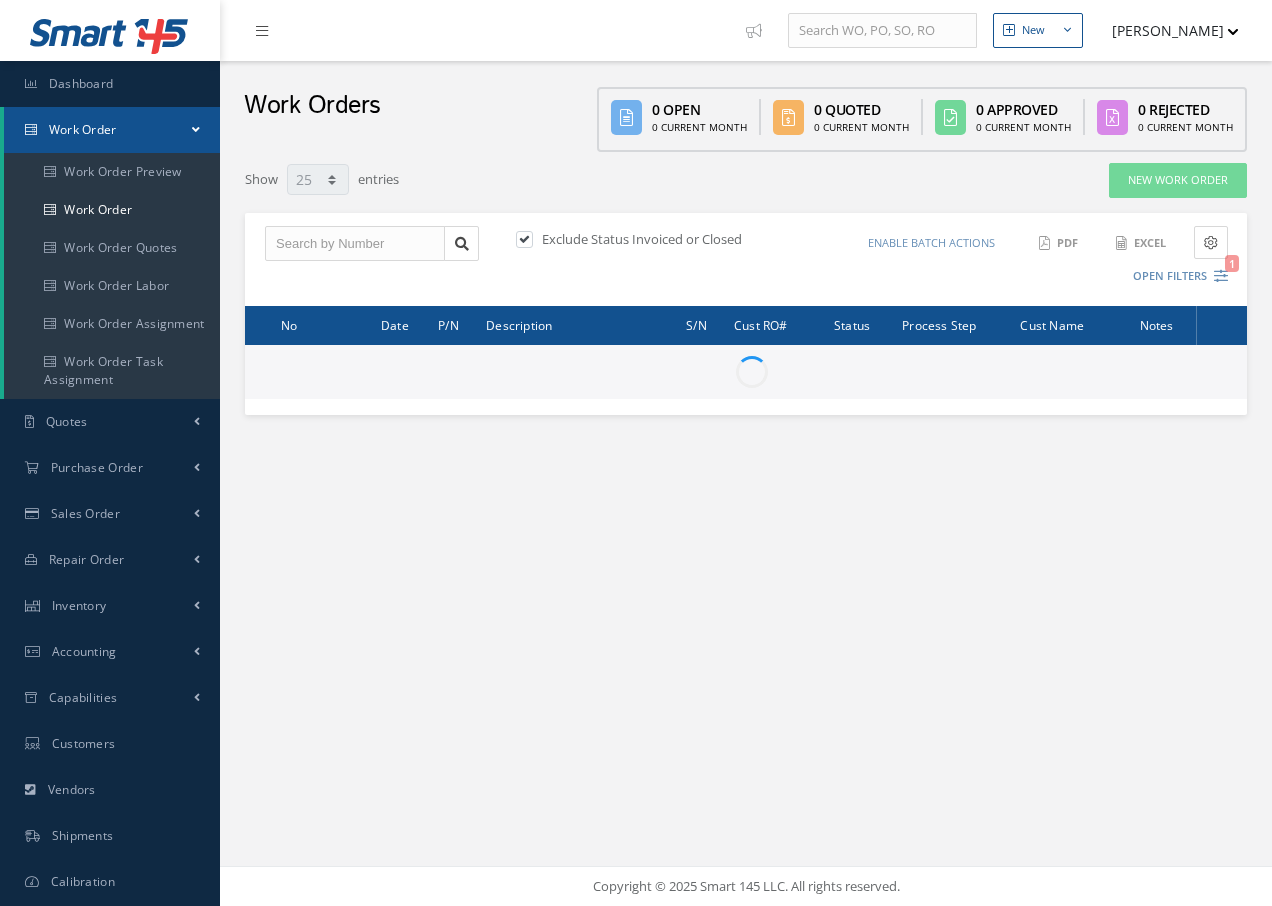 select on "25" 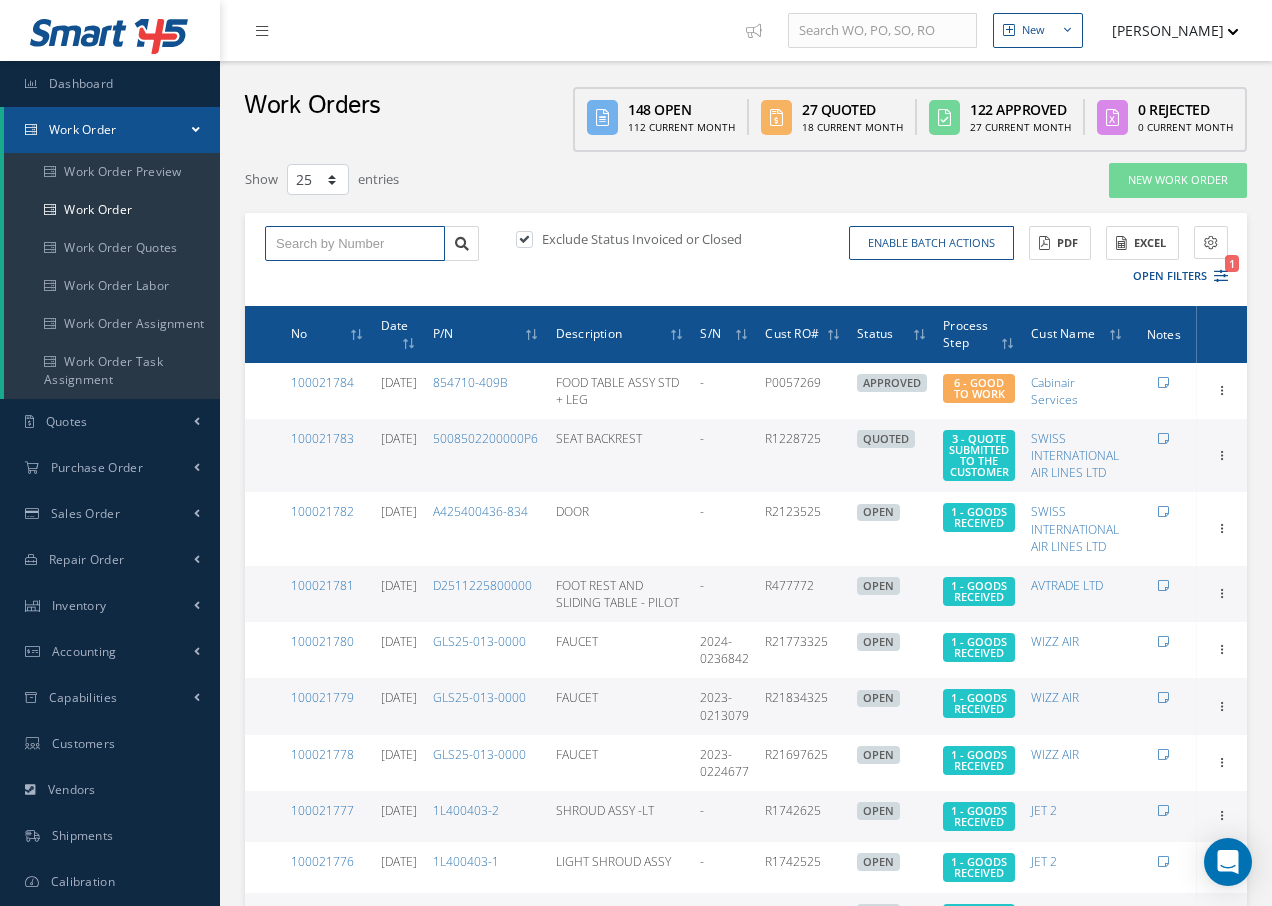 click at bounding box center [355, 244] 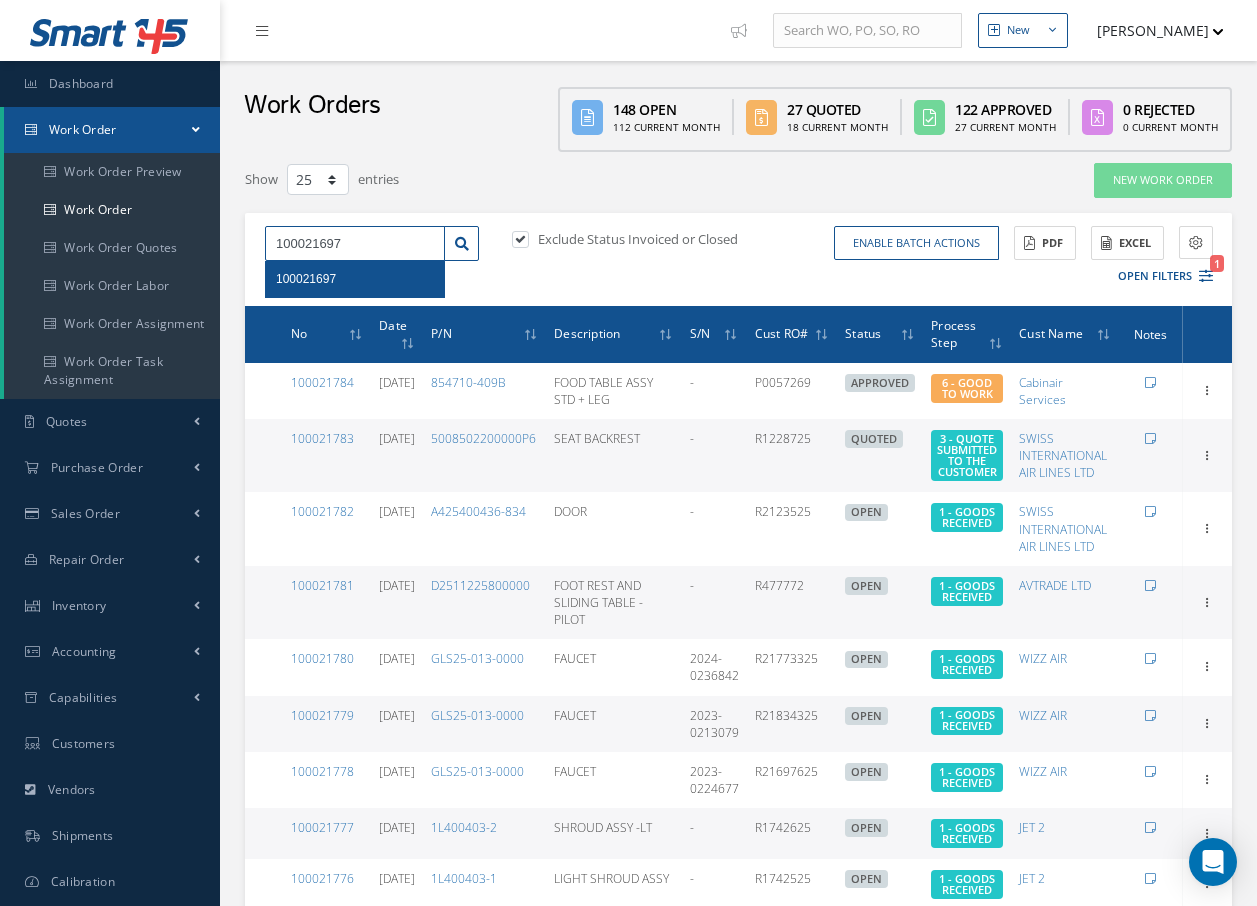 type on "100021697" 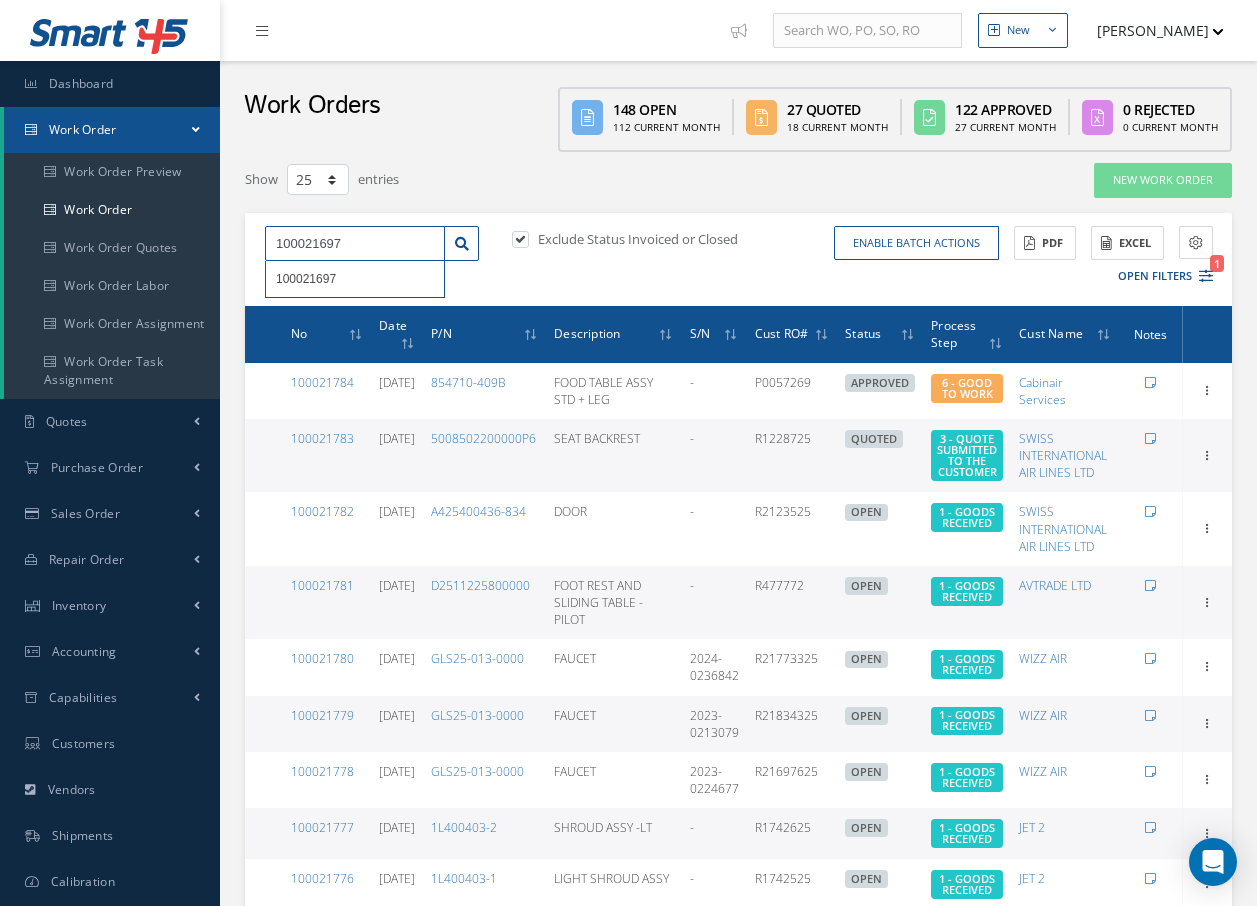 click on "100021697" at bounding box center (355, 244) 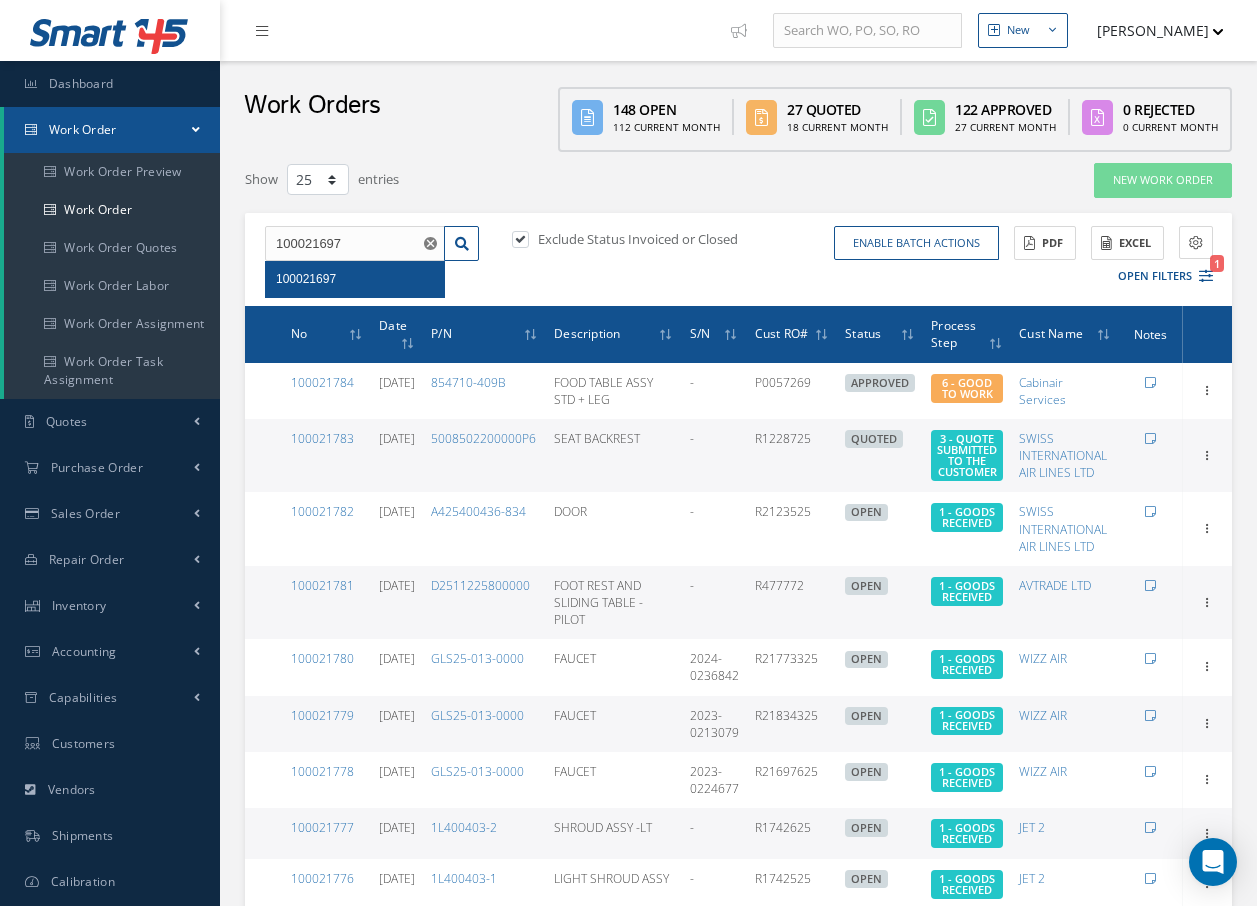 click on "100021697" at bounding box center (306, 279) 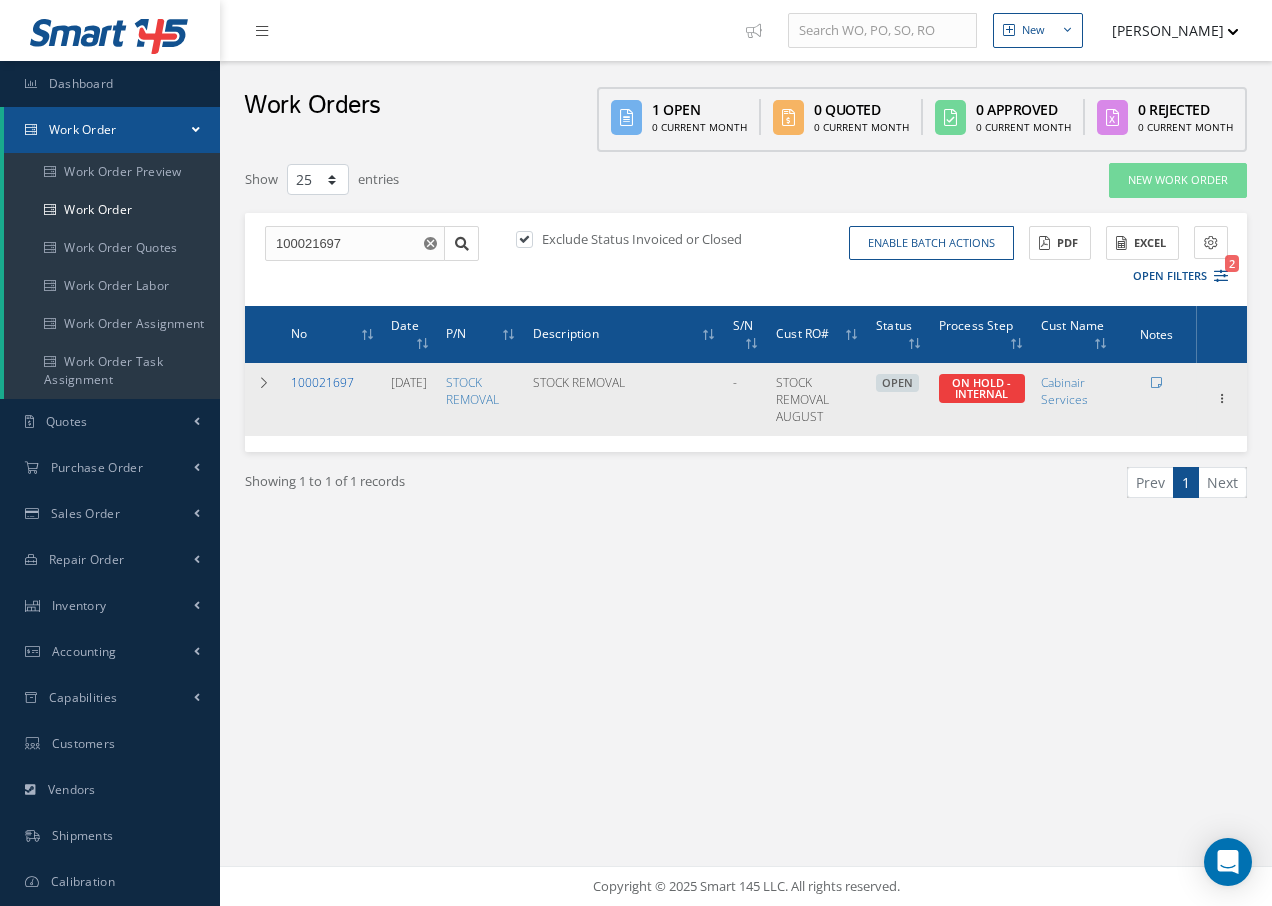 click on "100021697" at bounding box center [322, 382] 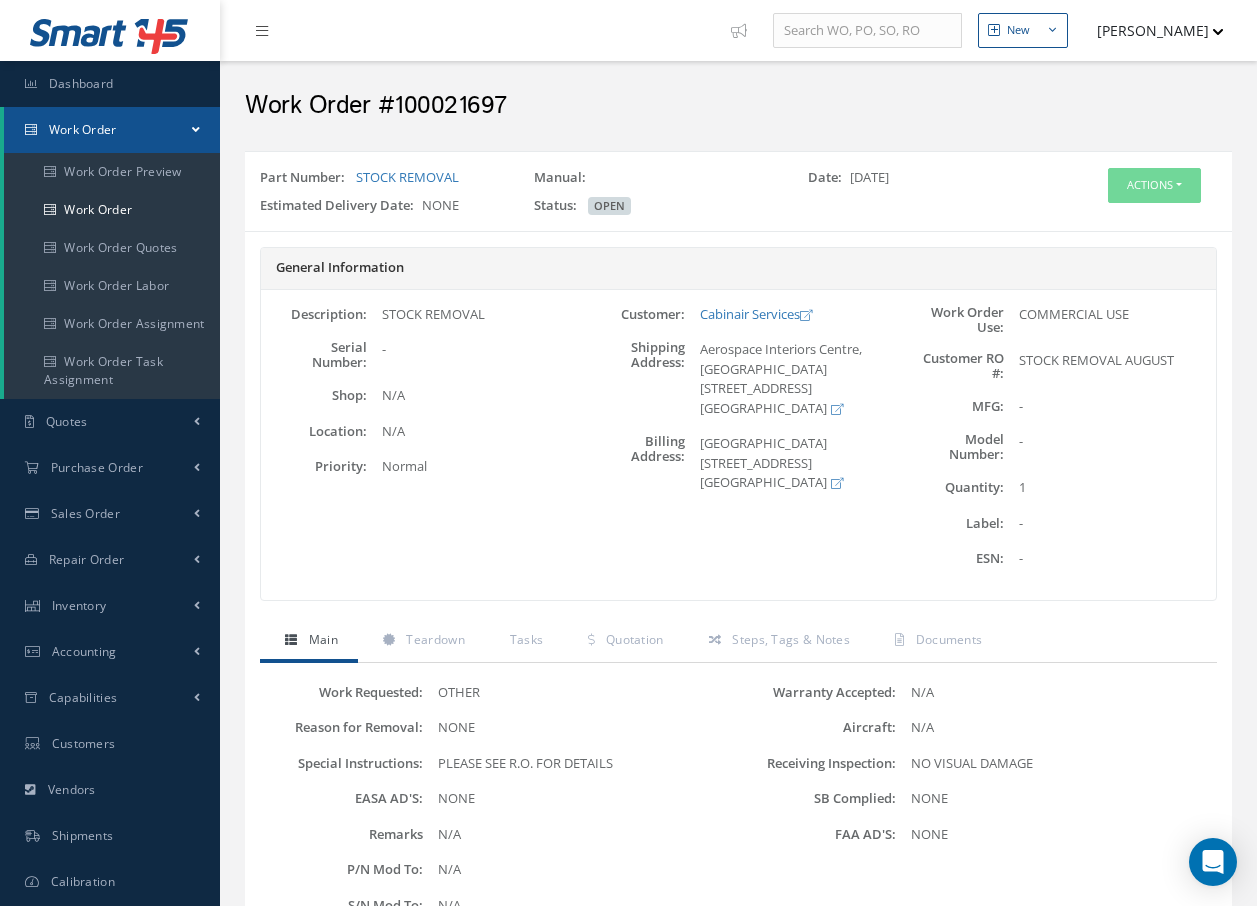 scroll, scrollTop: 0, scrollLeft: 0, axis: both 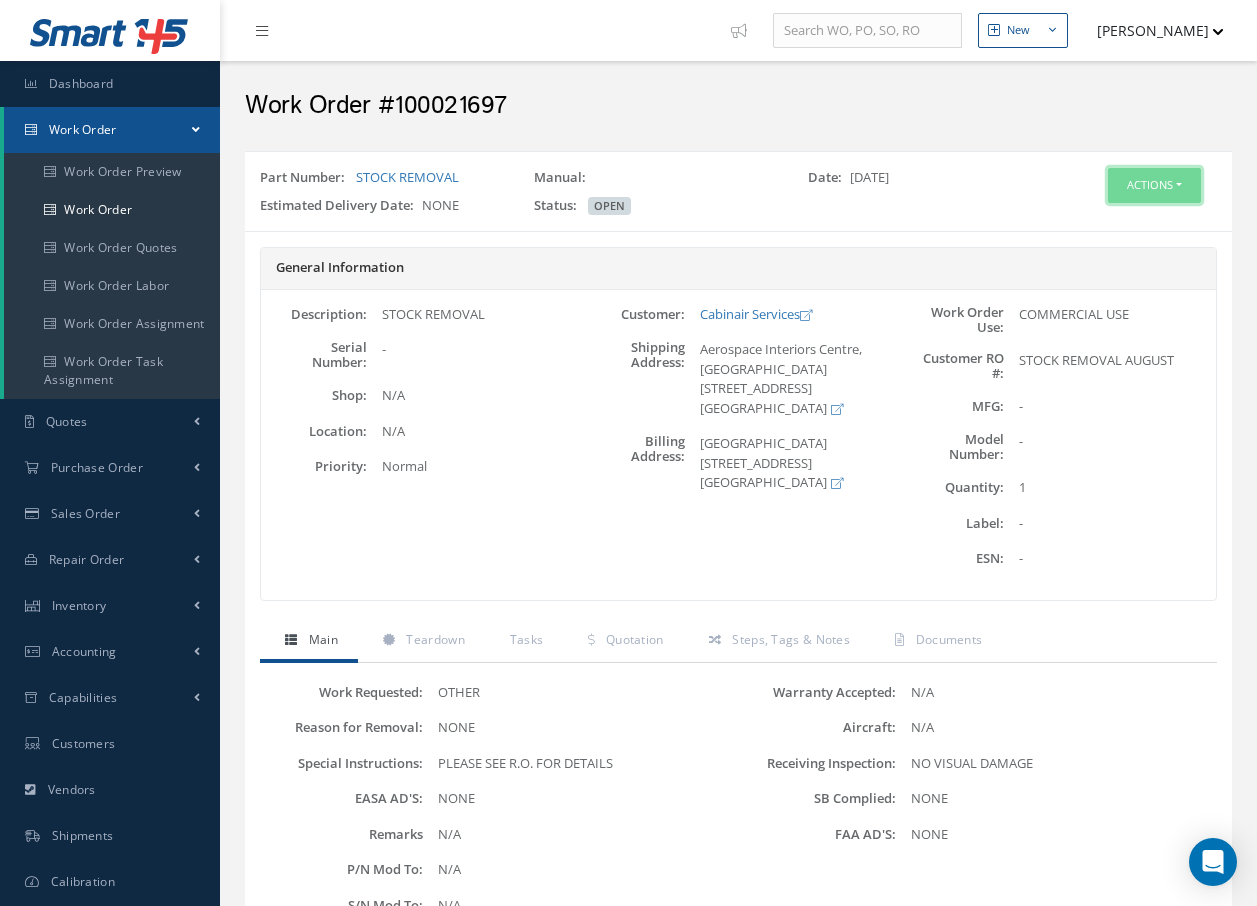 click on "Actions" at bounding box center [1154, 185] 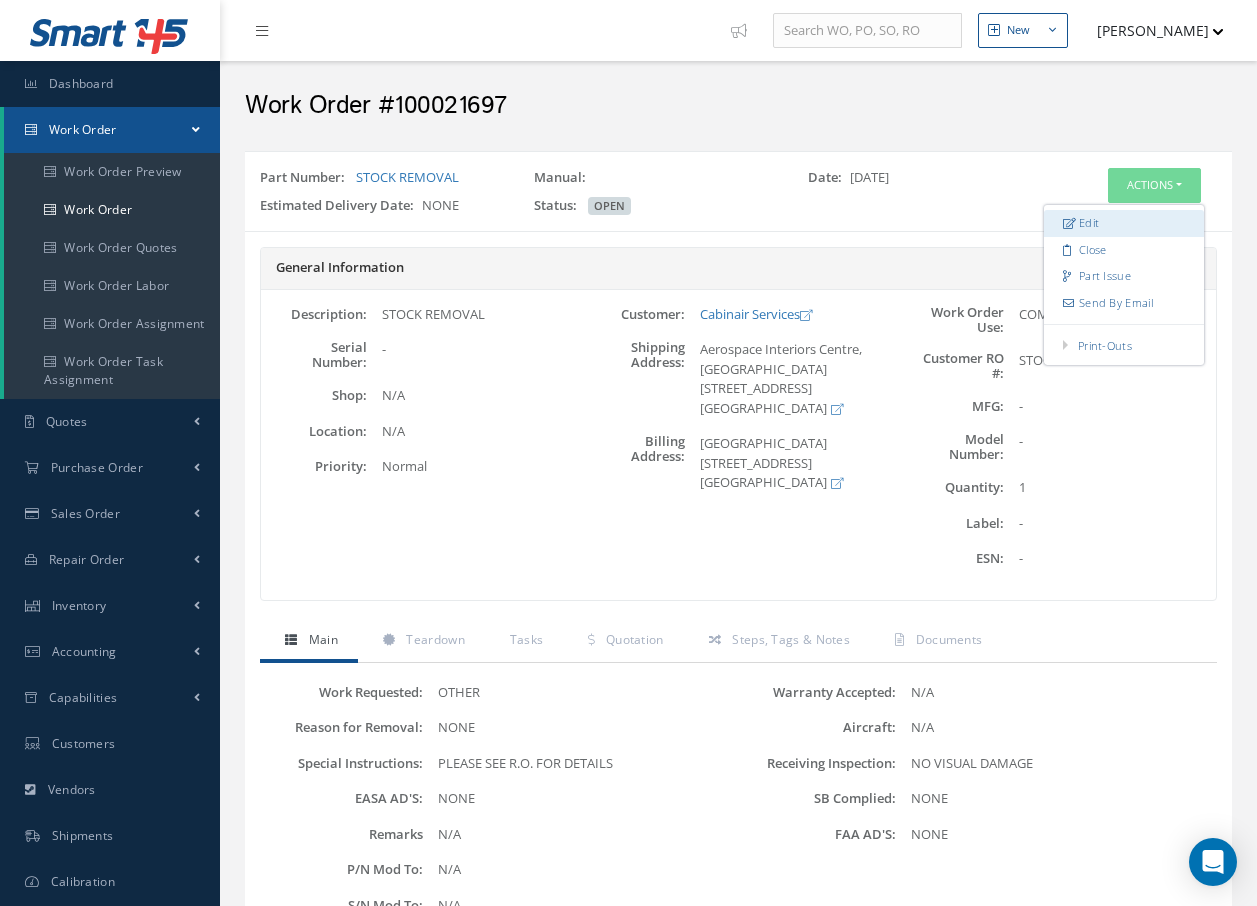click on "Edit" at bounding box center [1124, 223] 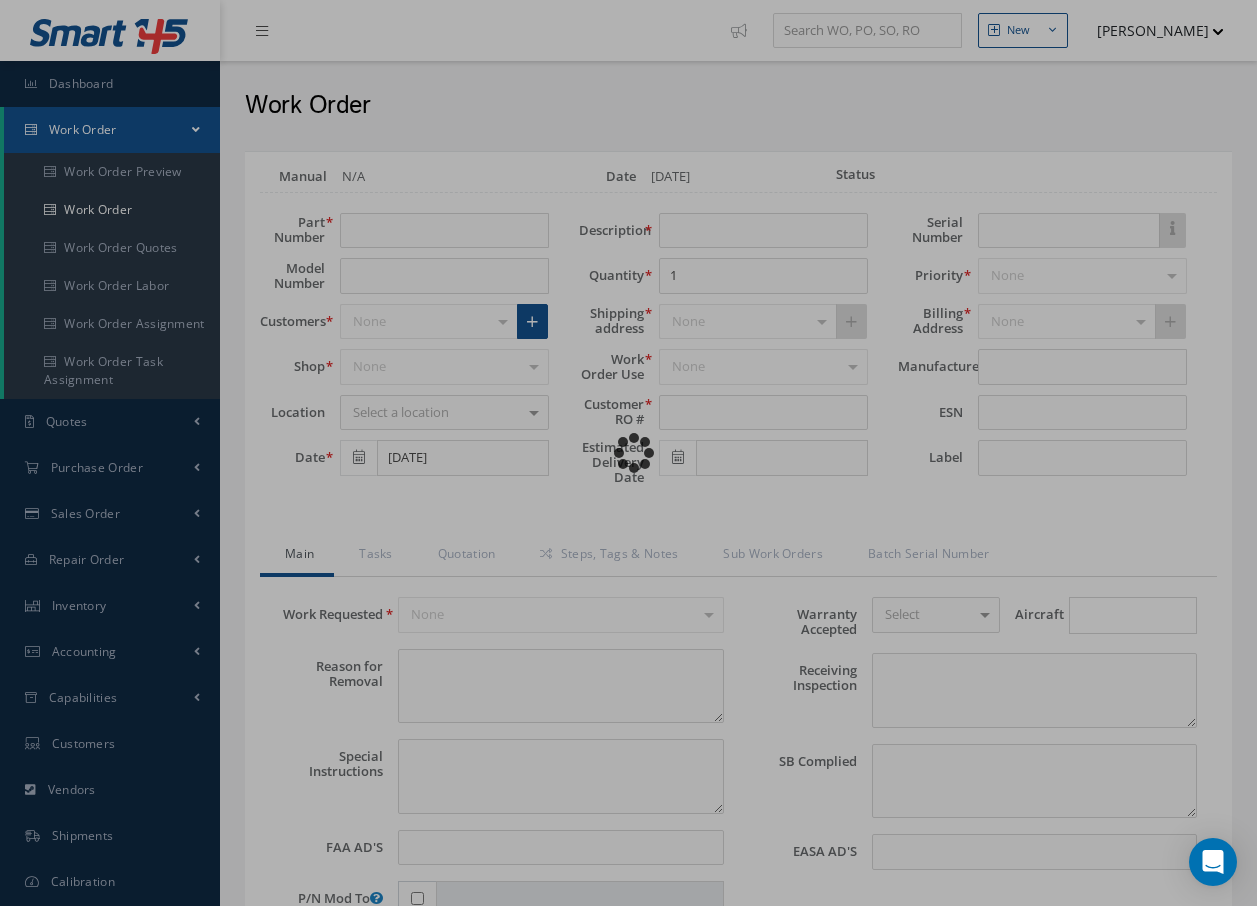 scroll, scrollTop: 0, scrollLeft: 0, axis: both 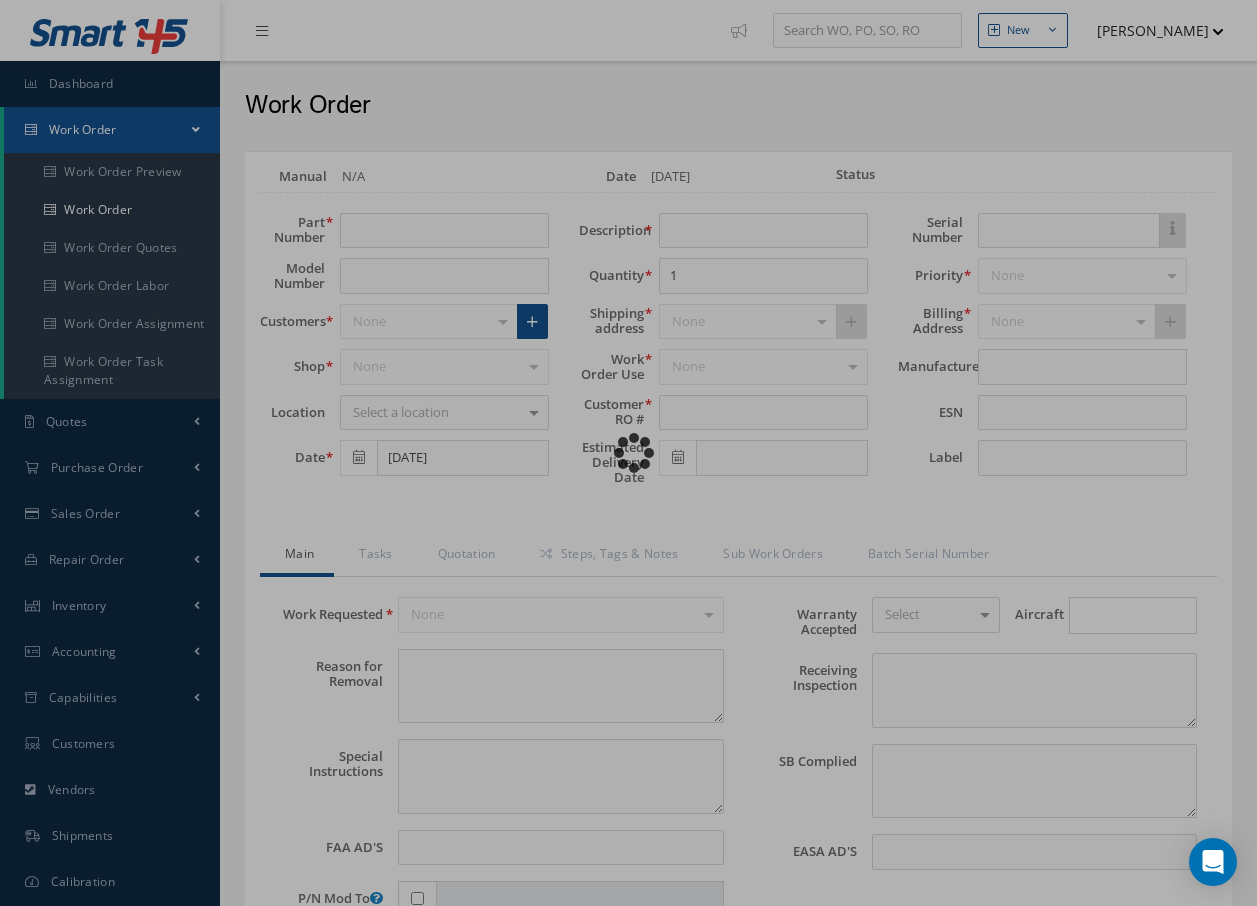 type on "STOCK REMOVAL" 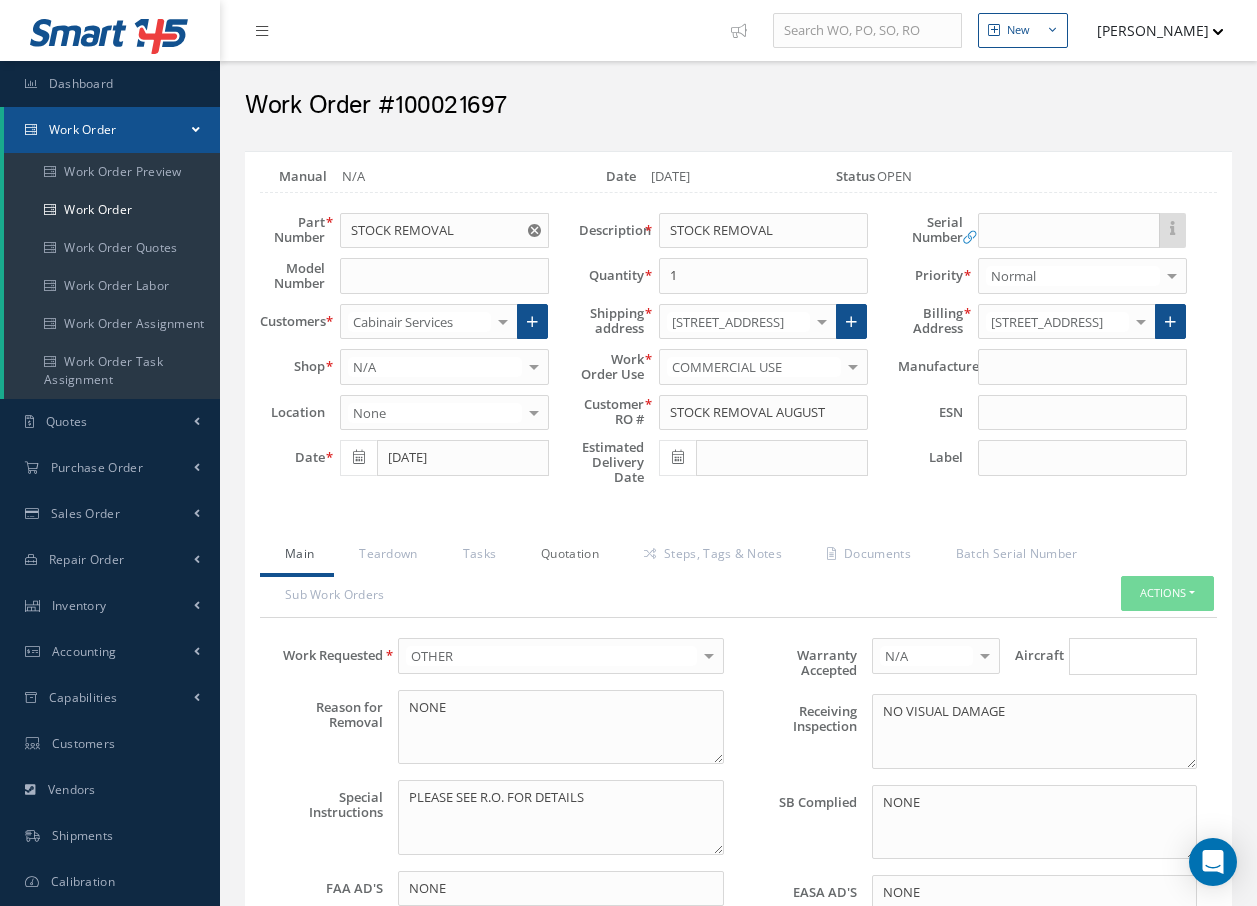 click on "Quotation" at bounding box center [567, 556] 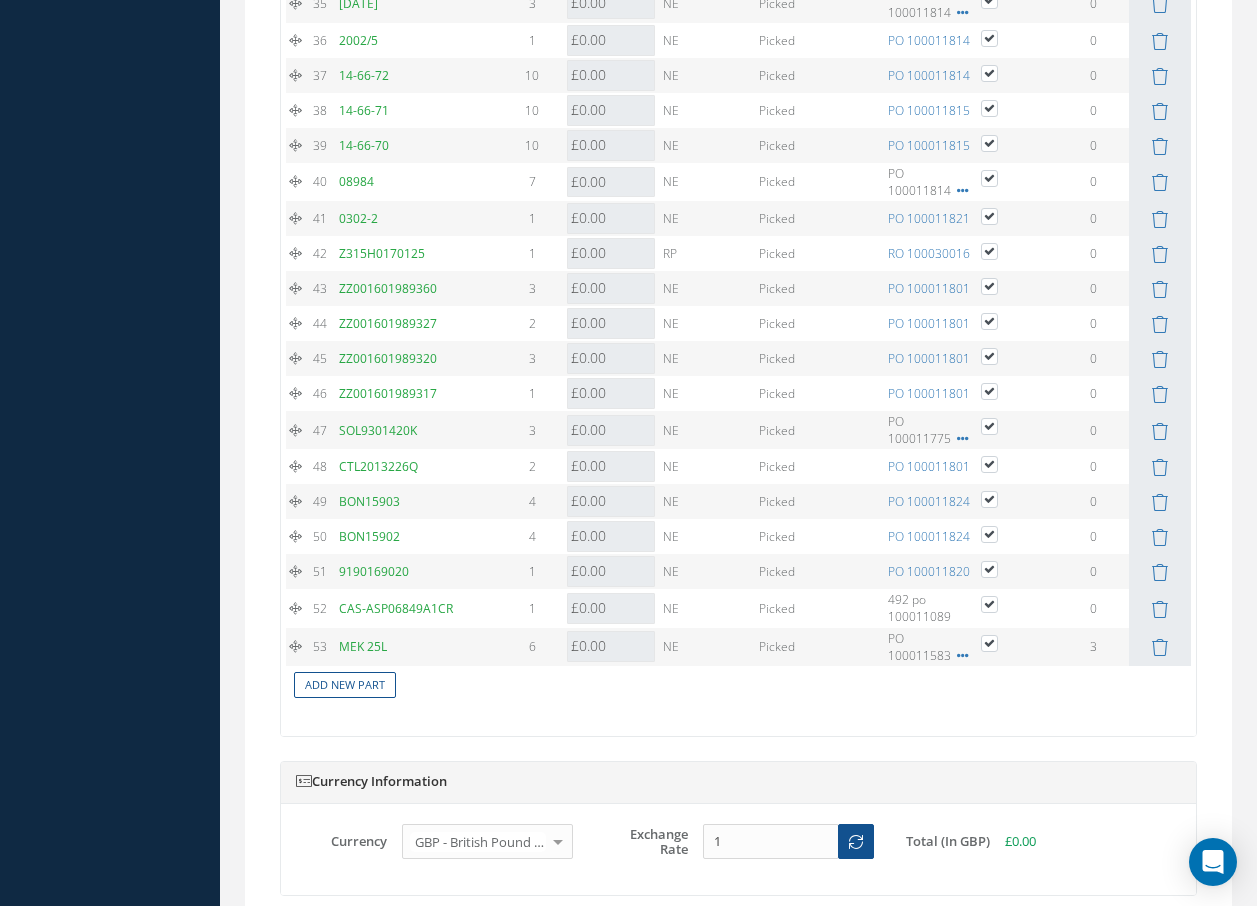 scroll, scrollTop: 3500, scrollLeft: 0, axis: vertical 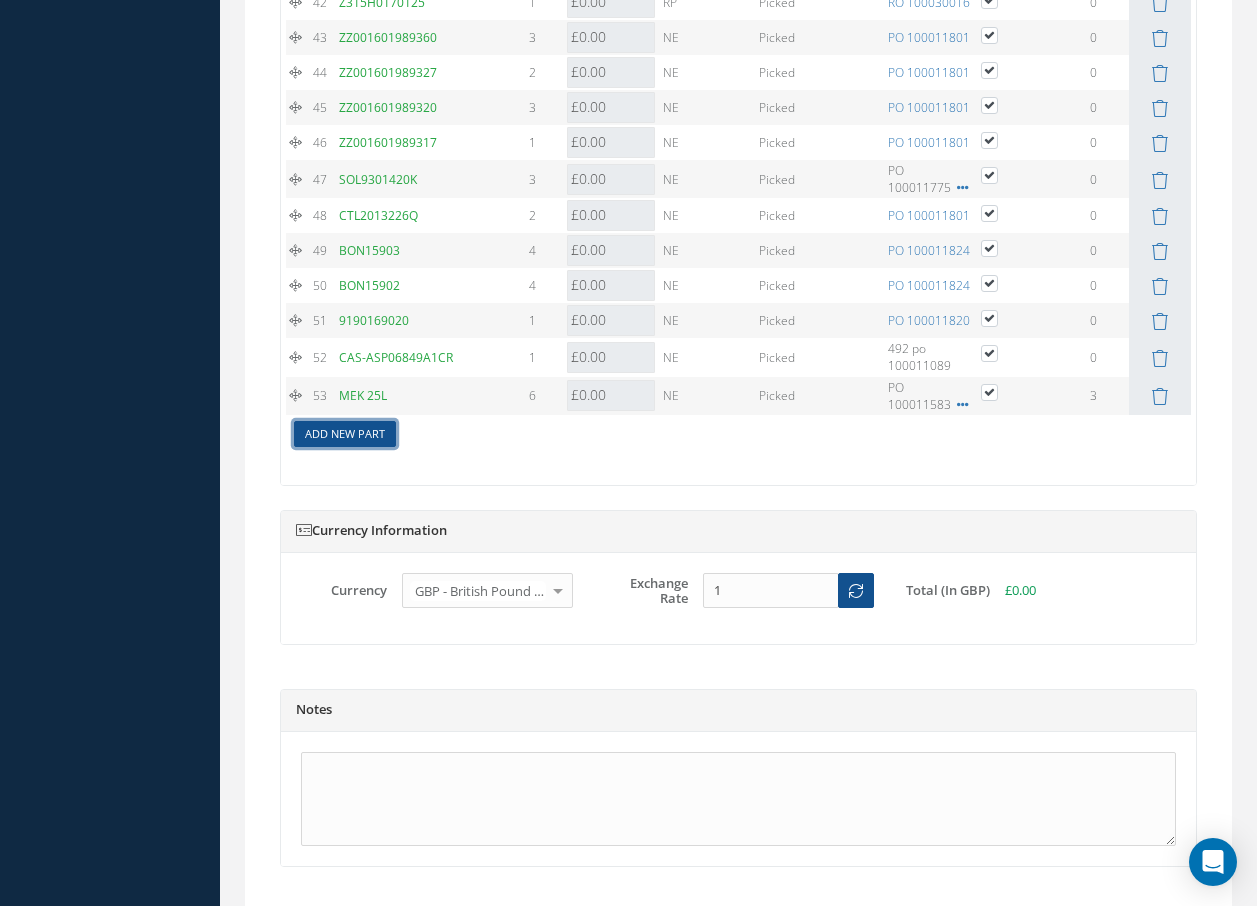 click on "Add New Part" at bounding box center [345, 434] 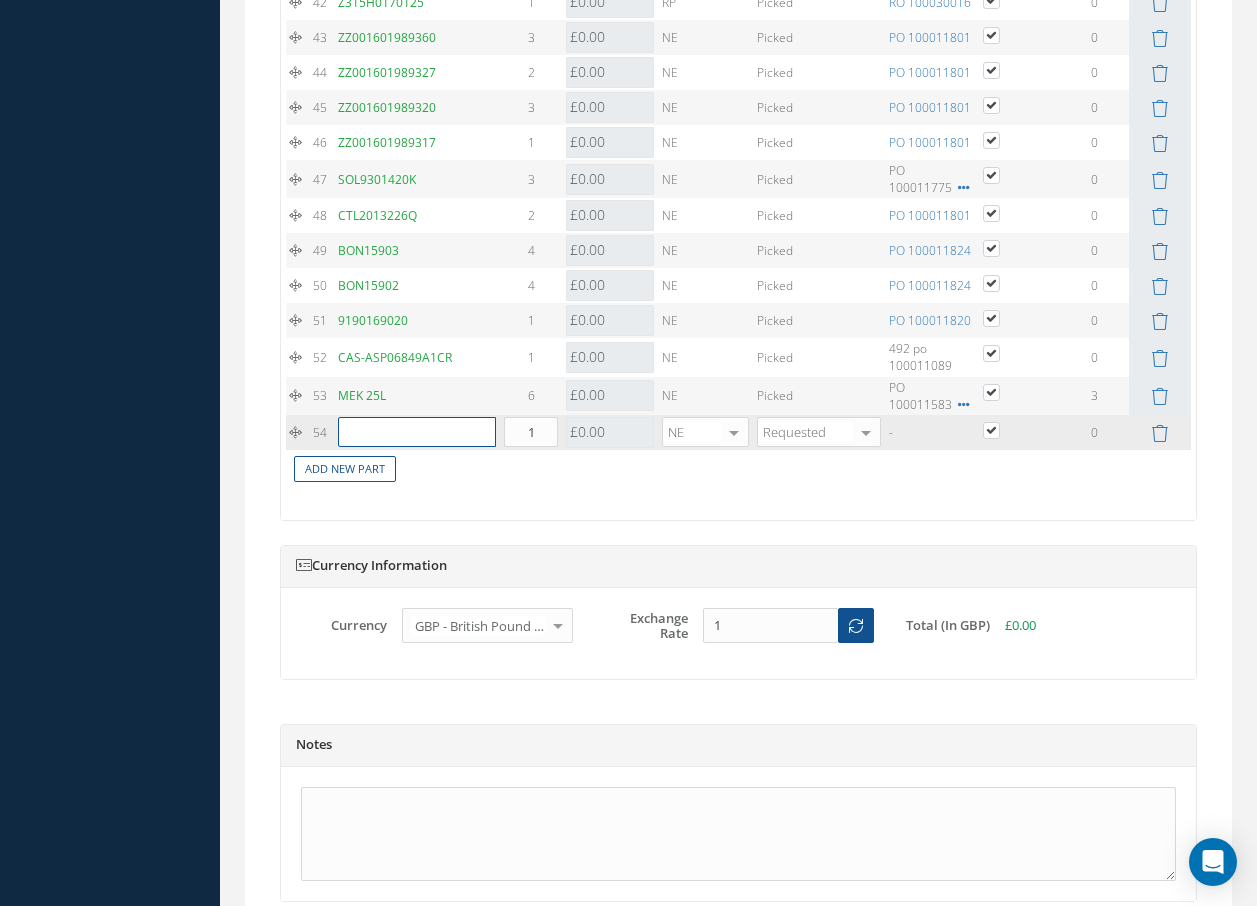 click at bounding box center [417, 432] 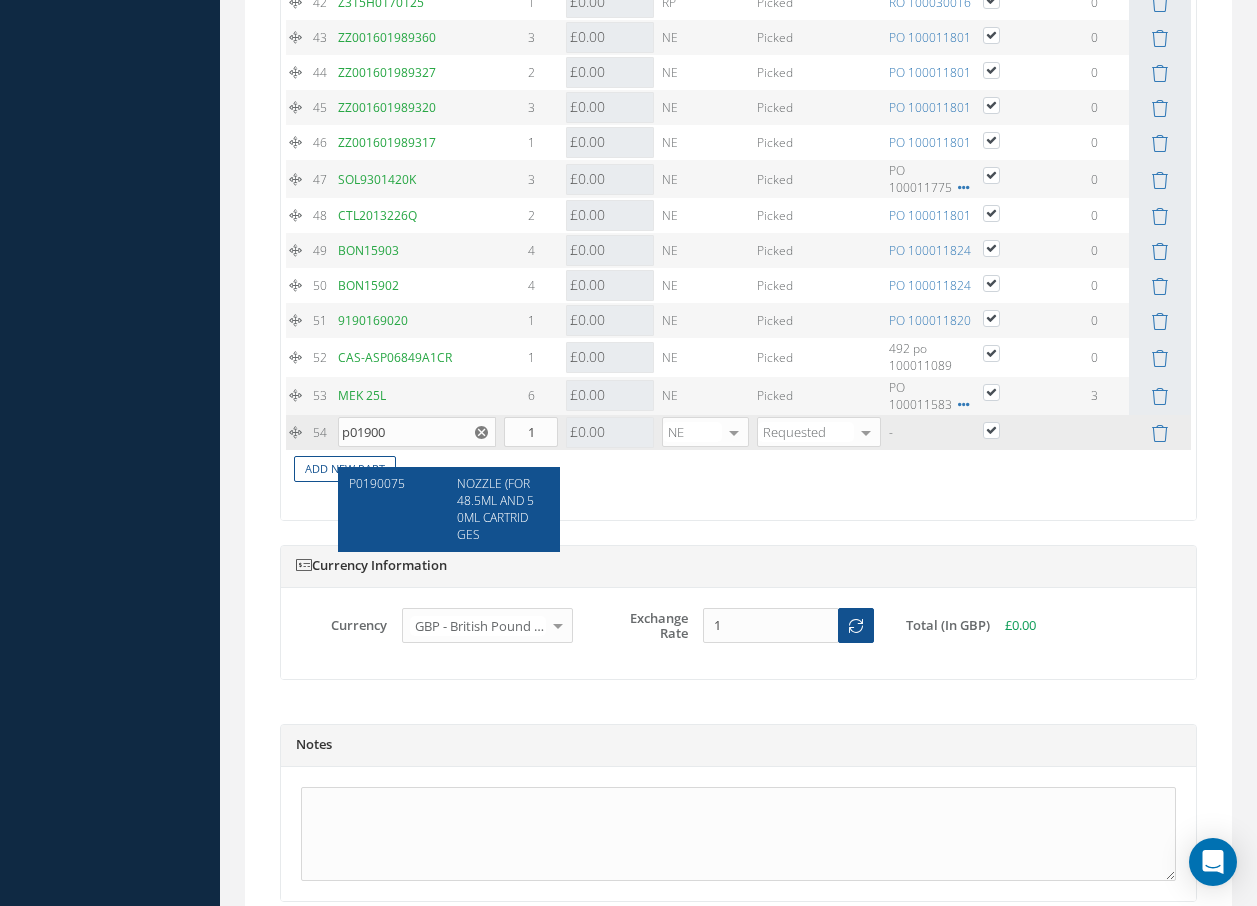 click on "NOZZLE (FOR 48.5ML AND 50ML CARTRIDGES" at bounding box center (495, 509) 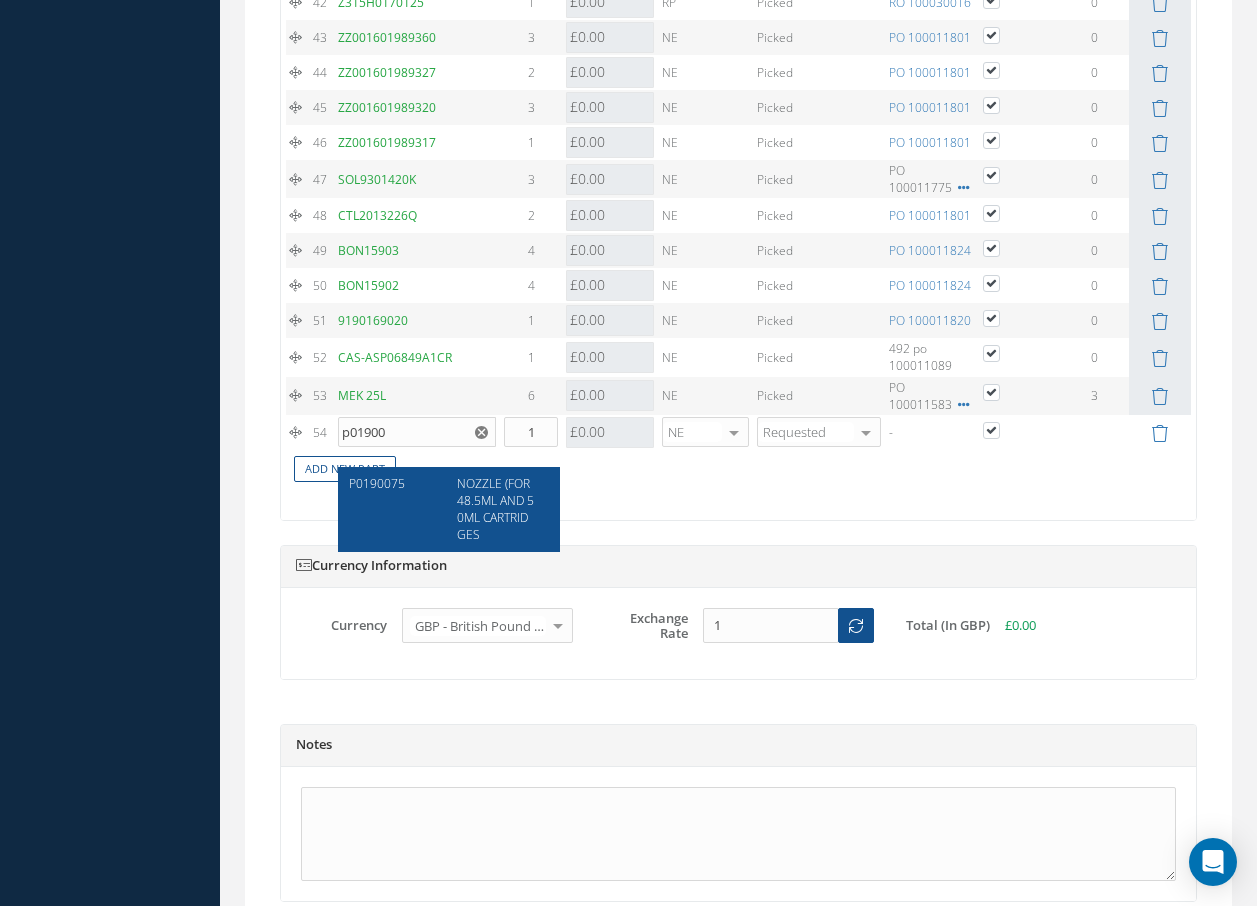 type on "P0190075" 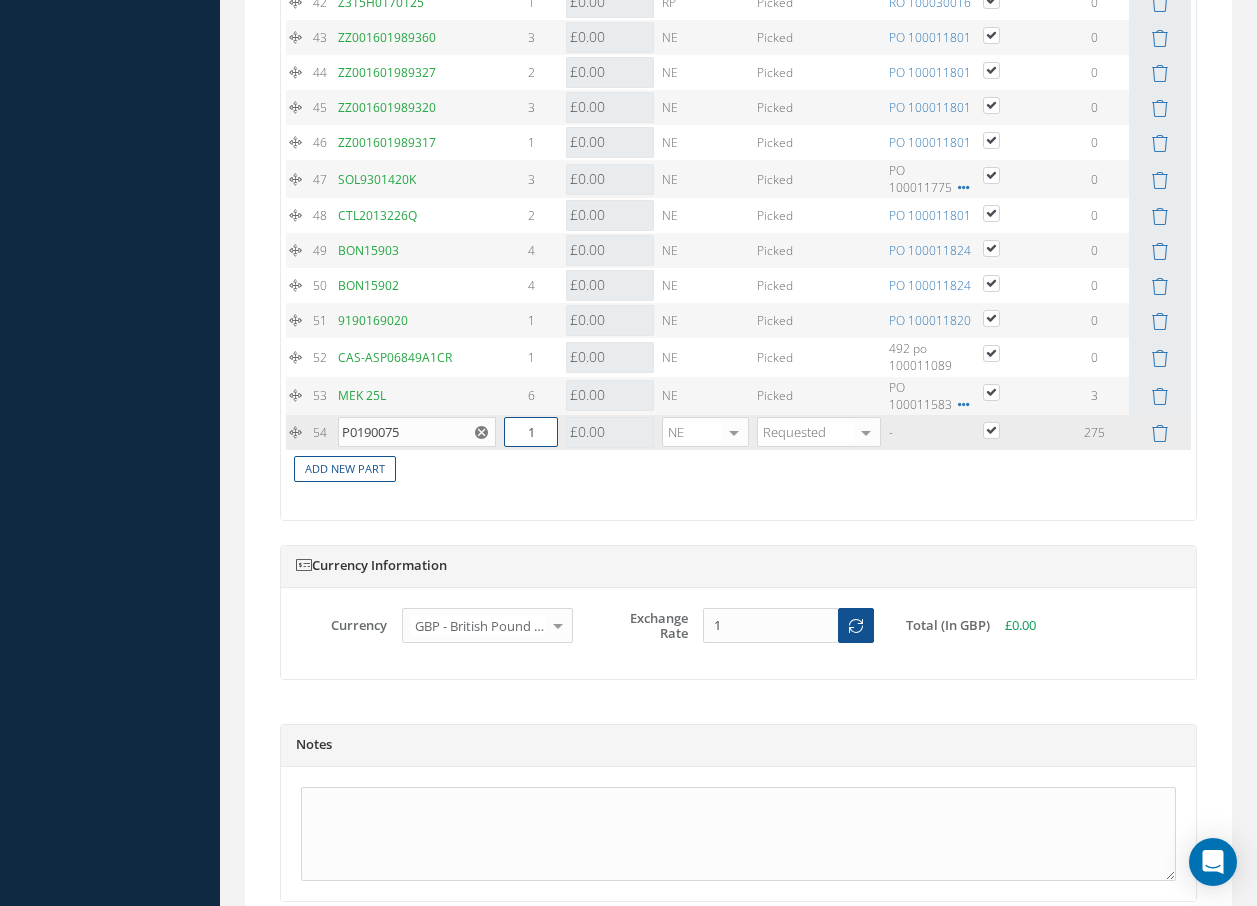 drag, startPoint x: 553, startPoint y: 455, endPoint x: 509, endPoint y: 455, distance: 44 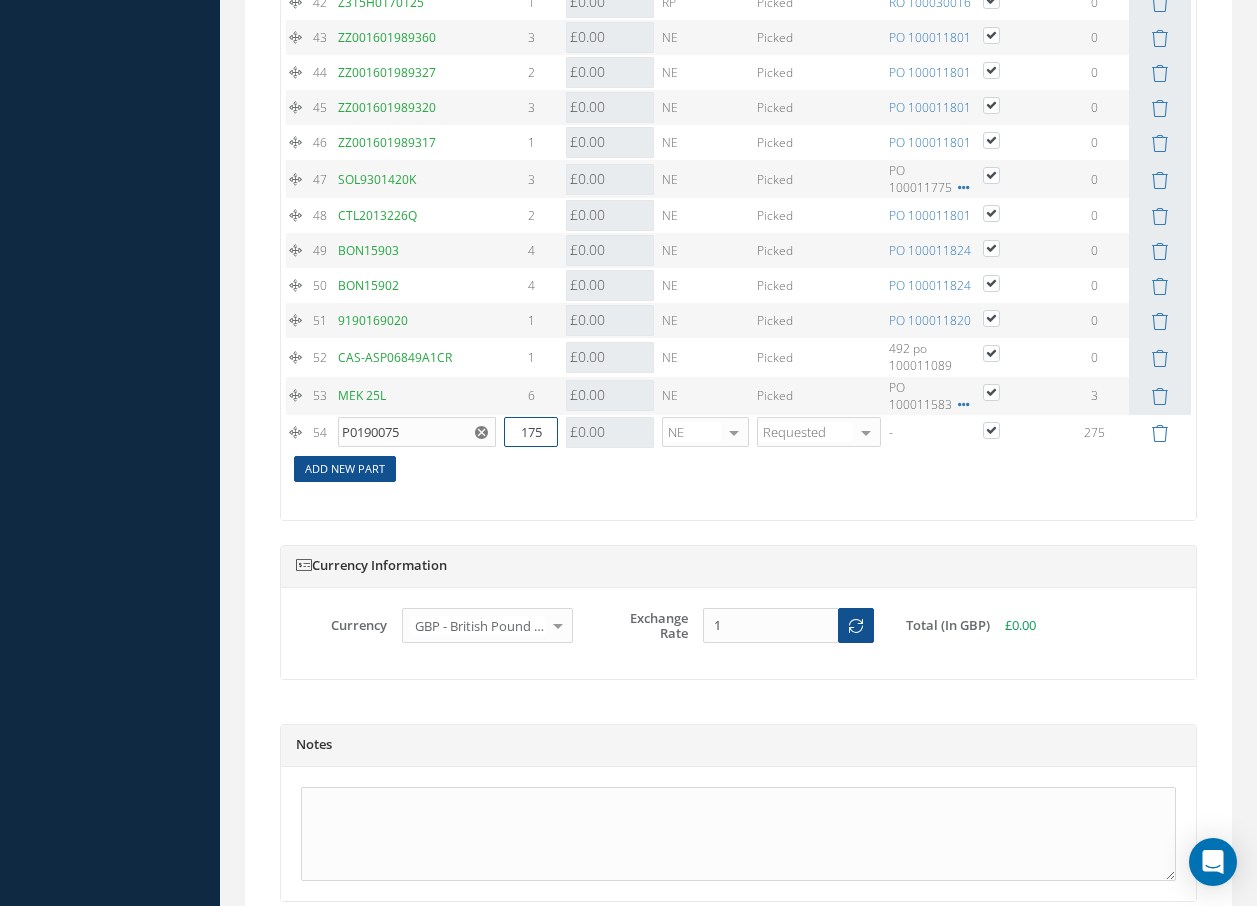 type on "175" 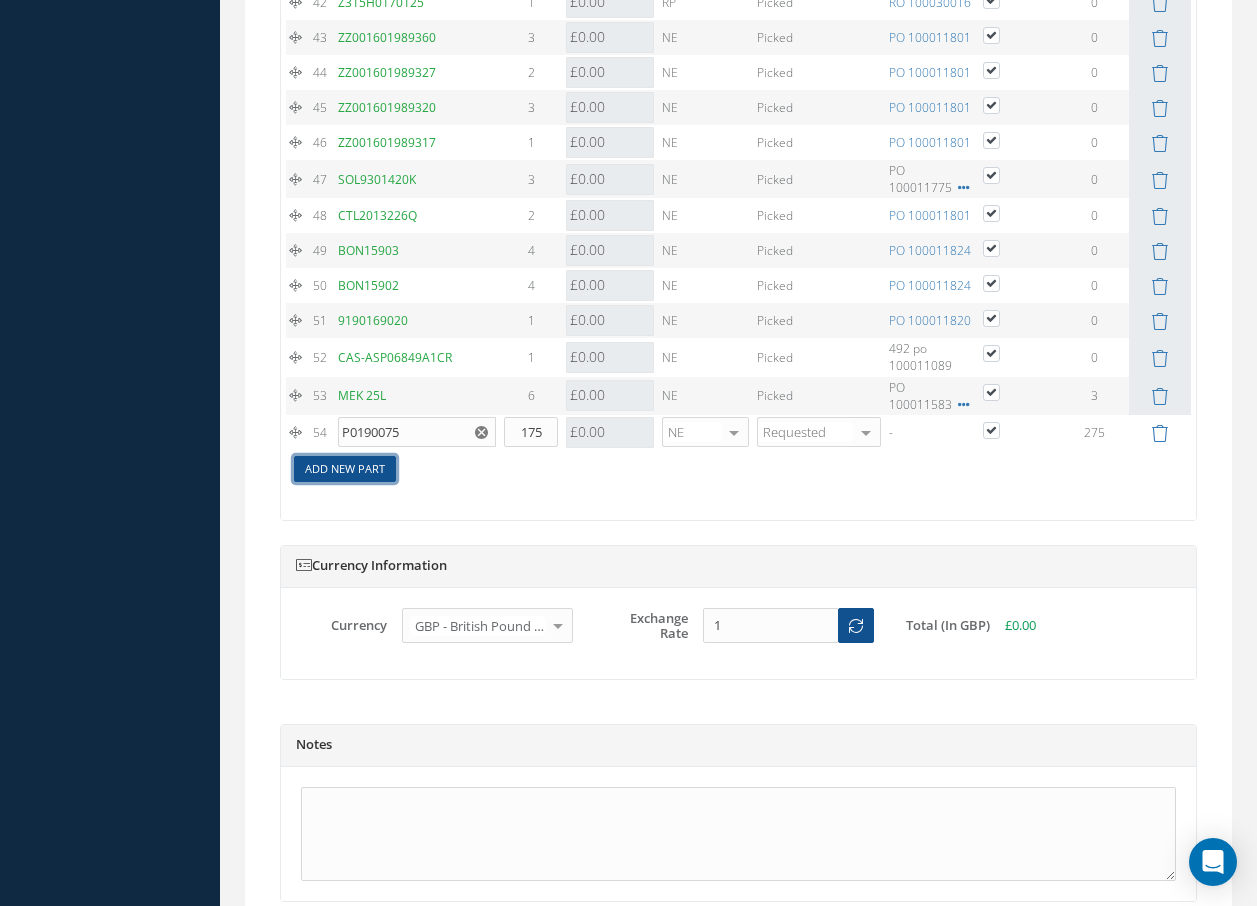 click on "Add New Part" at bounding box center (345, 469) 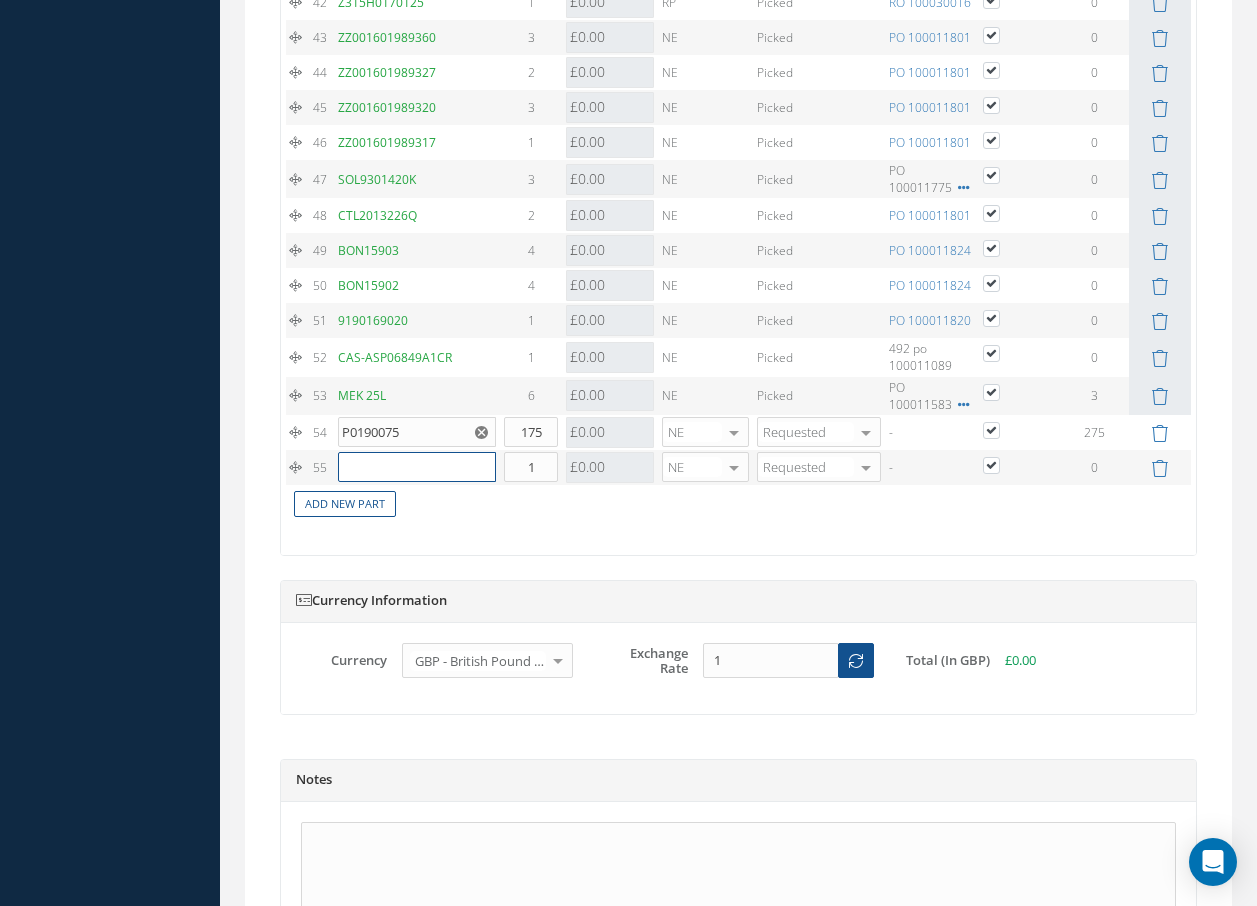 click at bounding box center (417, 467) 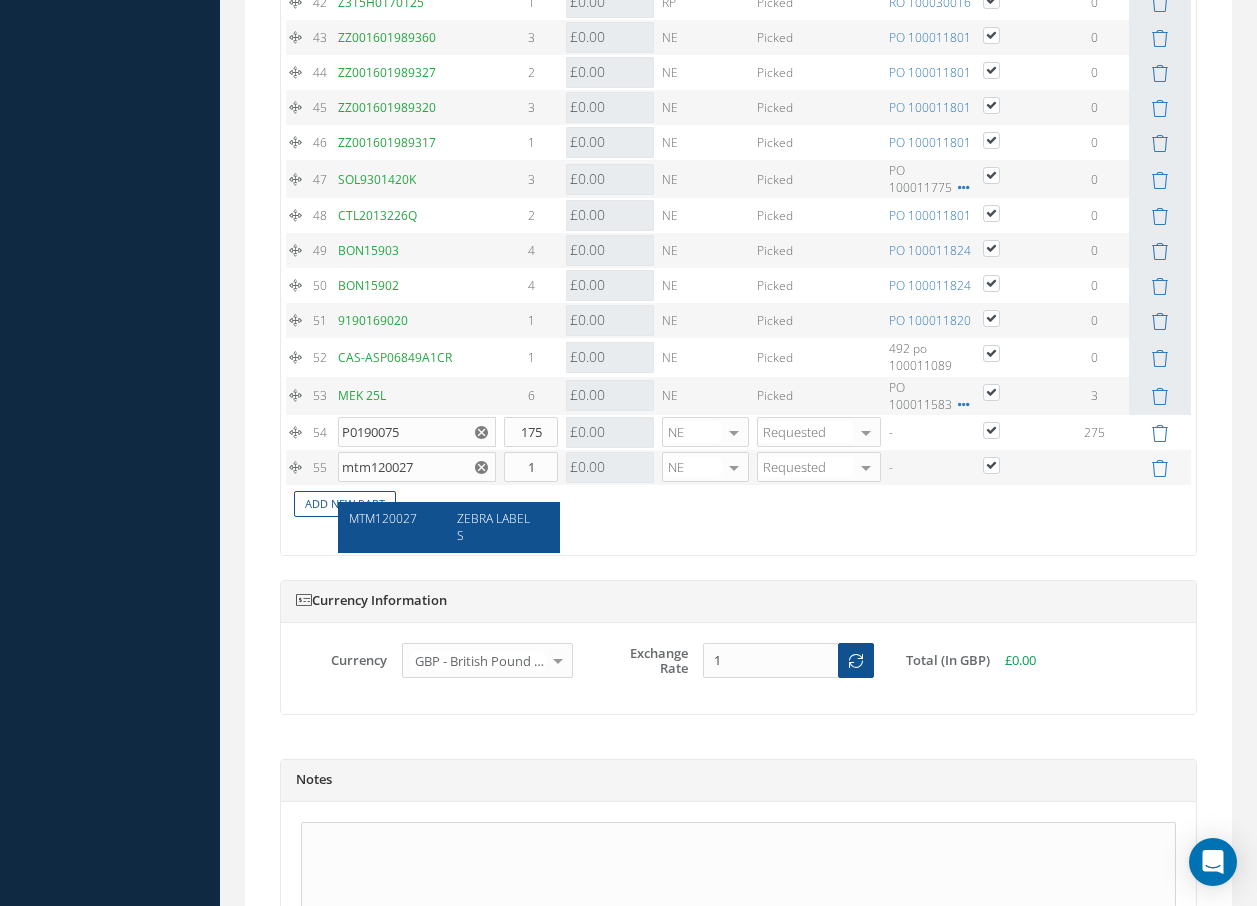 click on "ZEBRA LABELS" at bounding box center (493, 527) 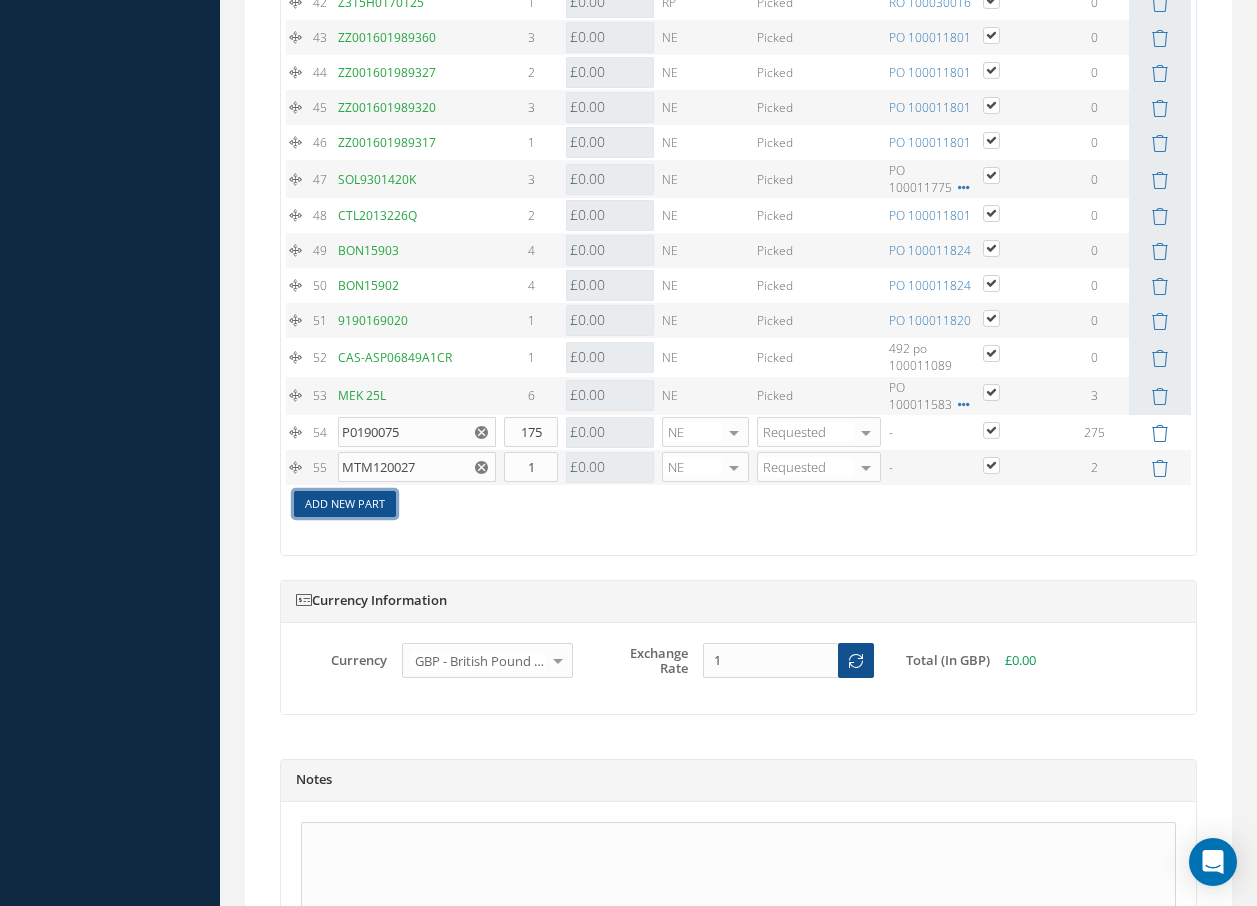 click on "Add New Part" at bounding box center [345, 504] 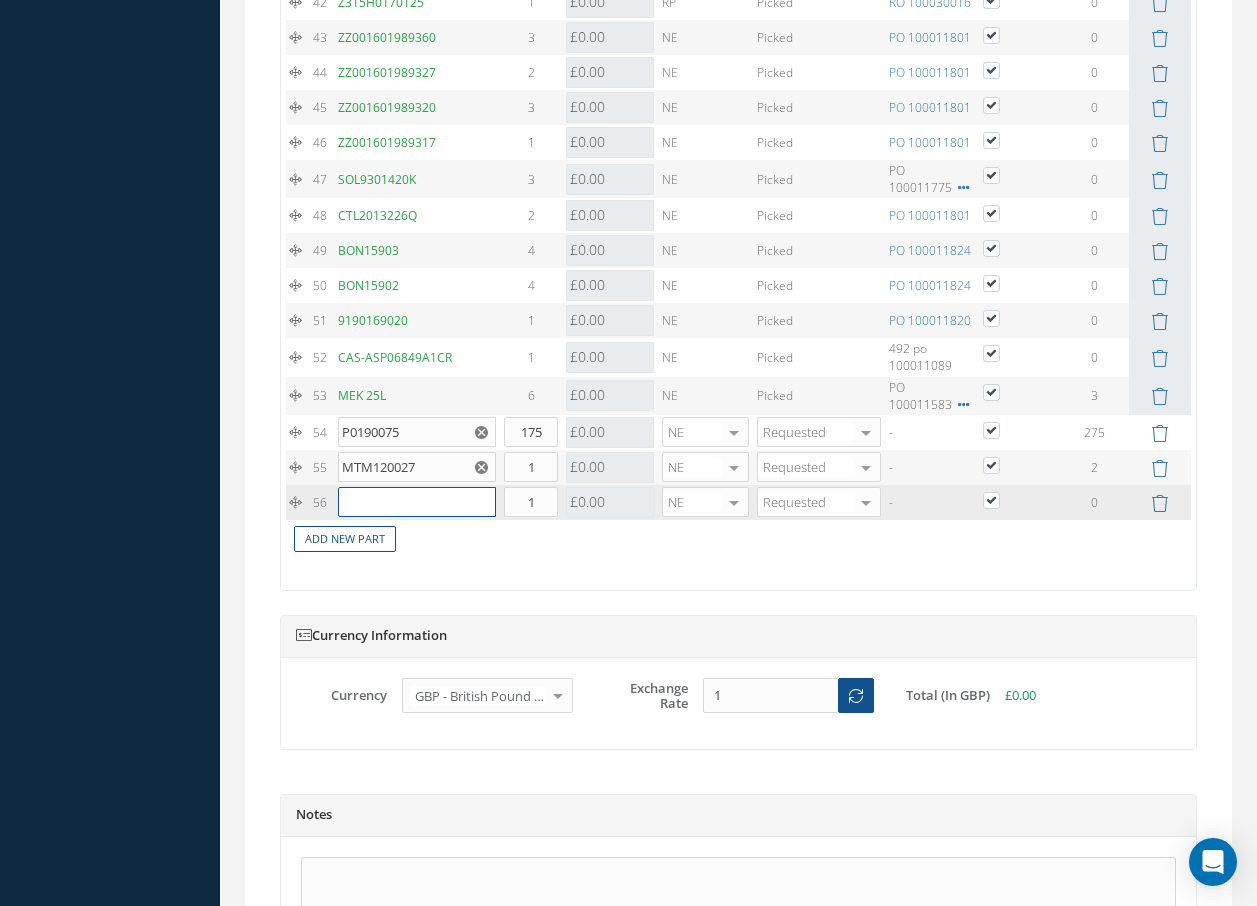 click at bounding box center [417, 502] 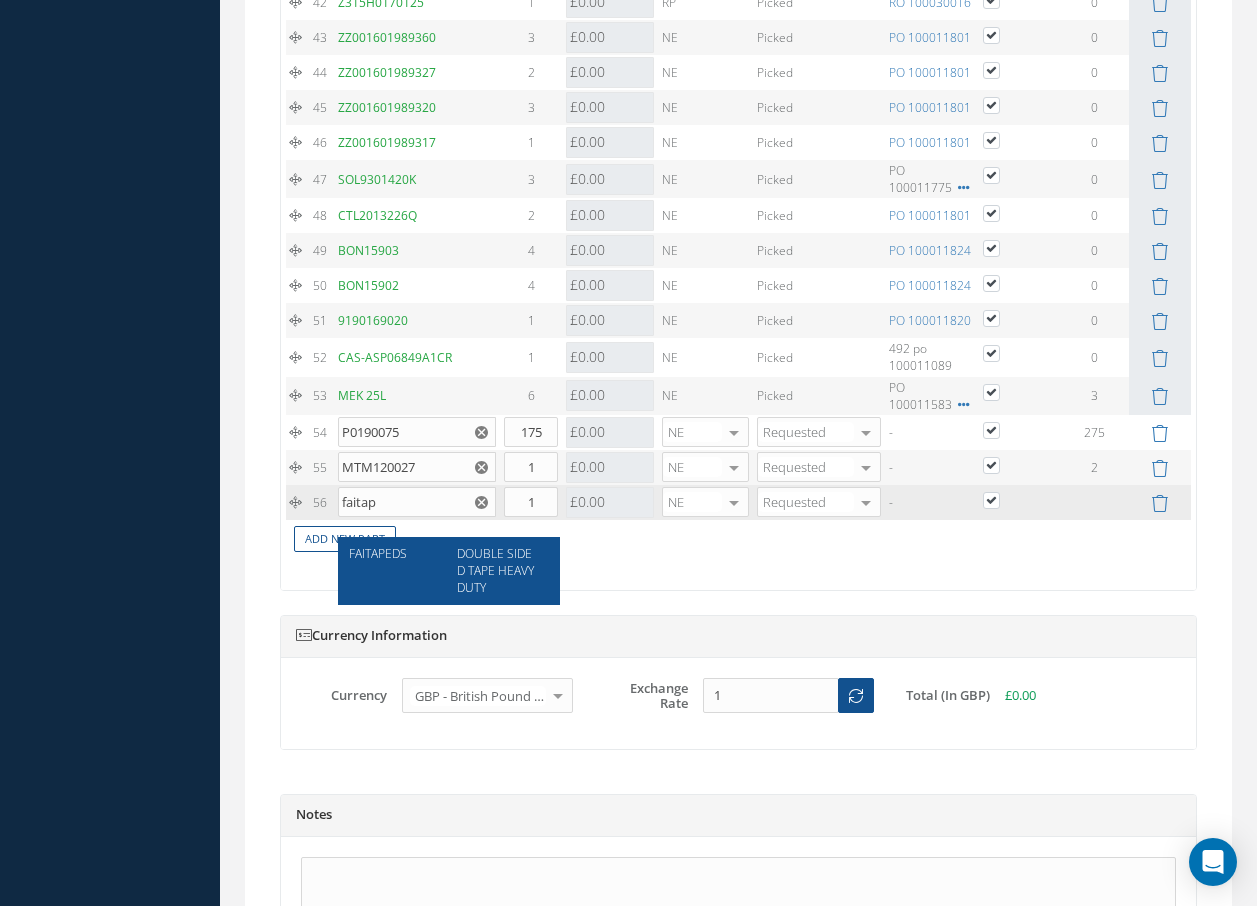 click on "DOUBLE SIDED TAPE HEAVY DUTY" at bounding box center [495, 570] 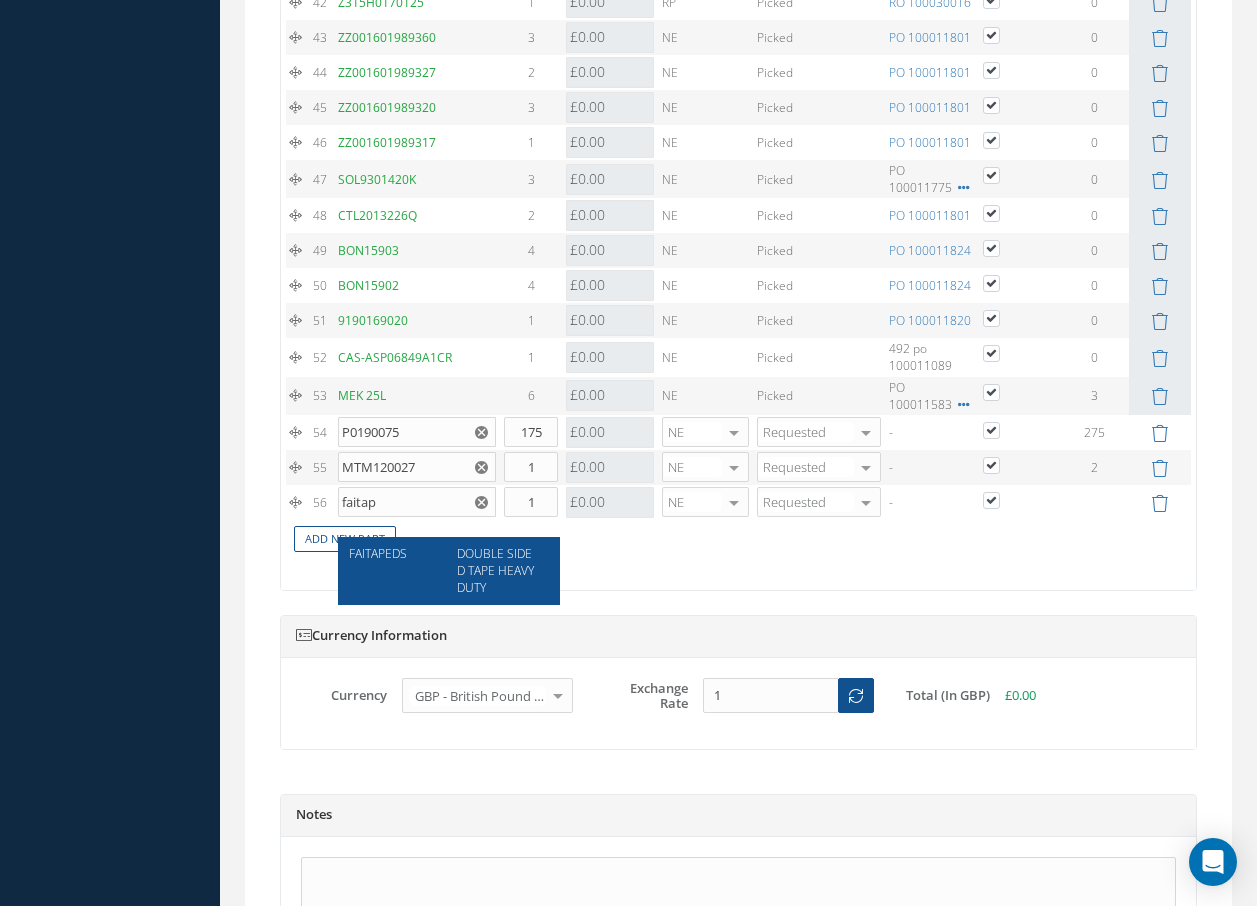 type on "FAITAPEDS" 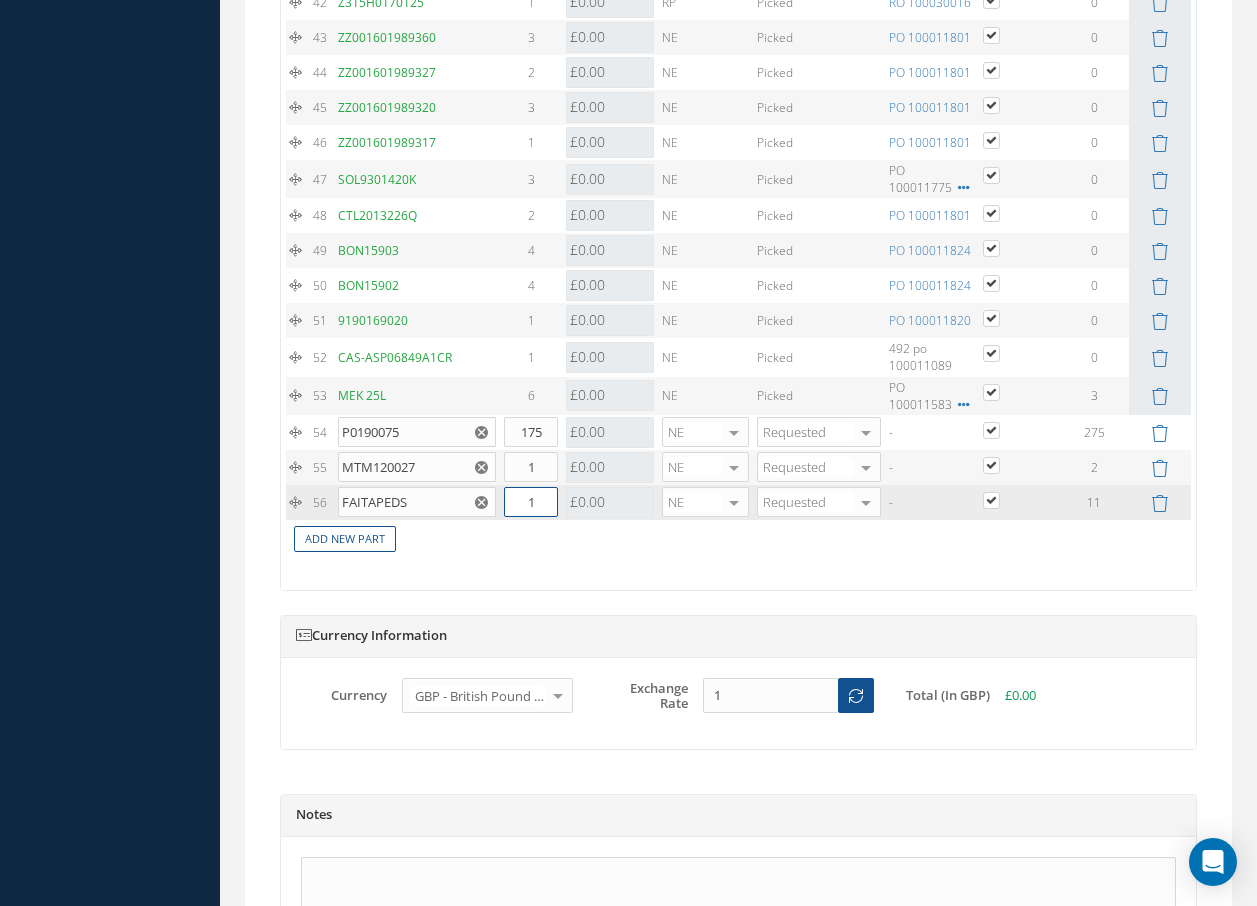 drag, startPoint x: 517, startPoint y: 517, endPoint x: 550, endPoint y: 518, distance: 33.01515 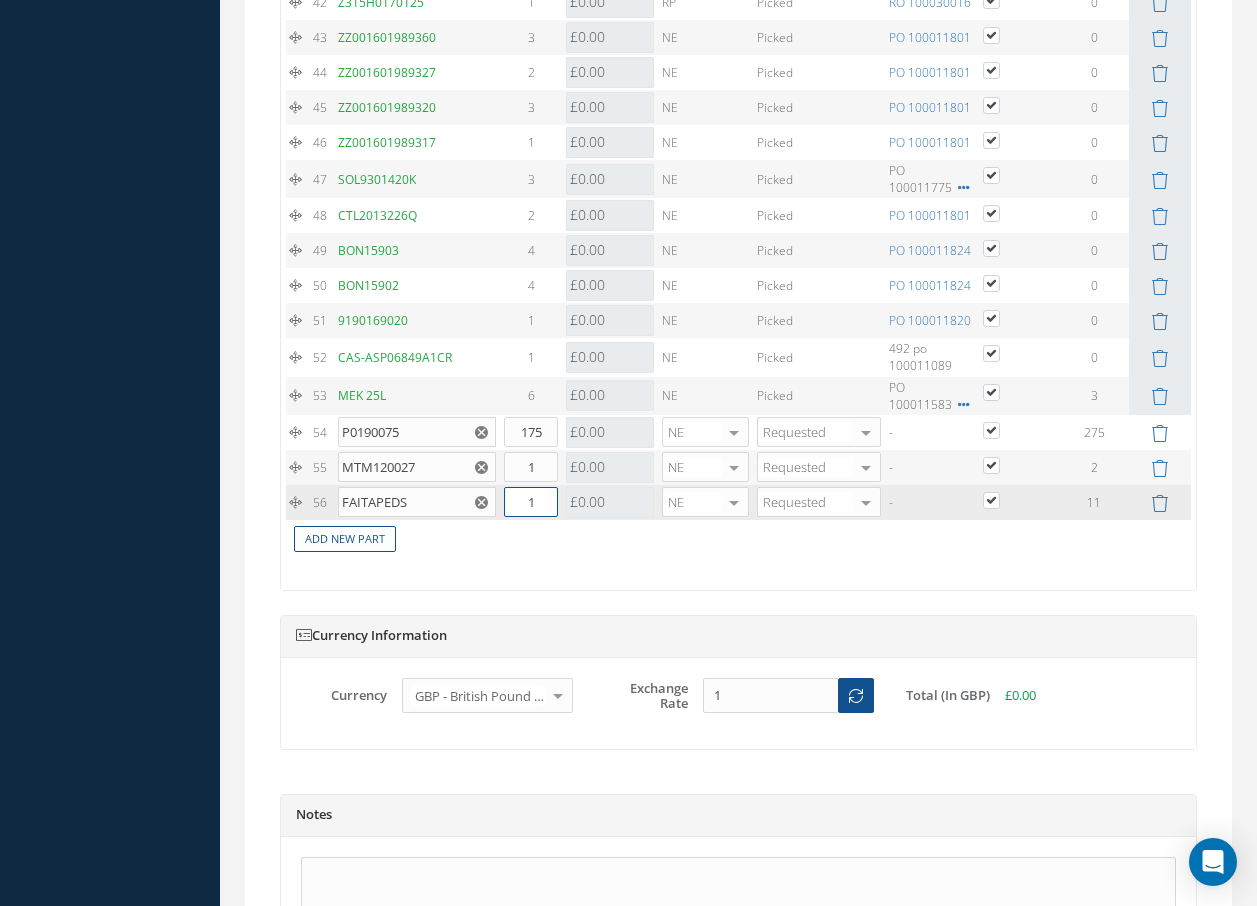 click on "1" at bounding box center [531, 502] 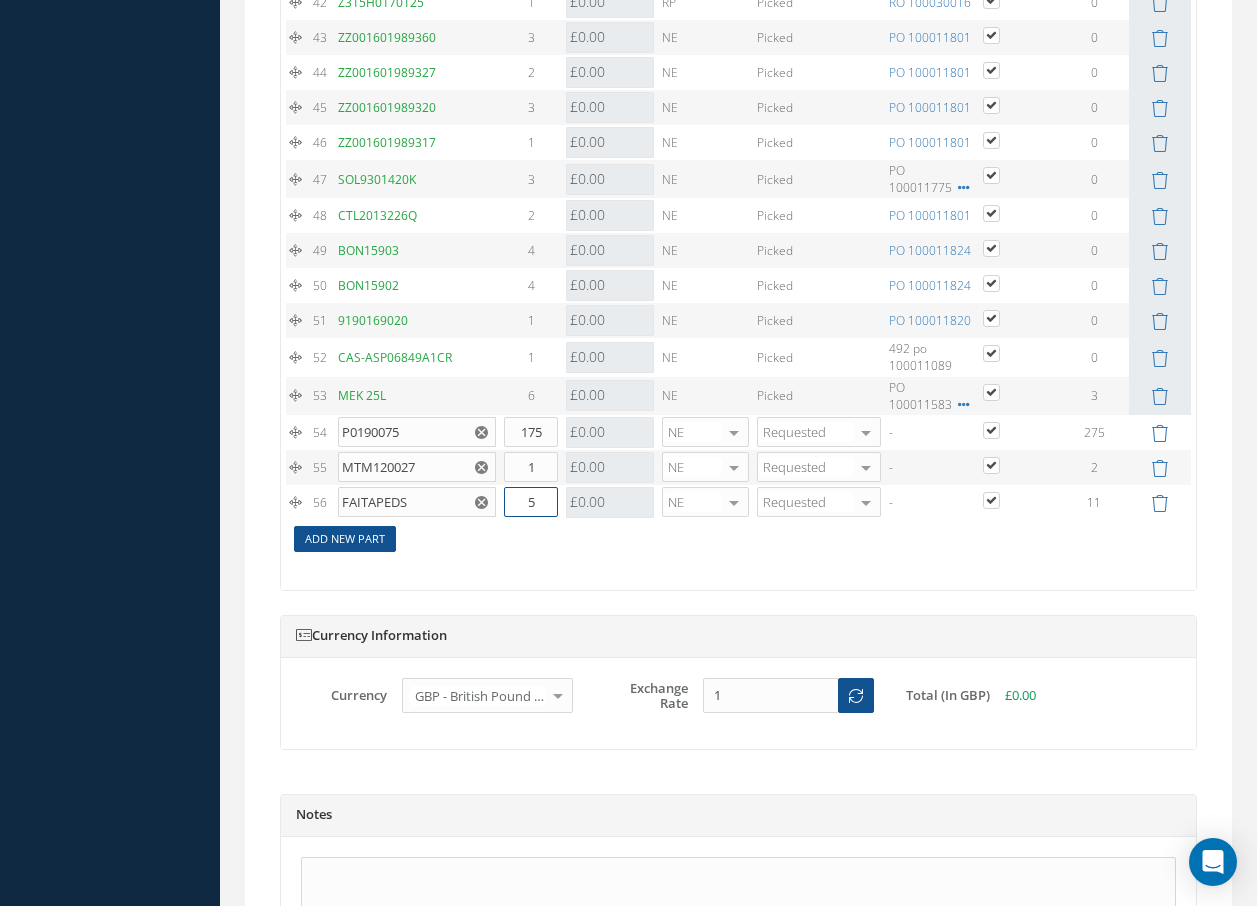 type on "5" 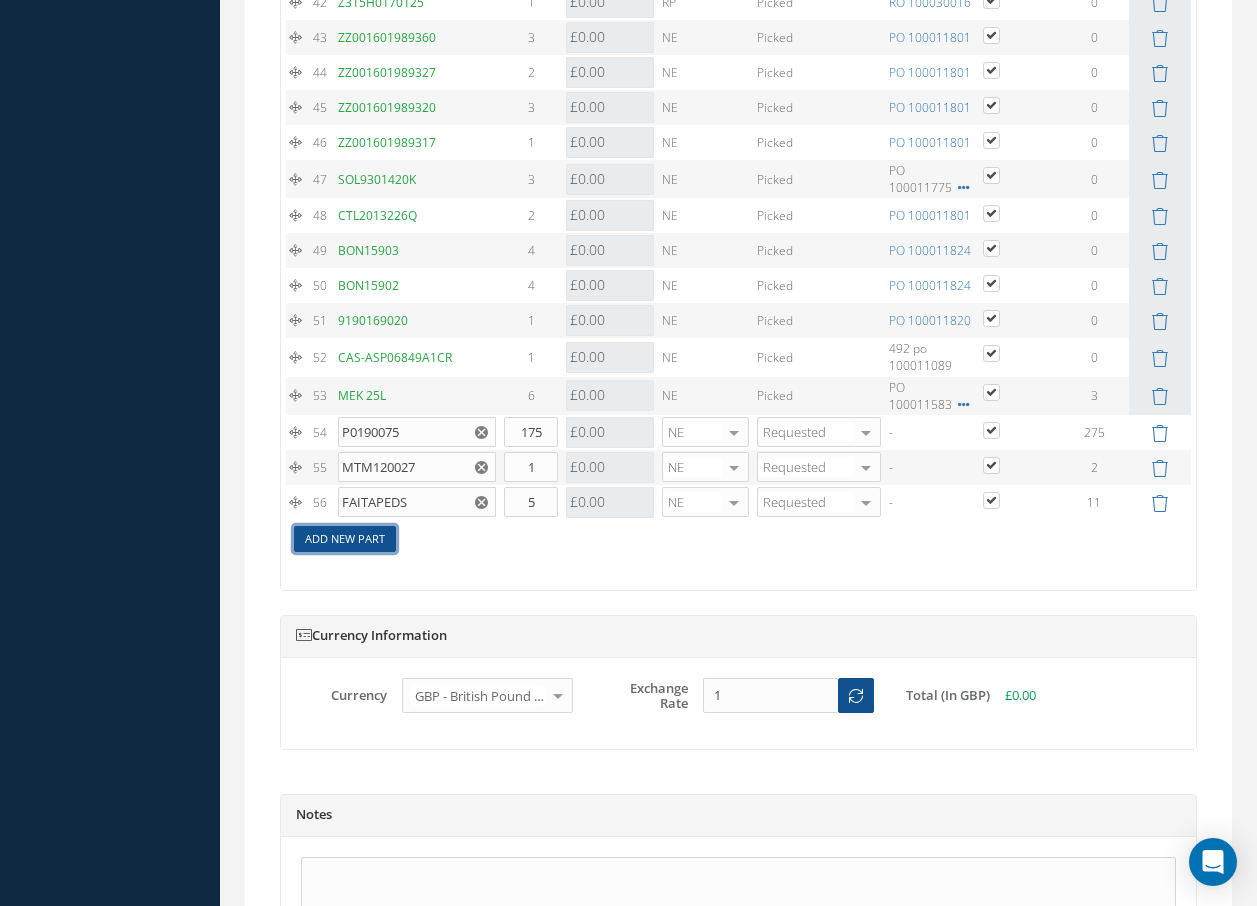 click on "Add New Part" at bounding box center [345, 539] 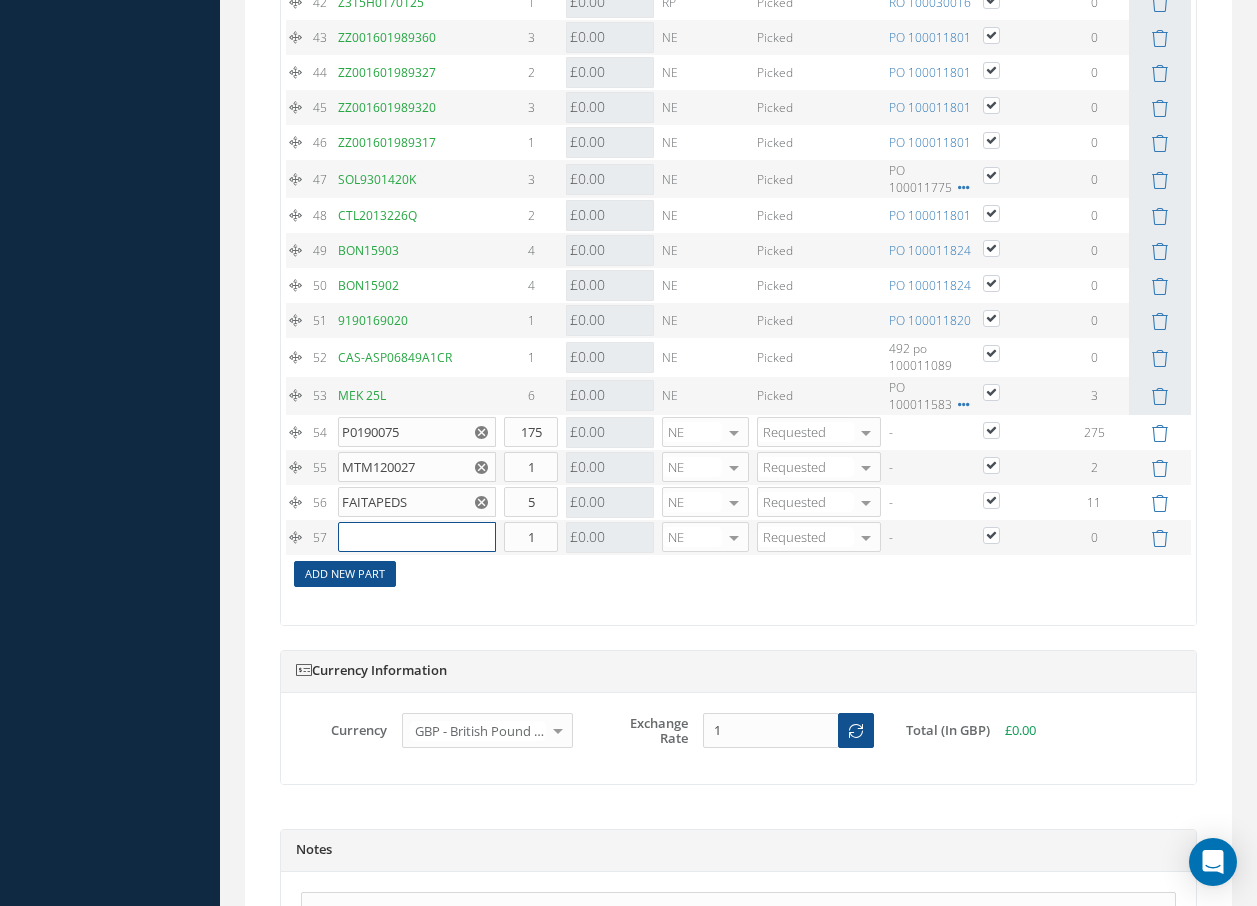 click at bounding box center [417, 537] 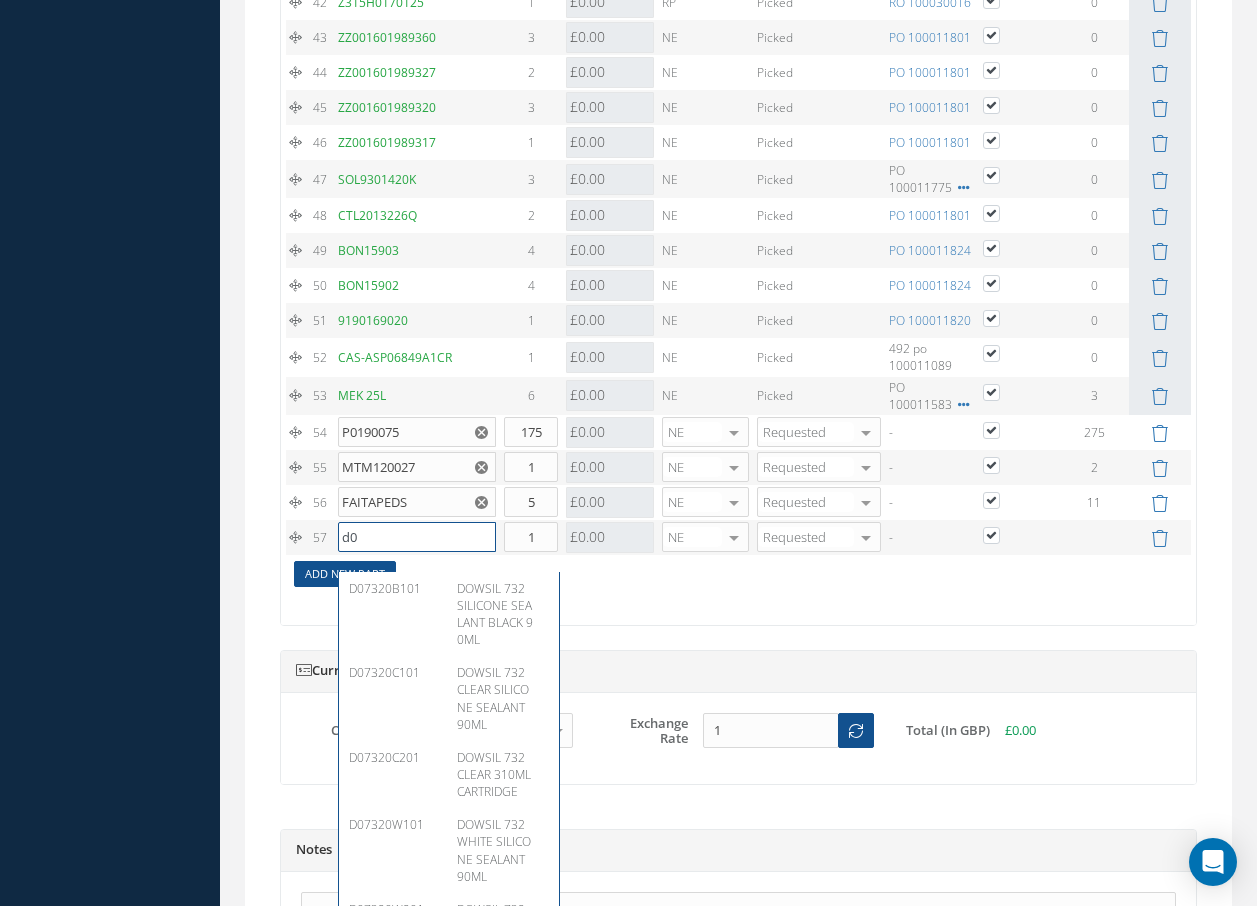 type on "d" 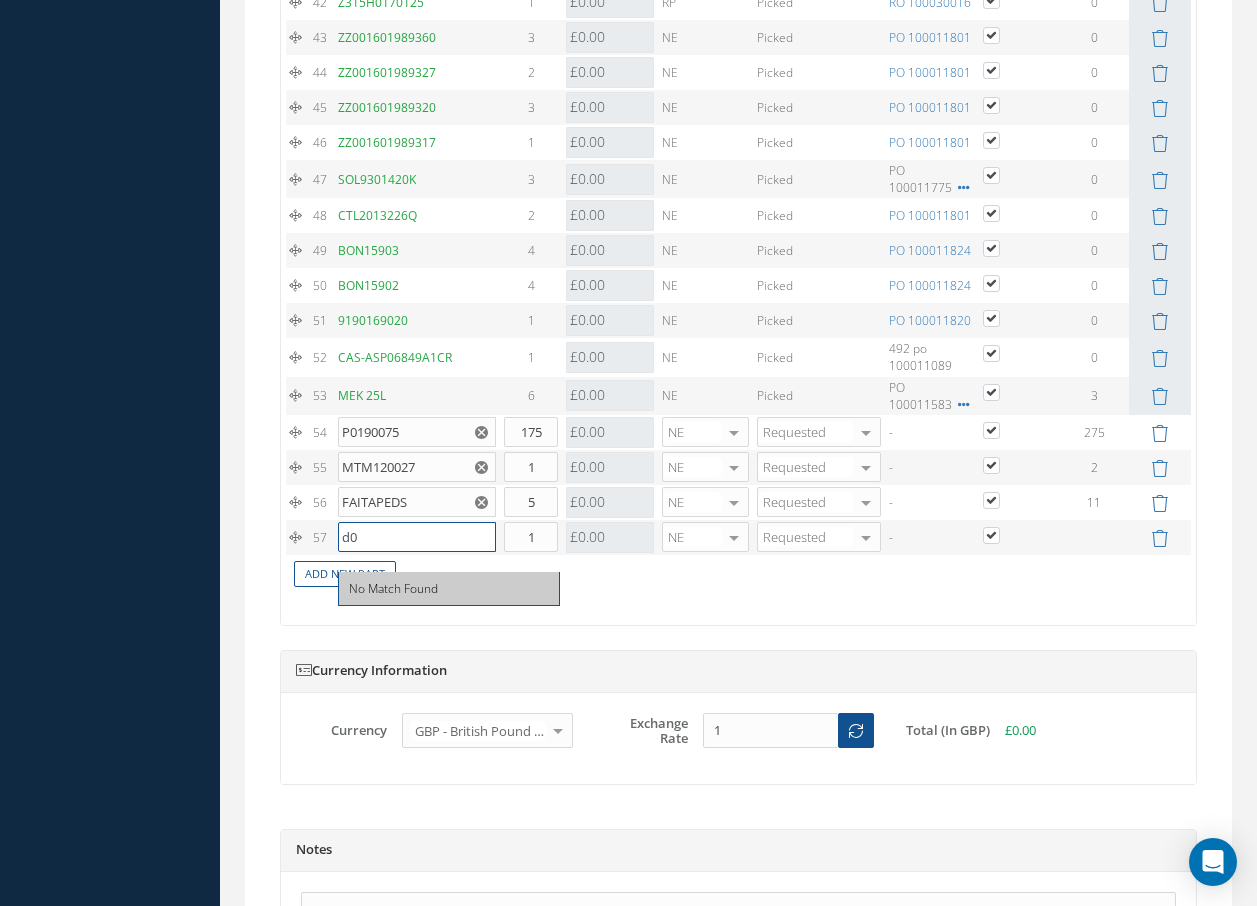 type on "d" 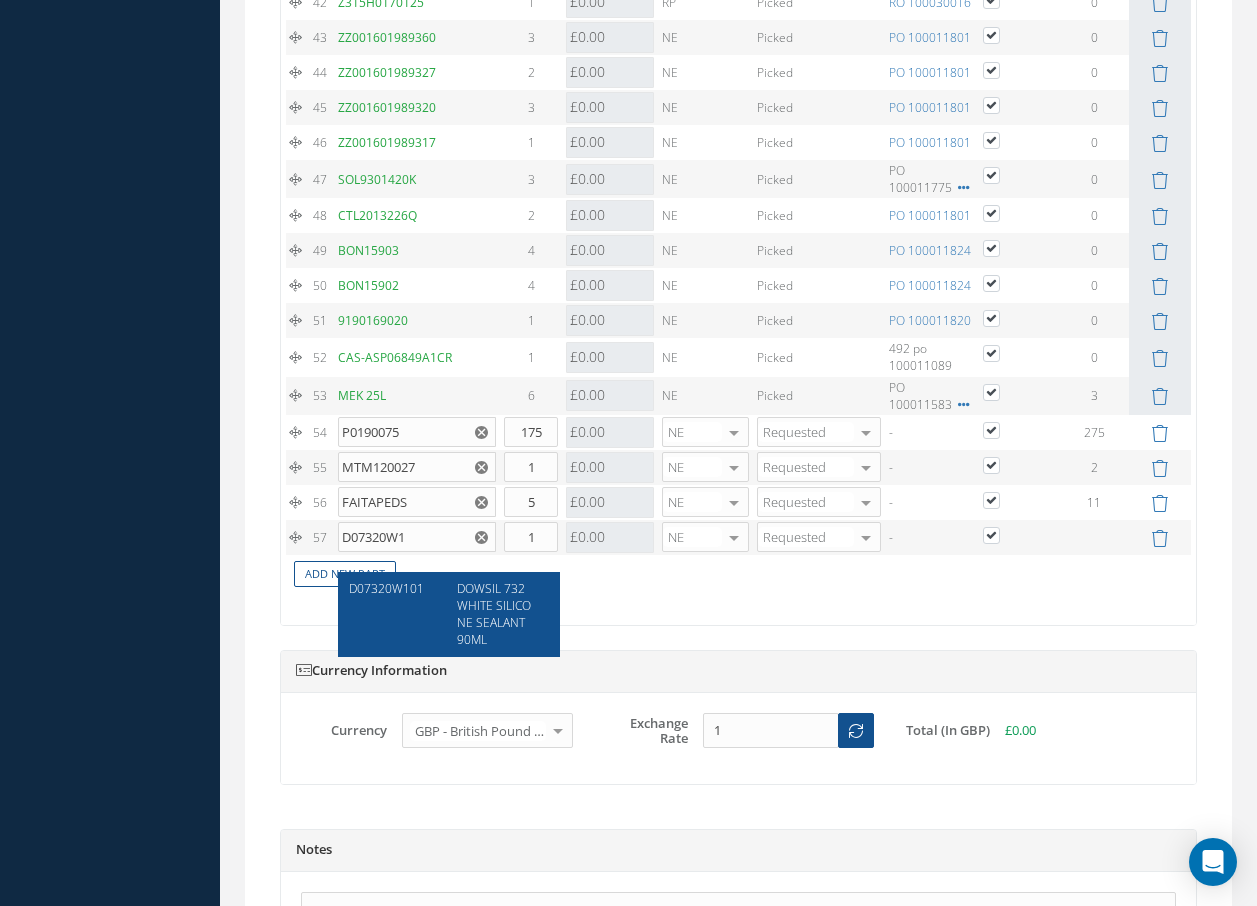 click on "DOWSIL 732 WHITE SILICONE SEALANT 90ML" at bounding box center (494, 614) 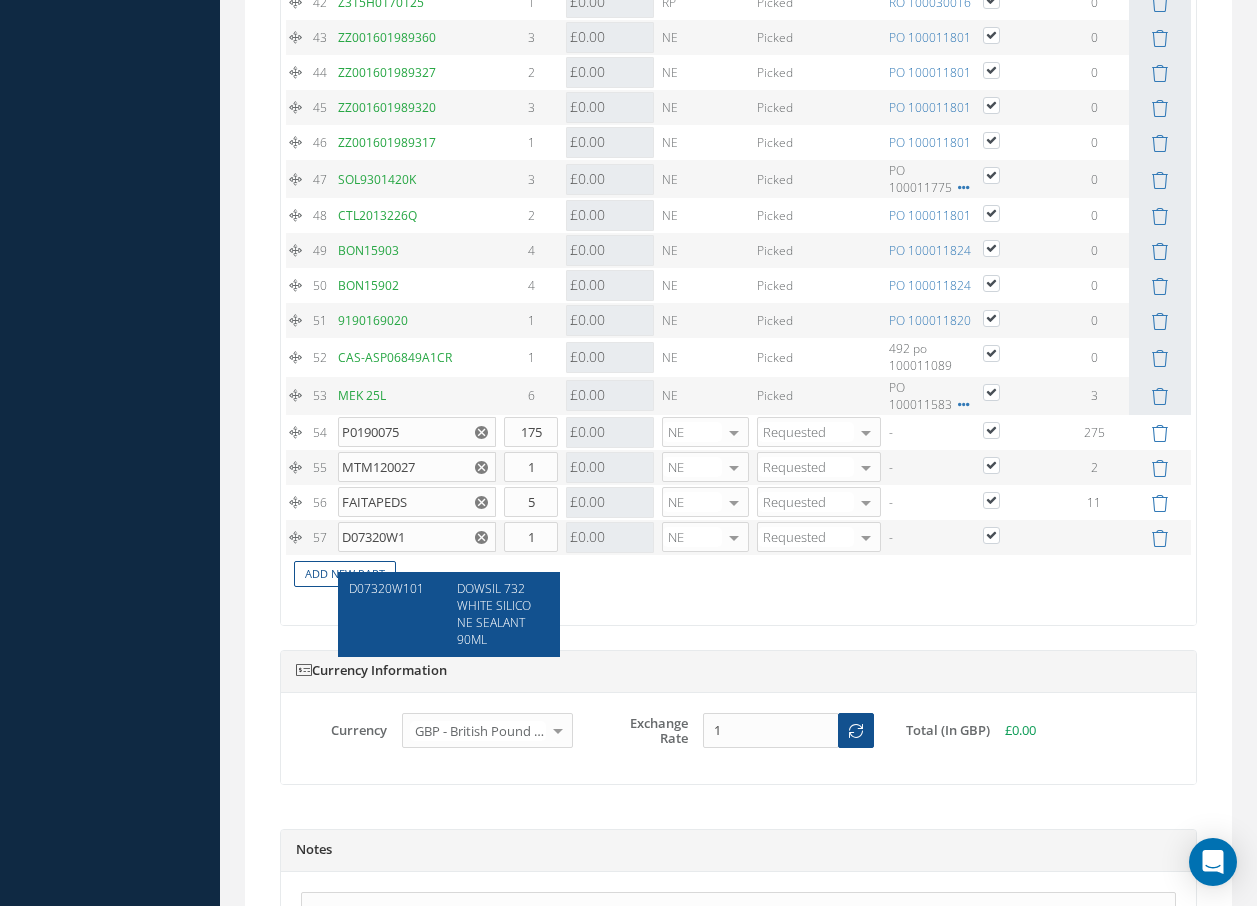 type on "D07320W101" 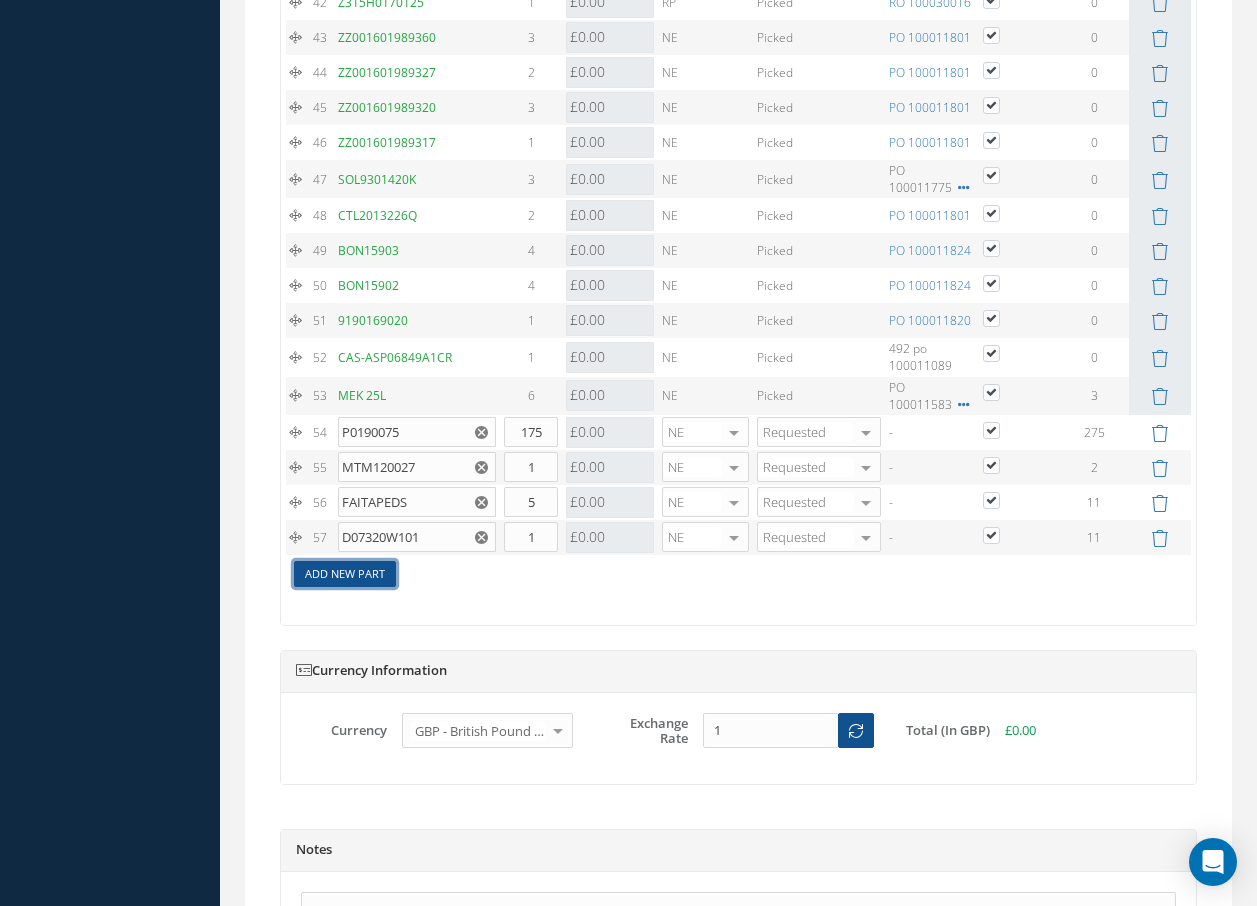 click on "Add New Part" at bounding box center (345, 574) 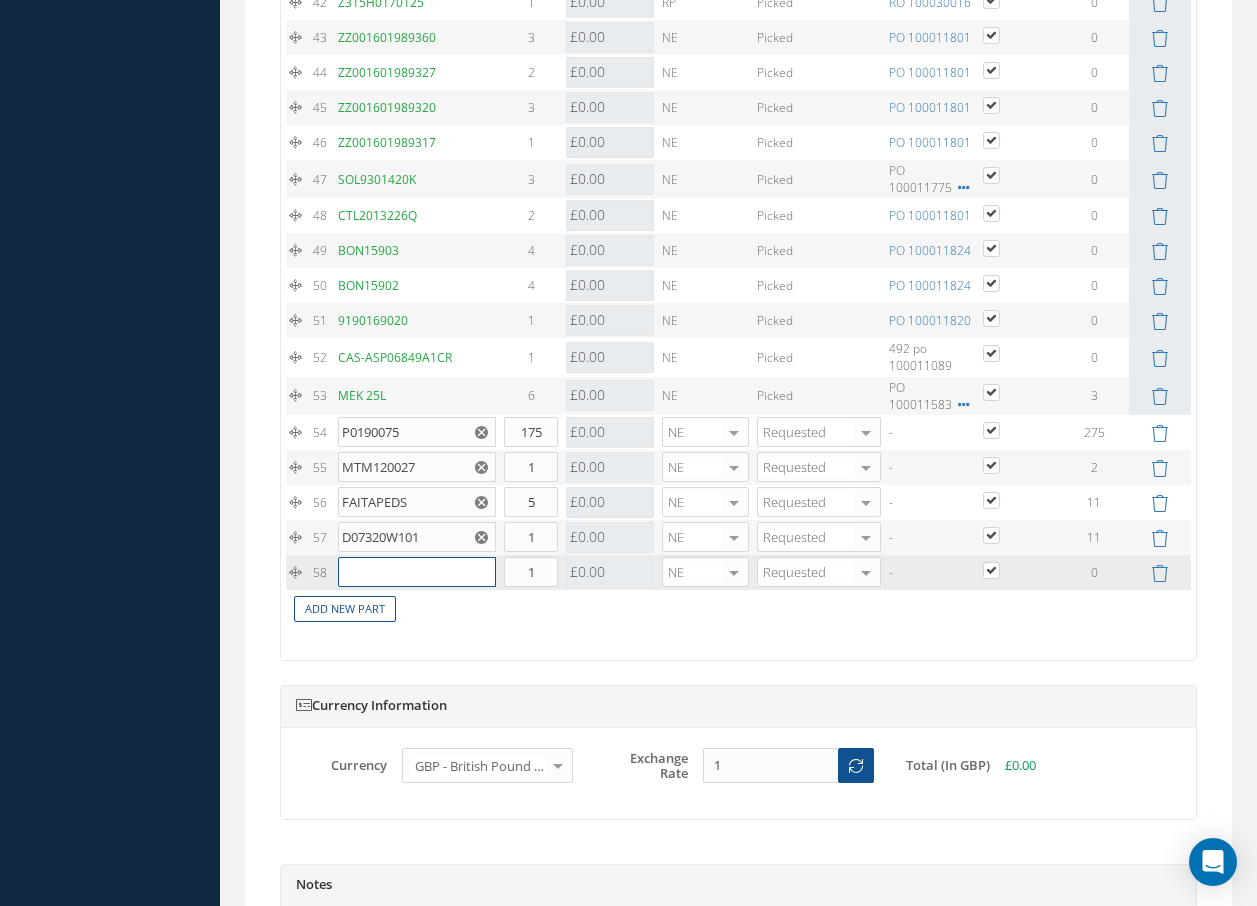 click at bounding box center (417, 572) 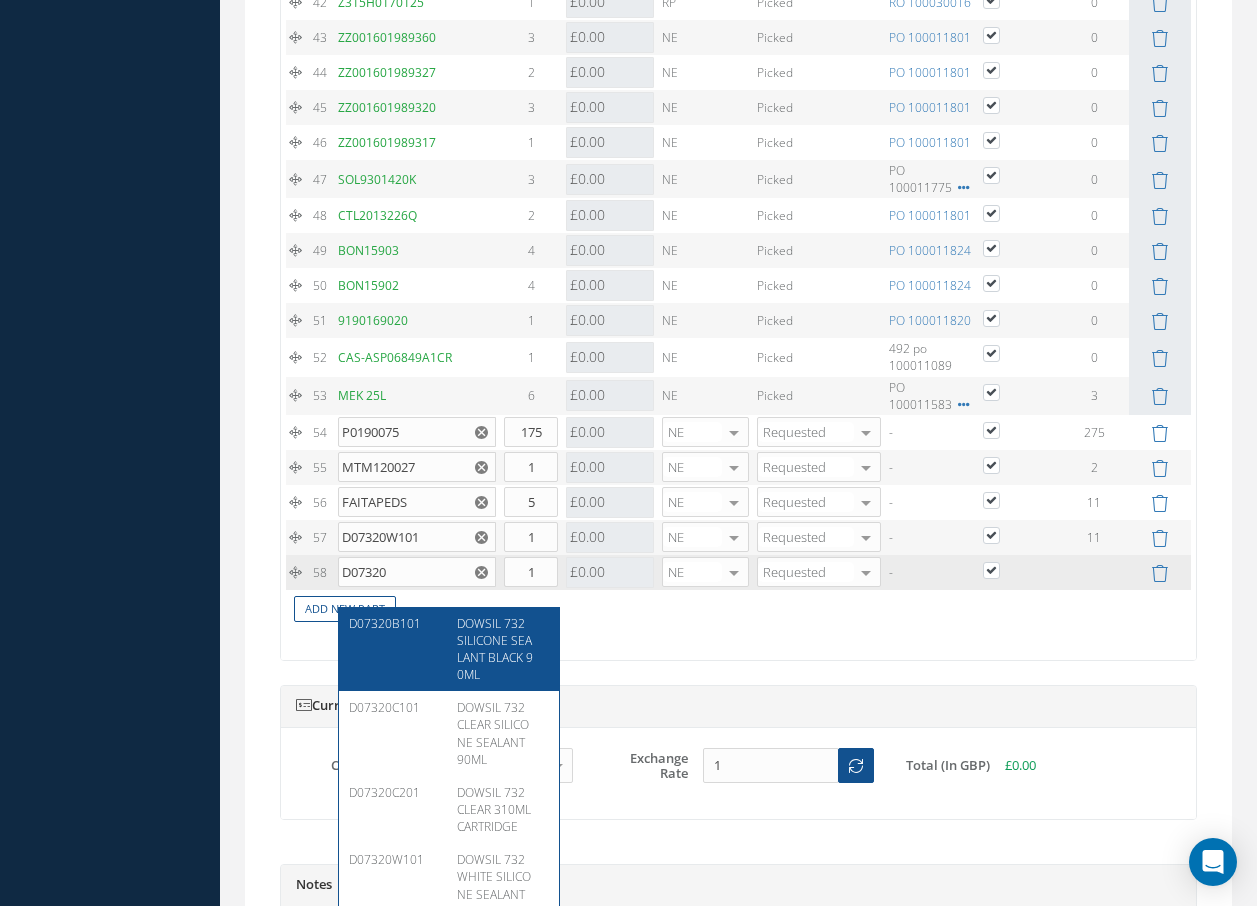 click on "DOWSIL 732 SILICONE SEALANT BLACK 90ML" at bounding box center [495, 649] 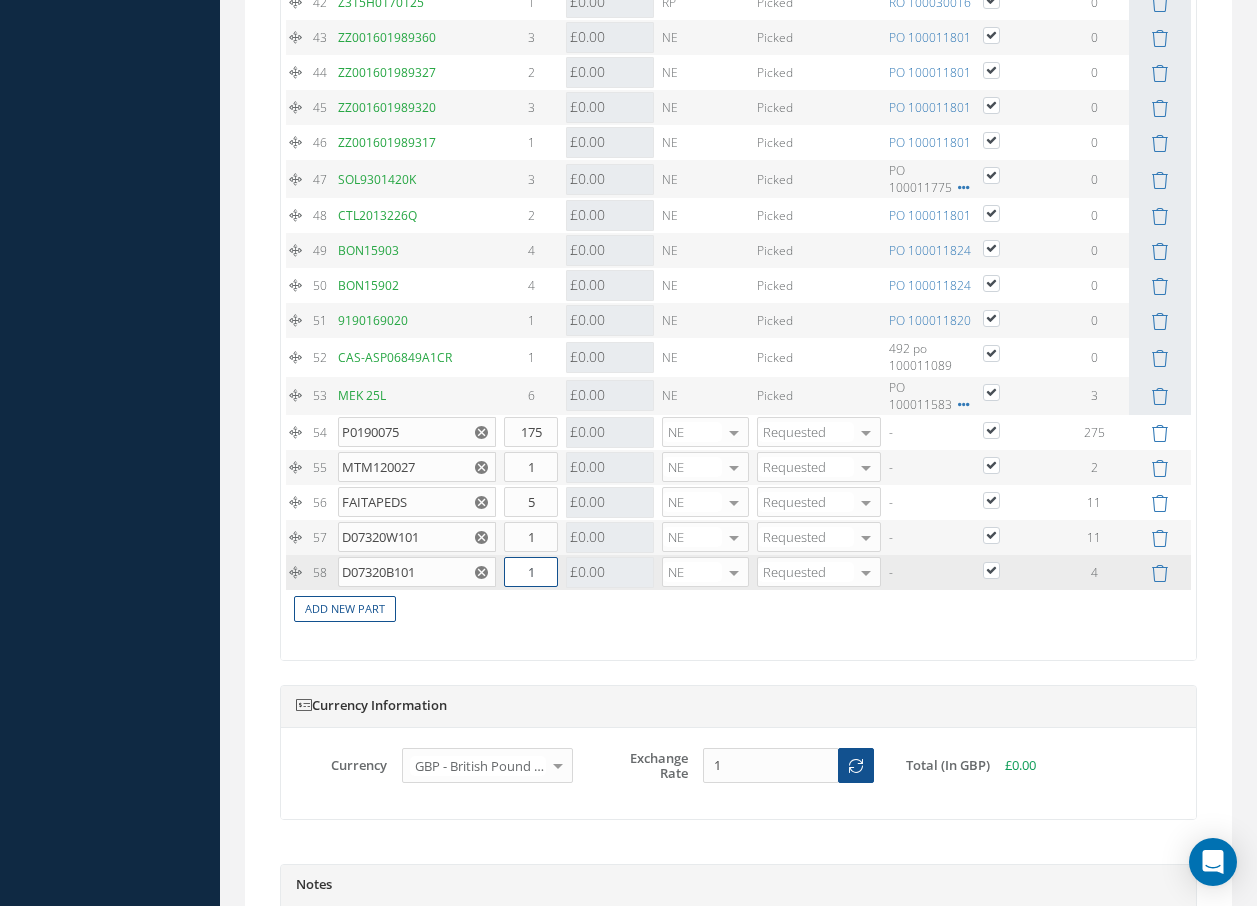 drag, startPoint x: 538, startPoint y: 583, endPoint x: 526, endPoint y: 590, distance: 13.892444 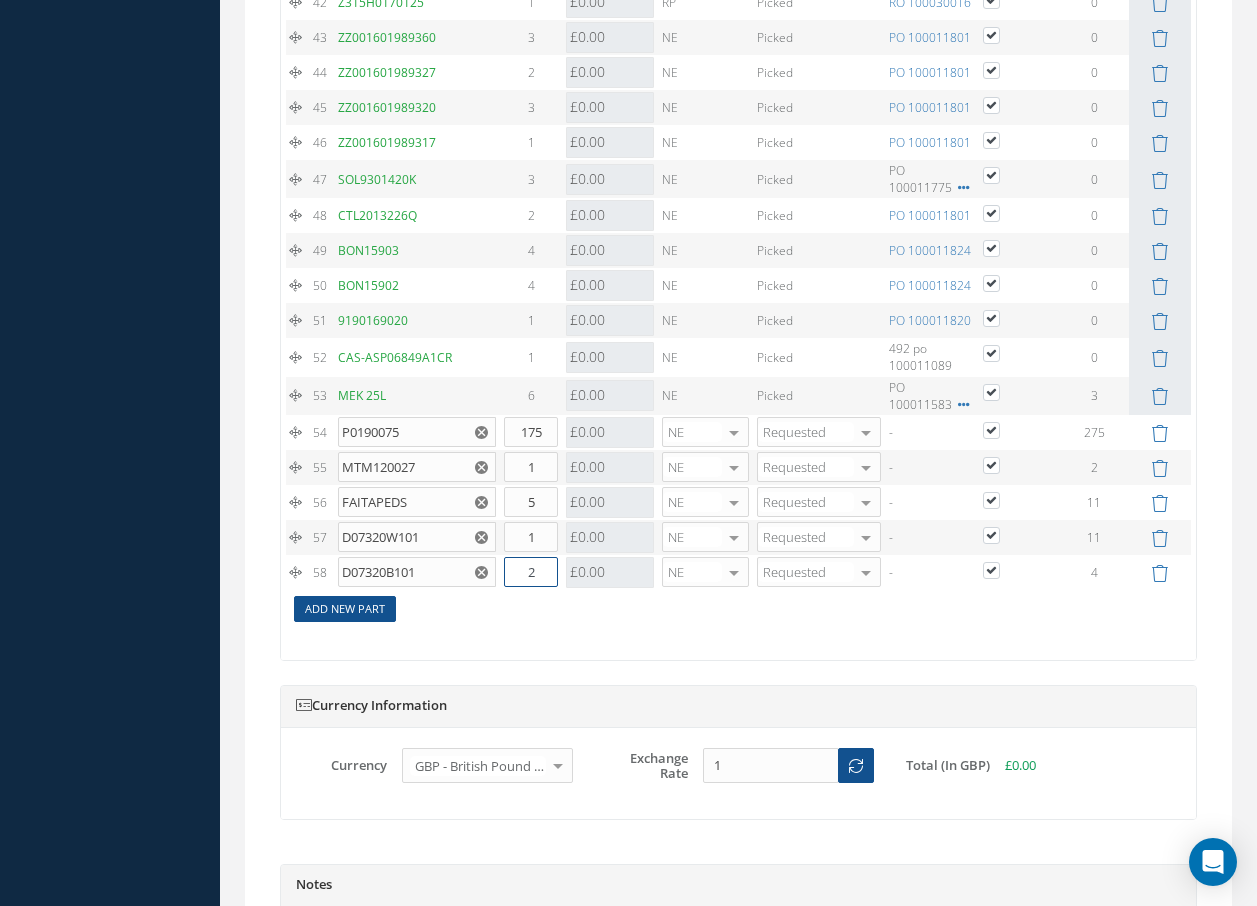 type on "2" 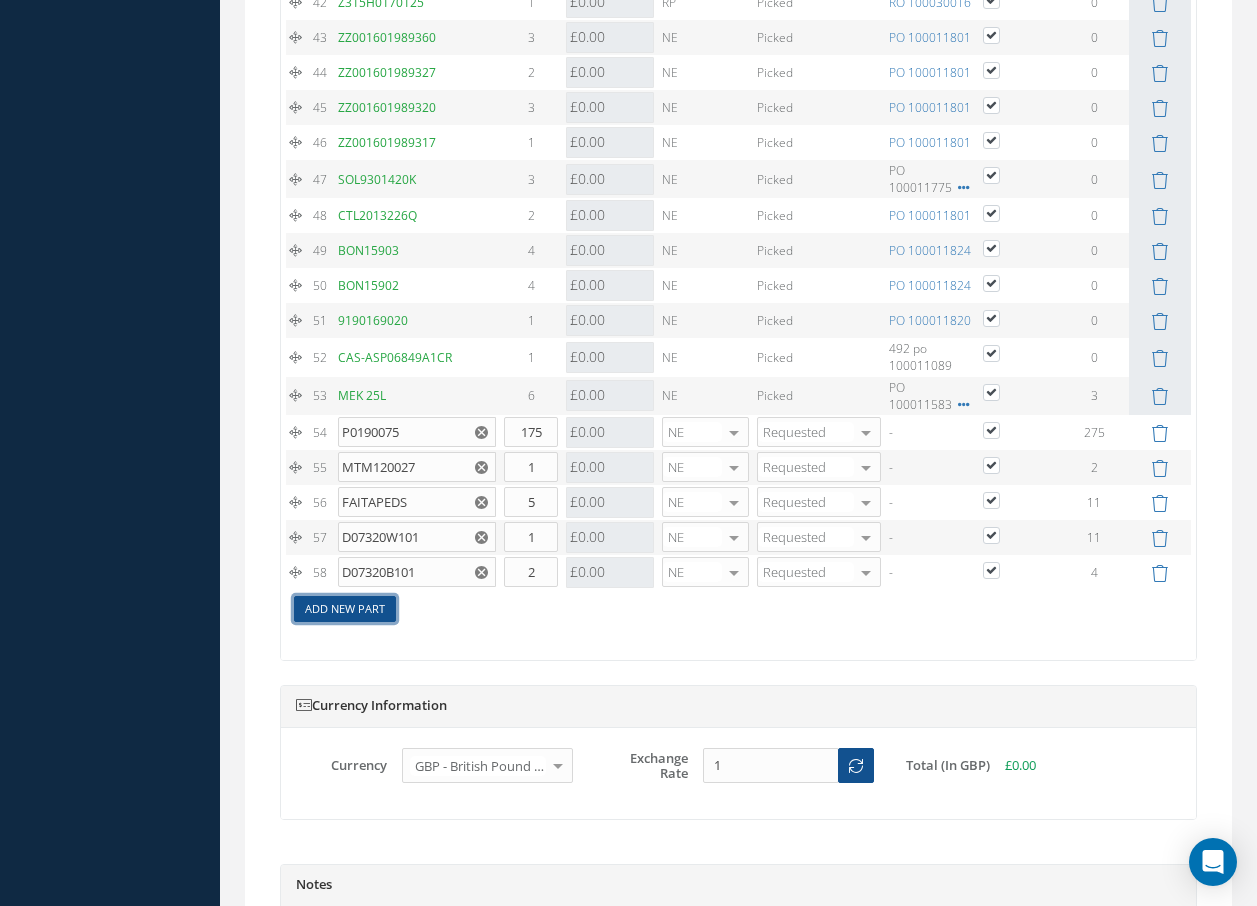 click on "Add New Part" at bounding box center [345, 609] 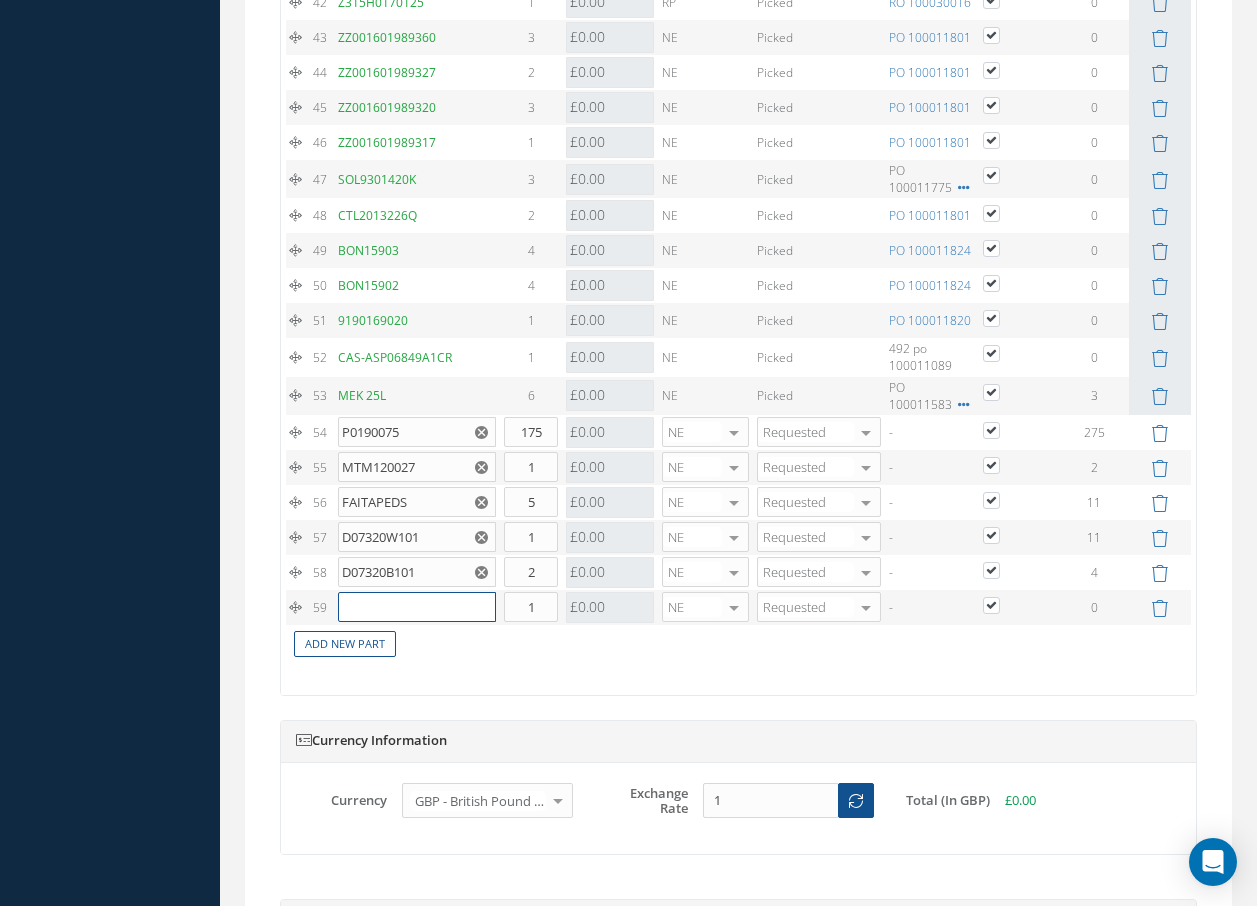 click at bounding box center [417, 607] 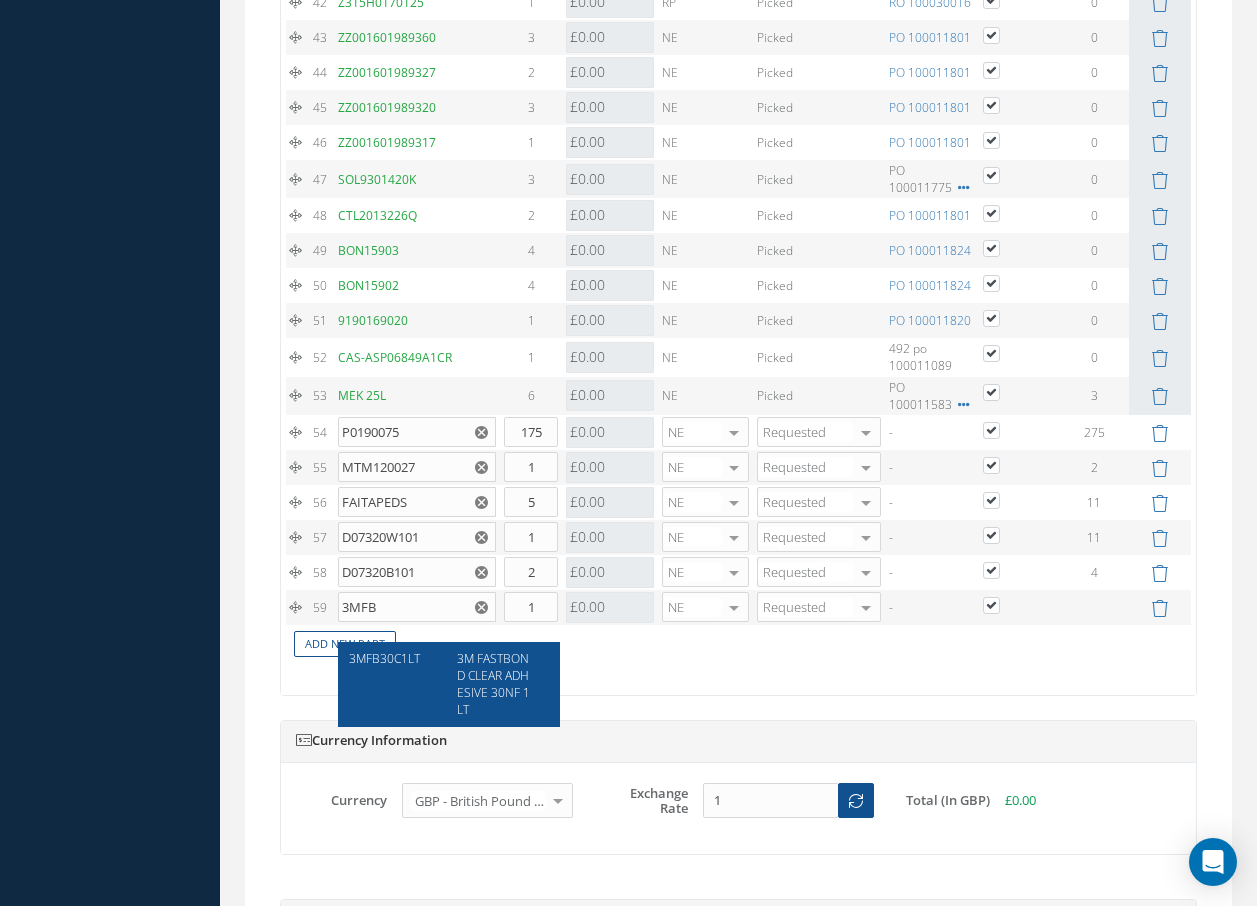 click on "3M FASTBOND CLEAR ADHESIVE 30NF 1LT" at bounding box center [493, 684] 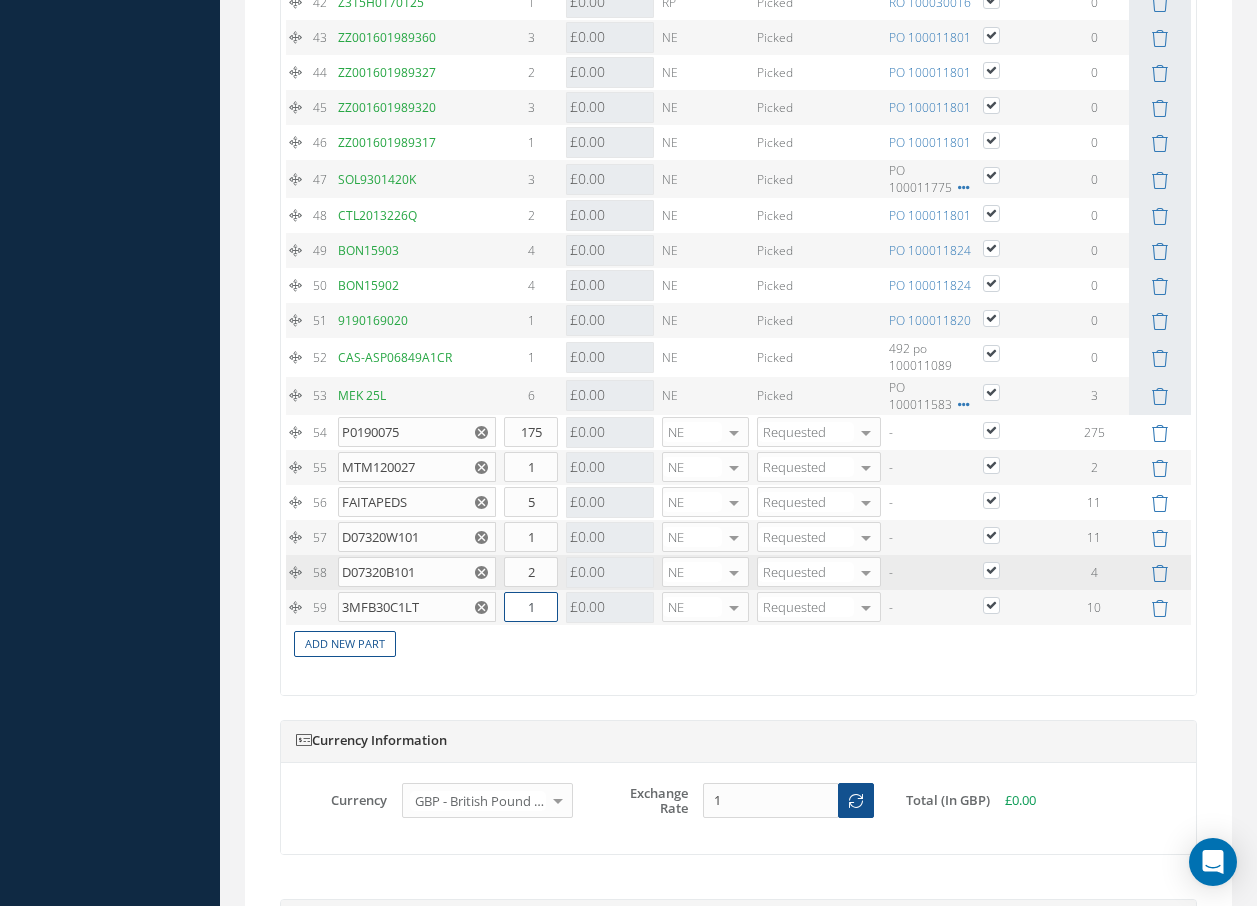 drag, startPoint x: 530, startPoint y: 630, endPoint x: 579, endPoint y: 601, distance: 56.938564 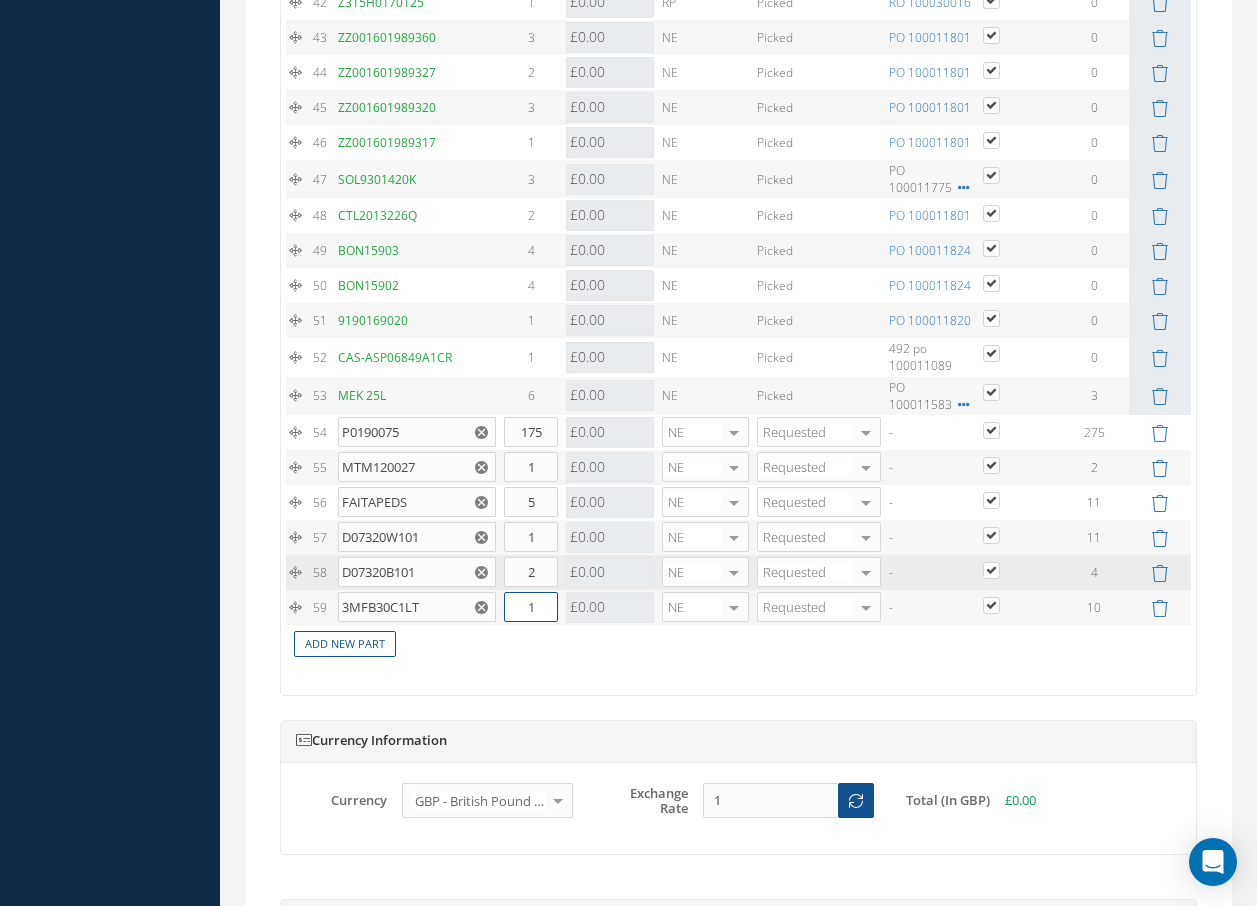 click on "1" at bounding box center (531, 607) 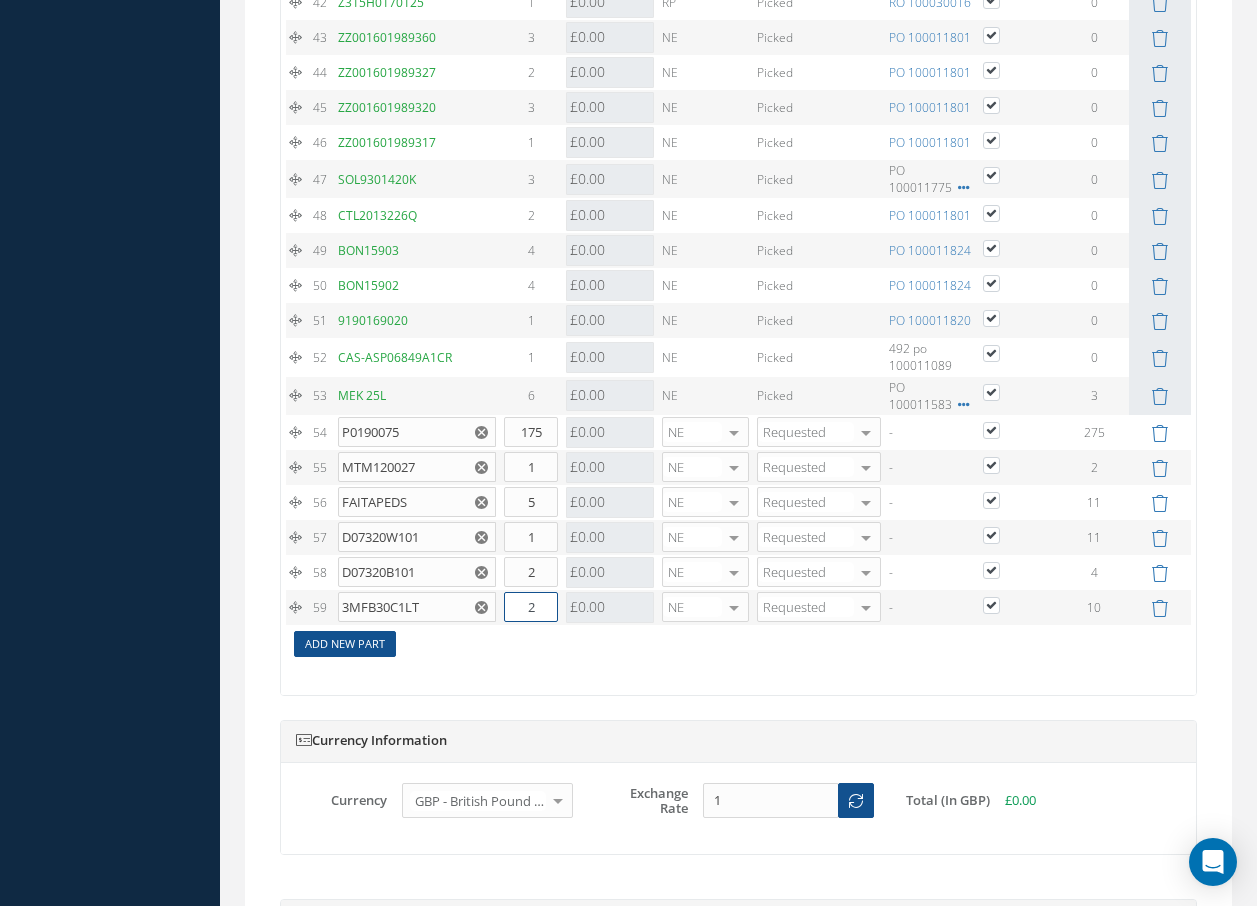 type on "2" 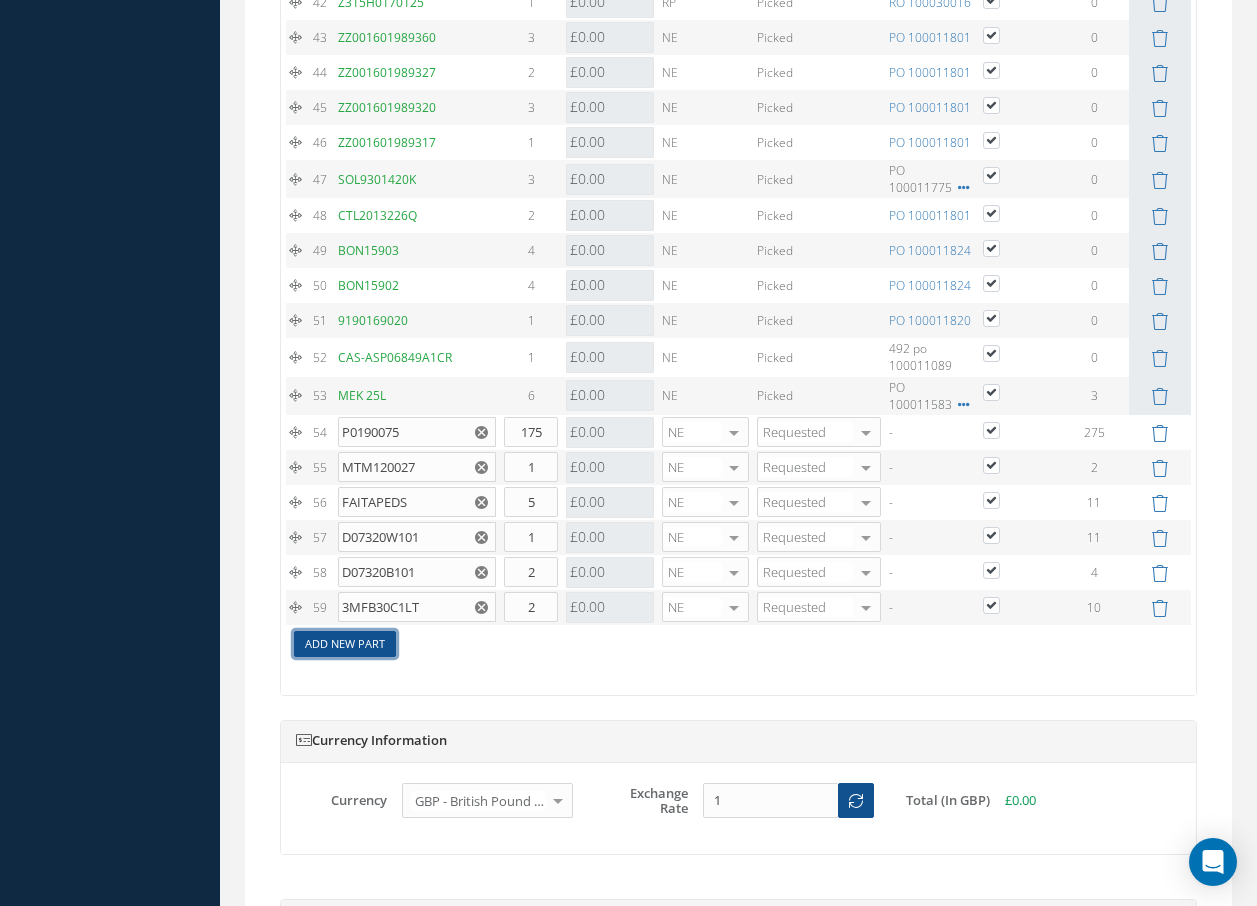 click on "Add New Part" at bounding box center (345, 644) 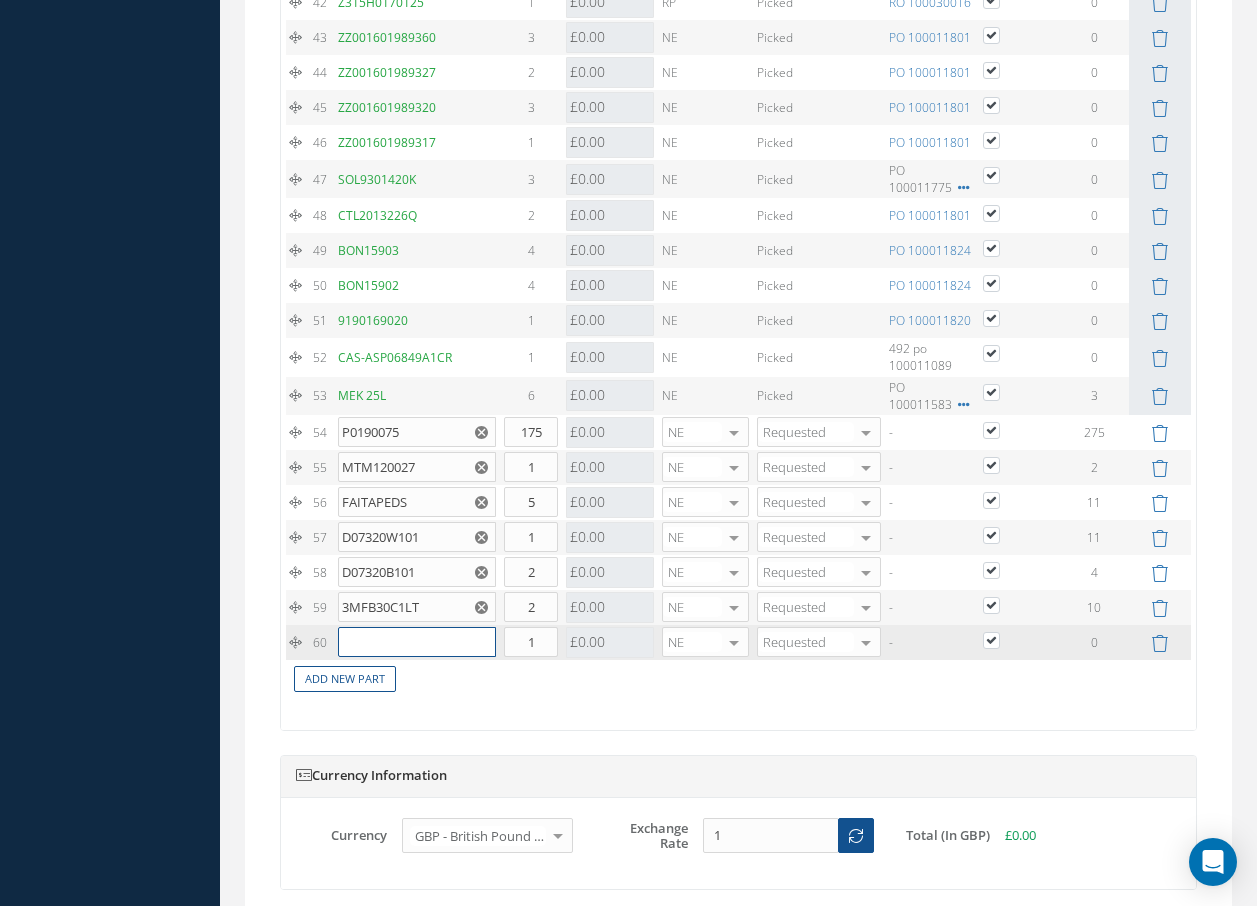 drag, startPoint x: 385, startPoint y: 657, endPoint x: 421, endPoint y: 674, distance: 39.812057 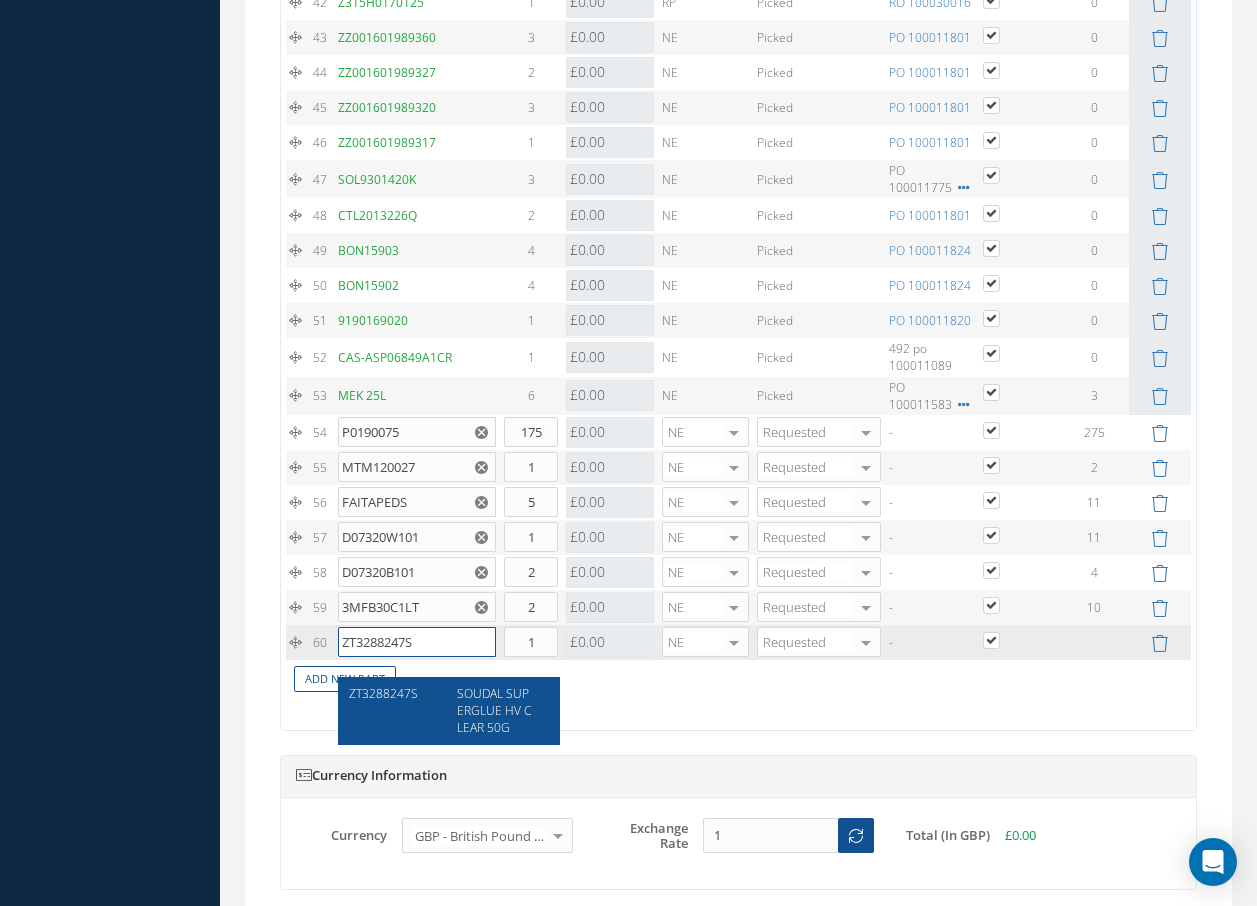 type on "ZT3288247S" 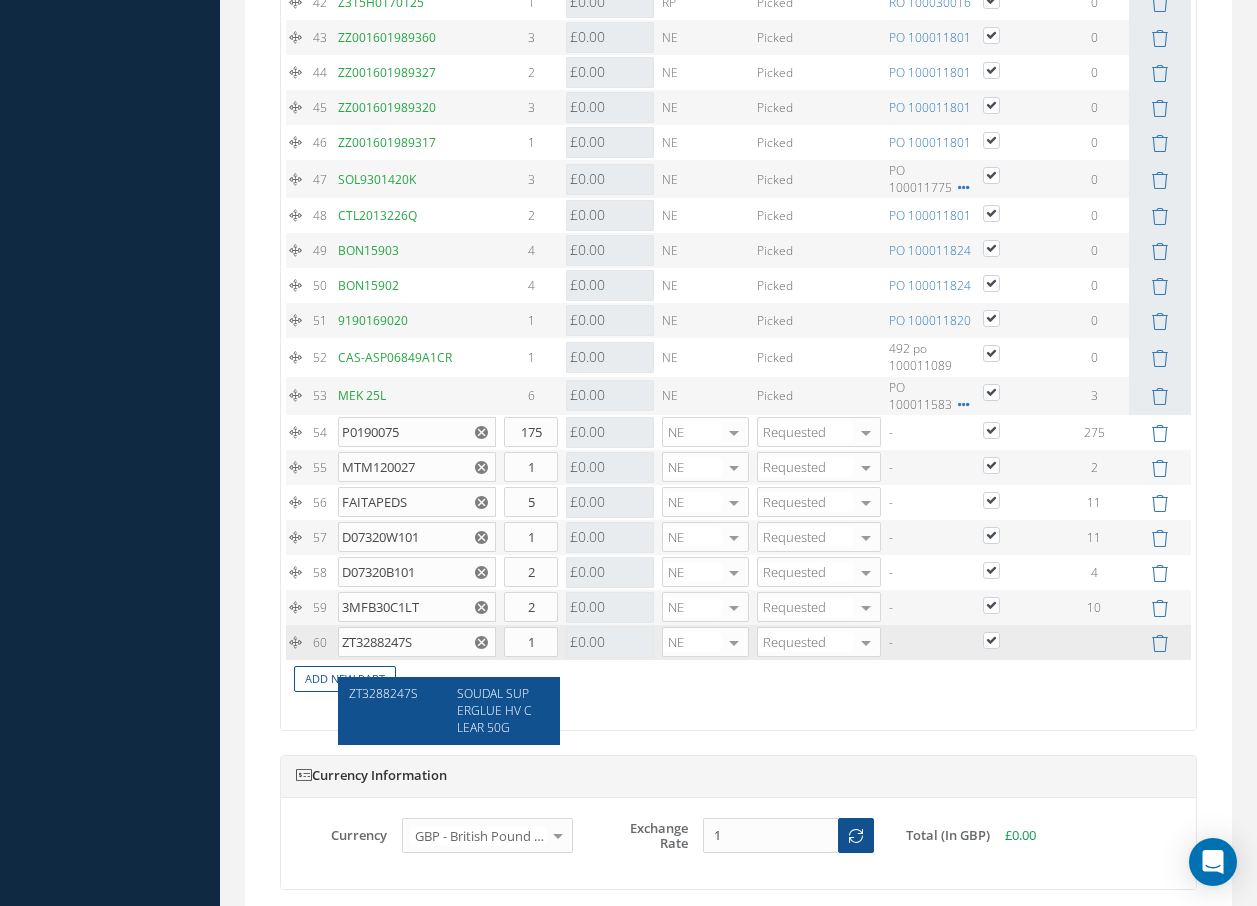 click on "SOUDAL SUPERGLUE HV CLEAR 50G" at bounding box center (494, 710) 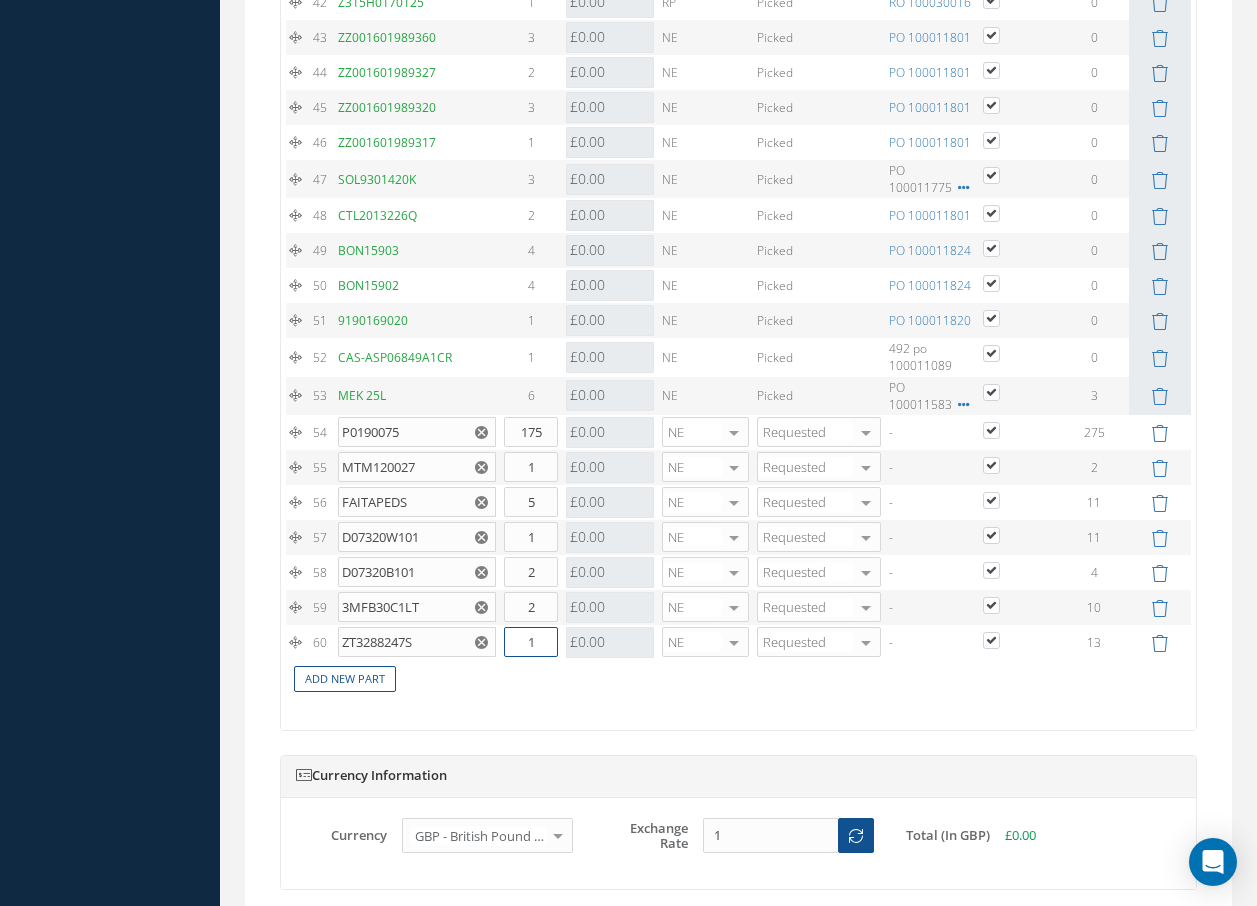 drag, startPoint x: 545, startPoint y: 669, endPoint x: 491, endPoint y: 662, distance: 54.451813 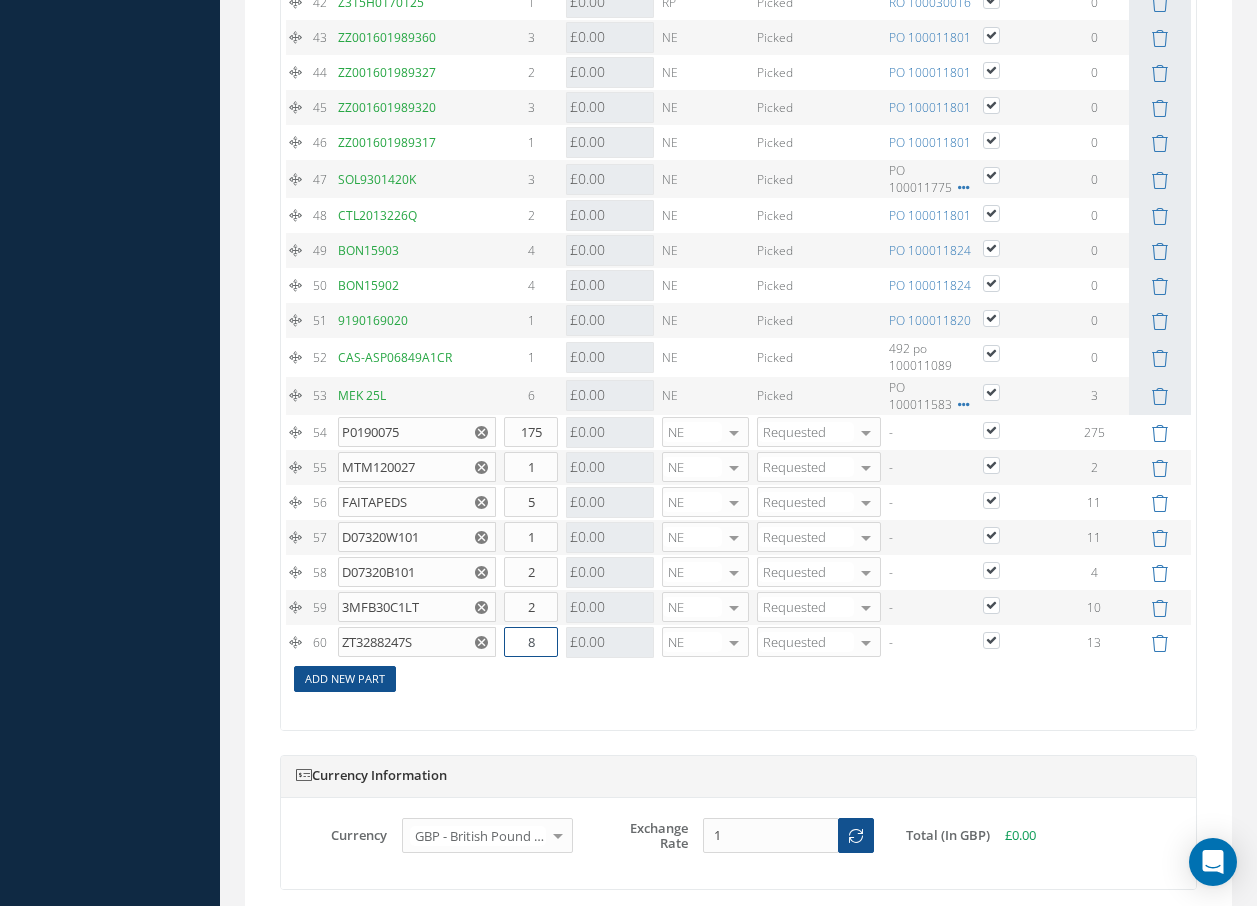 type on "8" 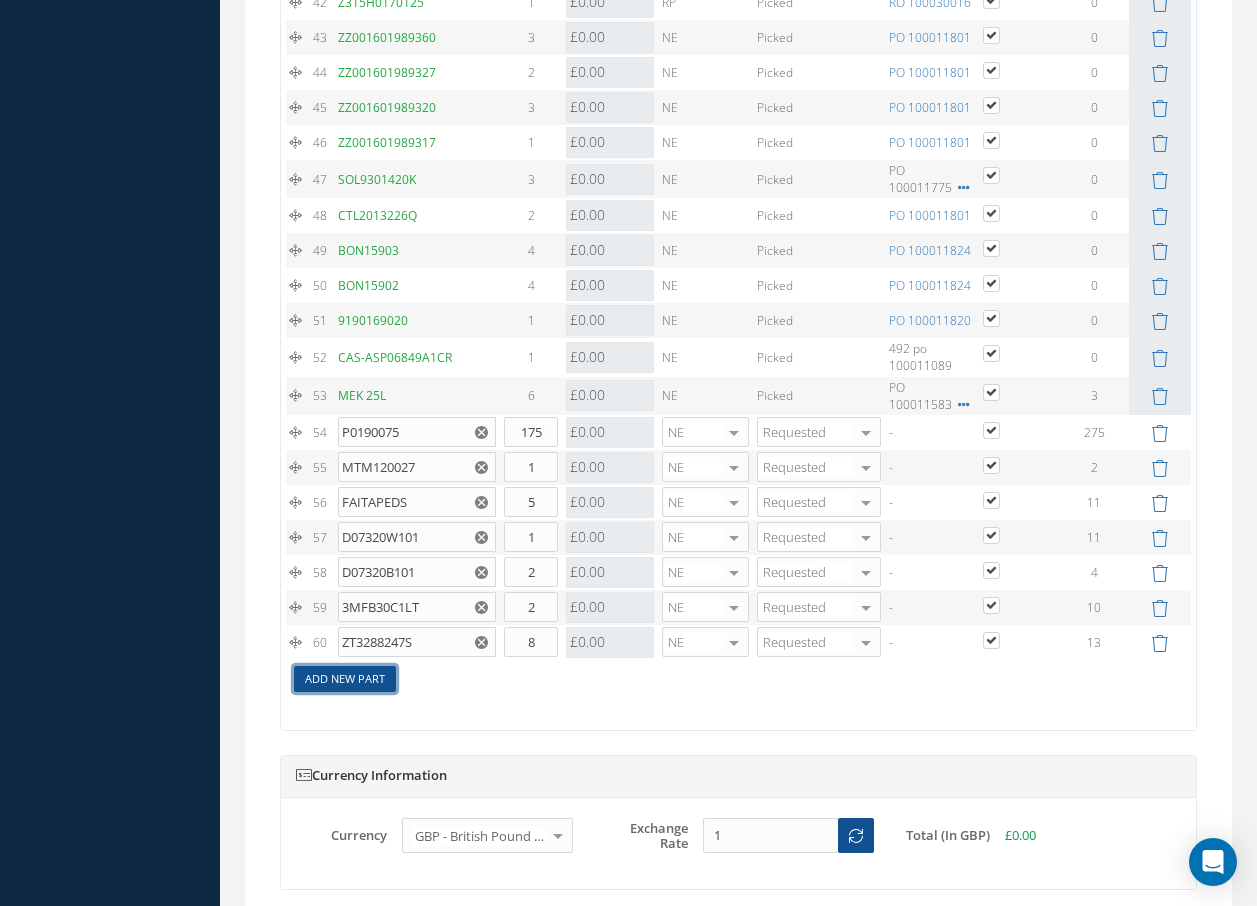 click on "Add New Part" at bounding box center [345, 679] 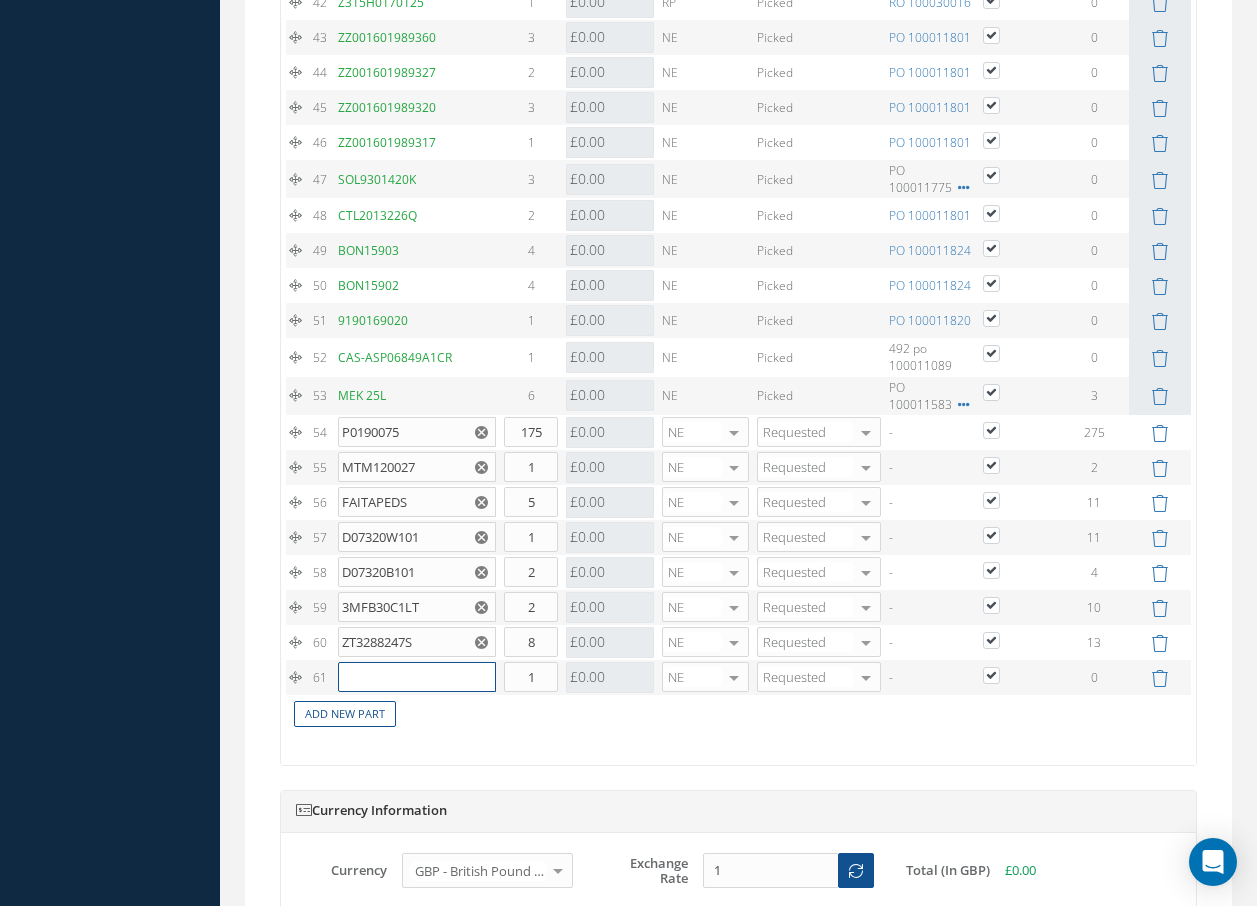 click at bounding box center [417, 677] 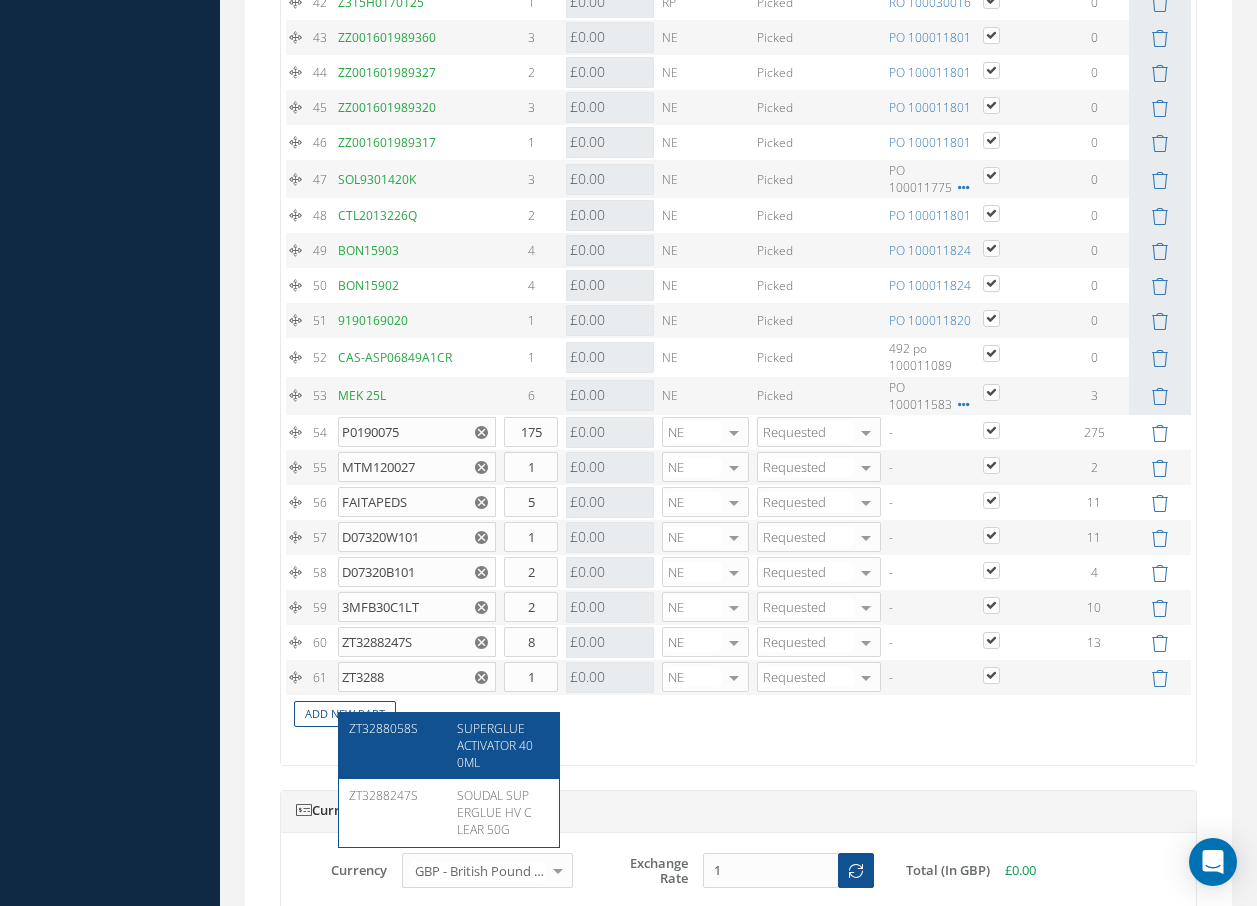 click on "SUPERGLUE ACTIVATOR 400ML" at bounding box center (495, 745) 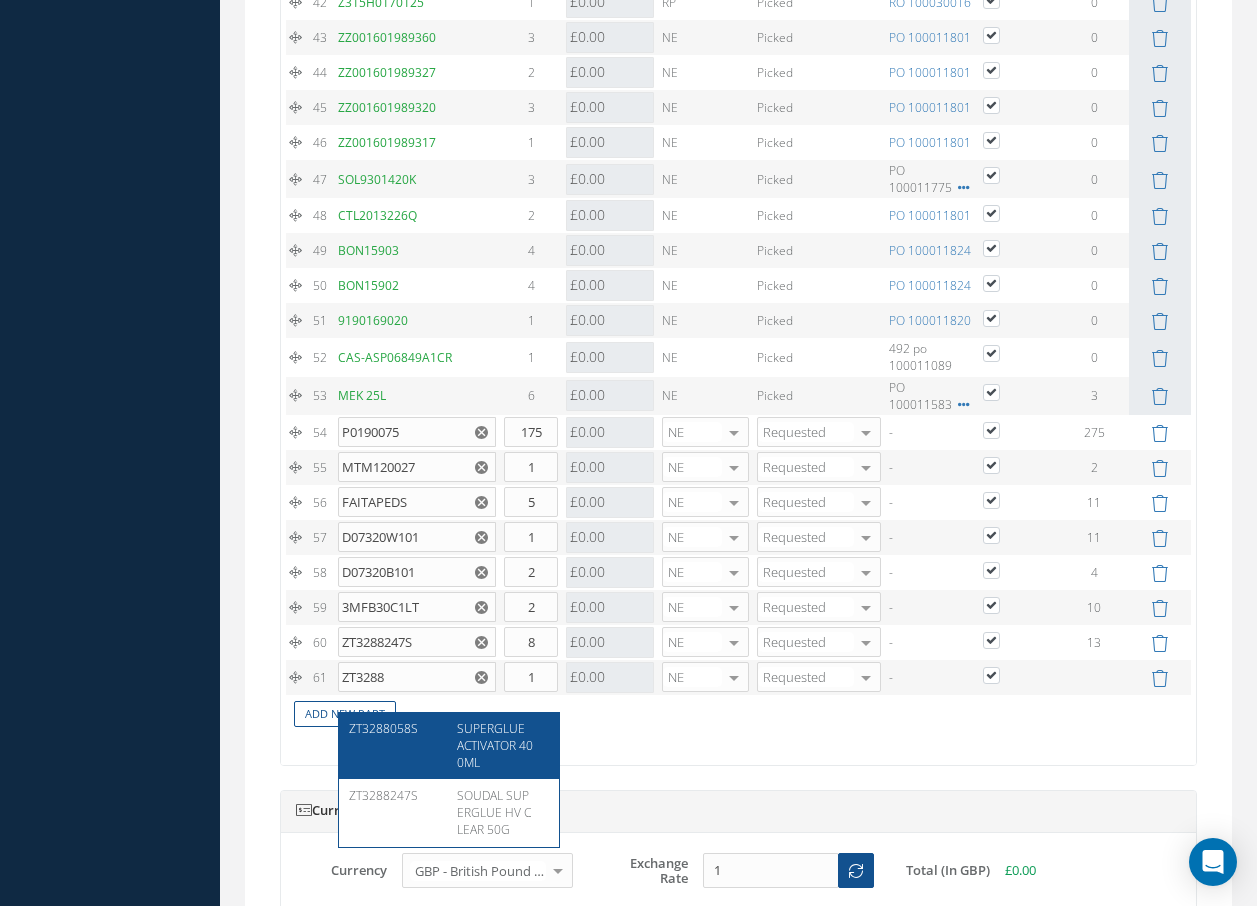 type on "ZT3288058S" 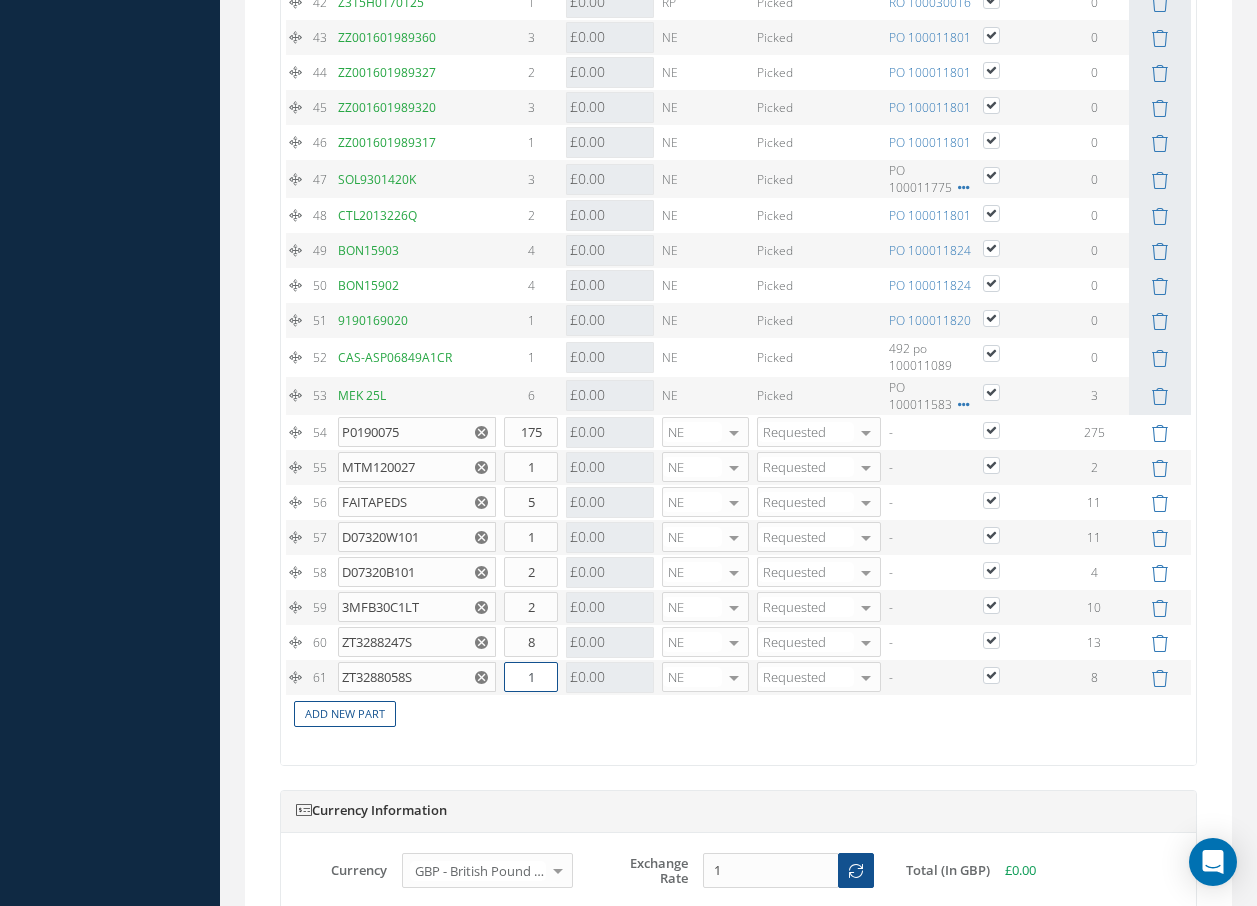 drag, startPoint x: 513, startPoint y: 699, endPoint x: 577, endPoint y: 681, distance: 66.48308 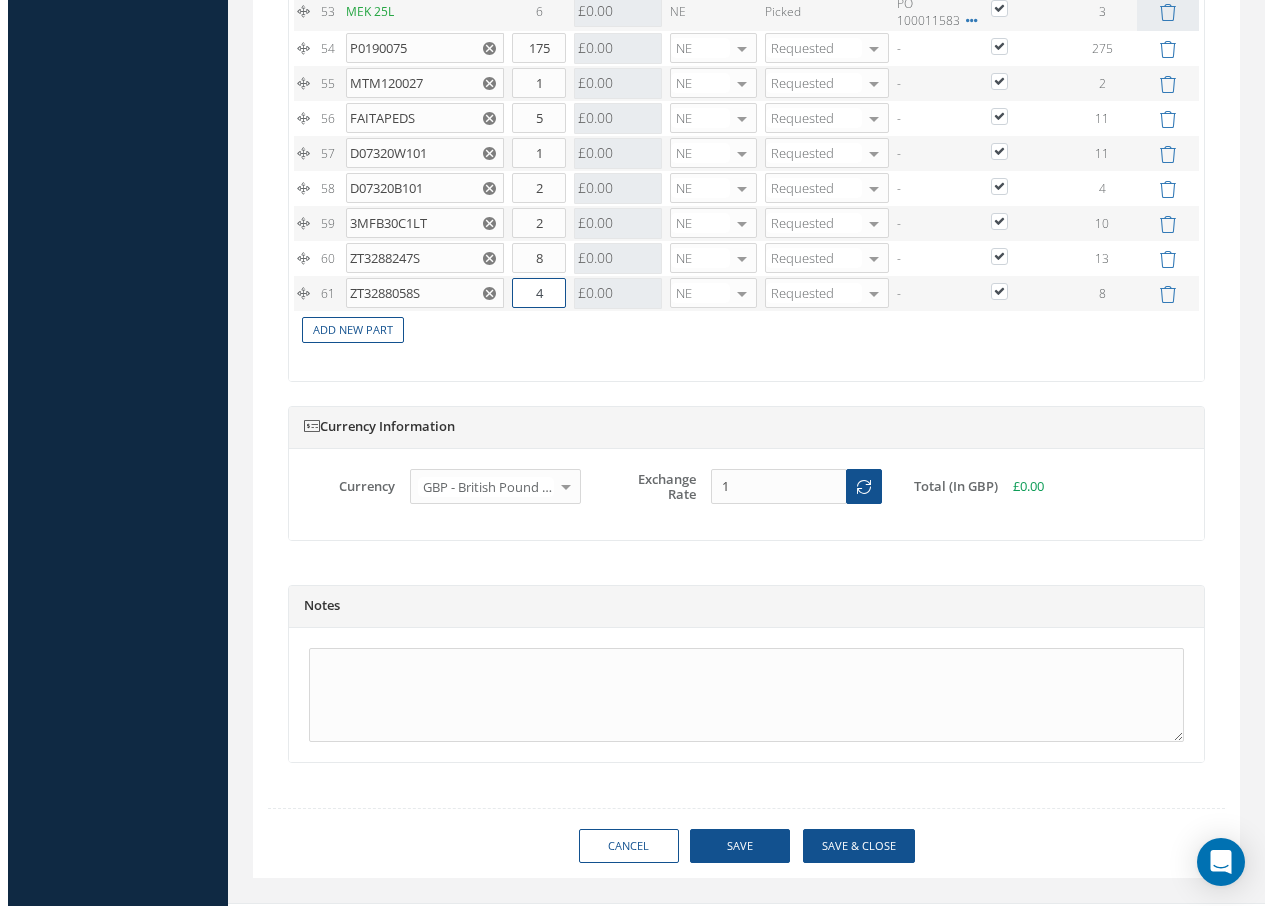 scroll, scrollTop: 3900, scrollLeft: 0, axis: vertical 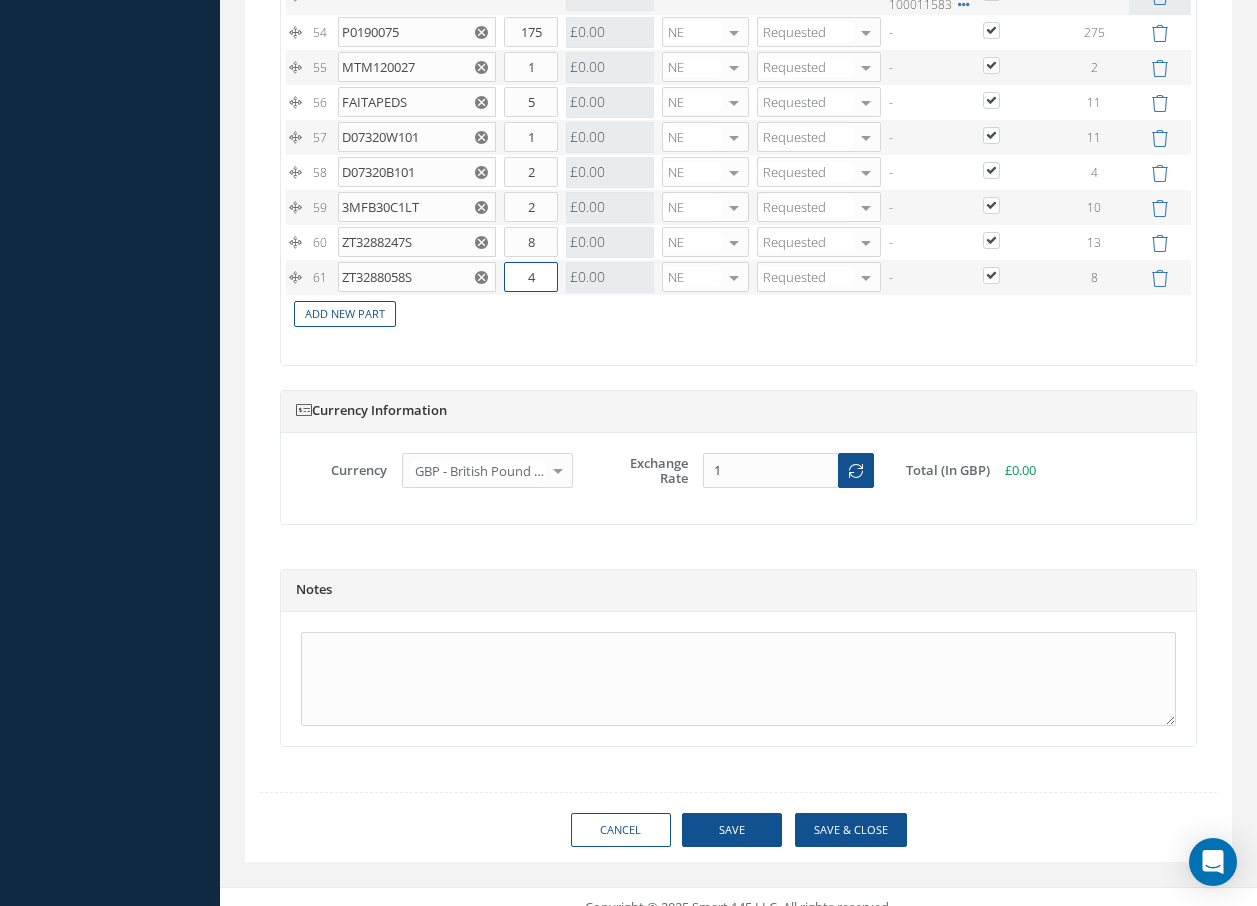 type on "4" 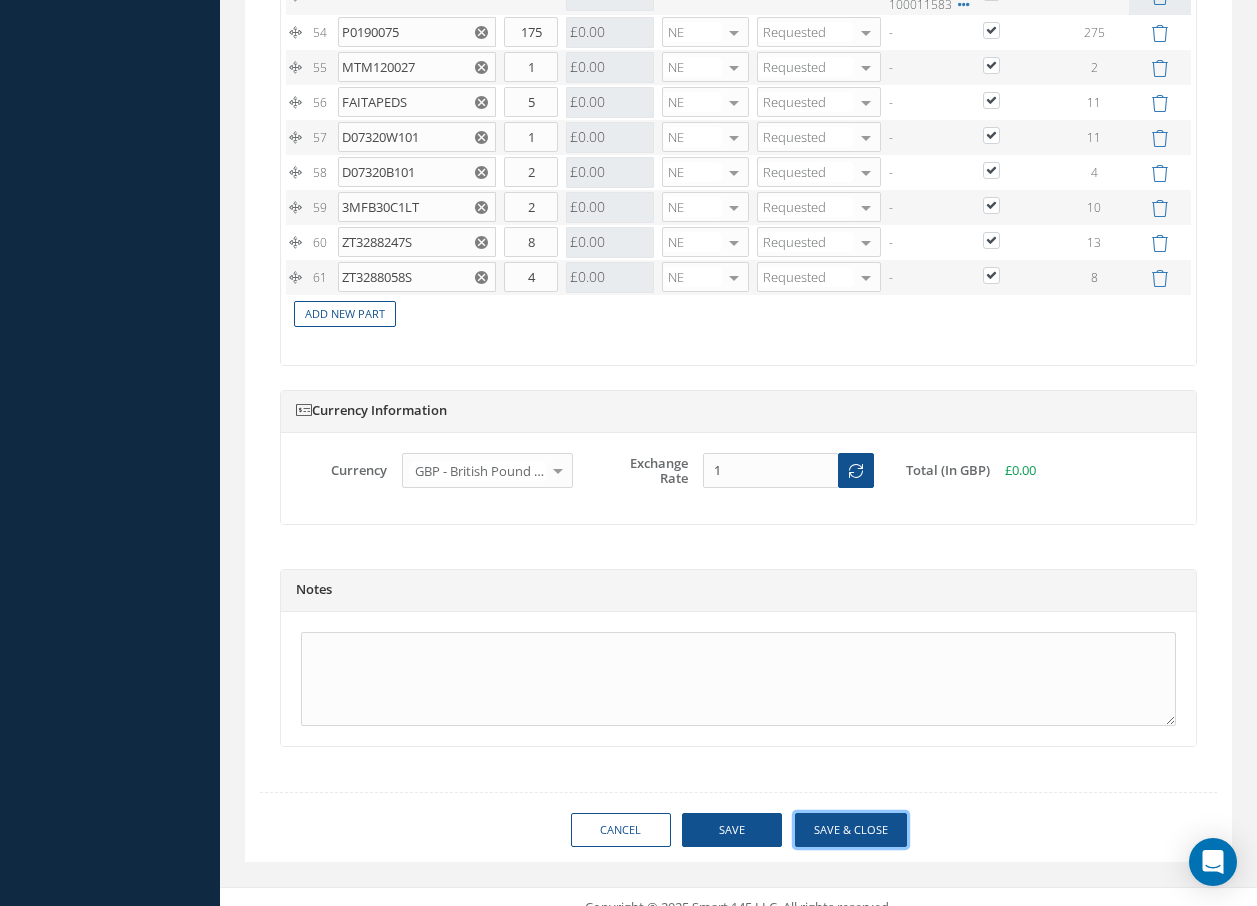 click on "Save & Close" at bounding box center (851, 830) 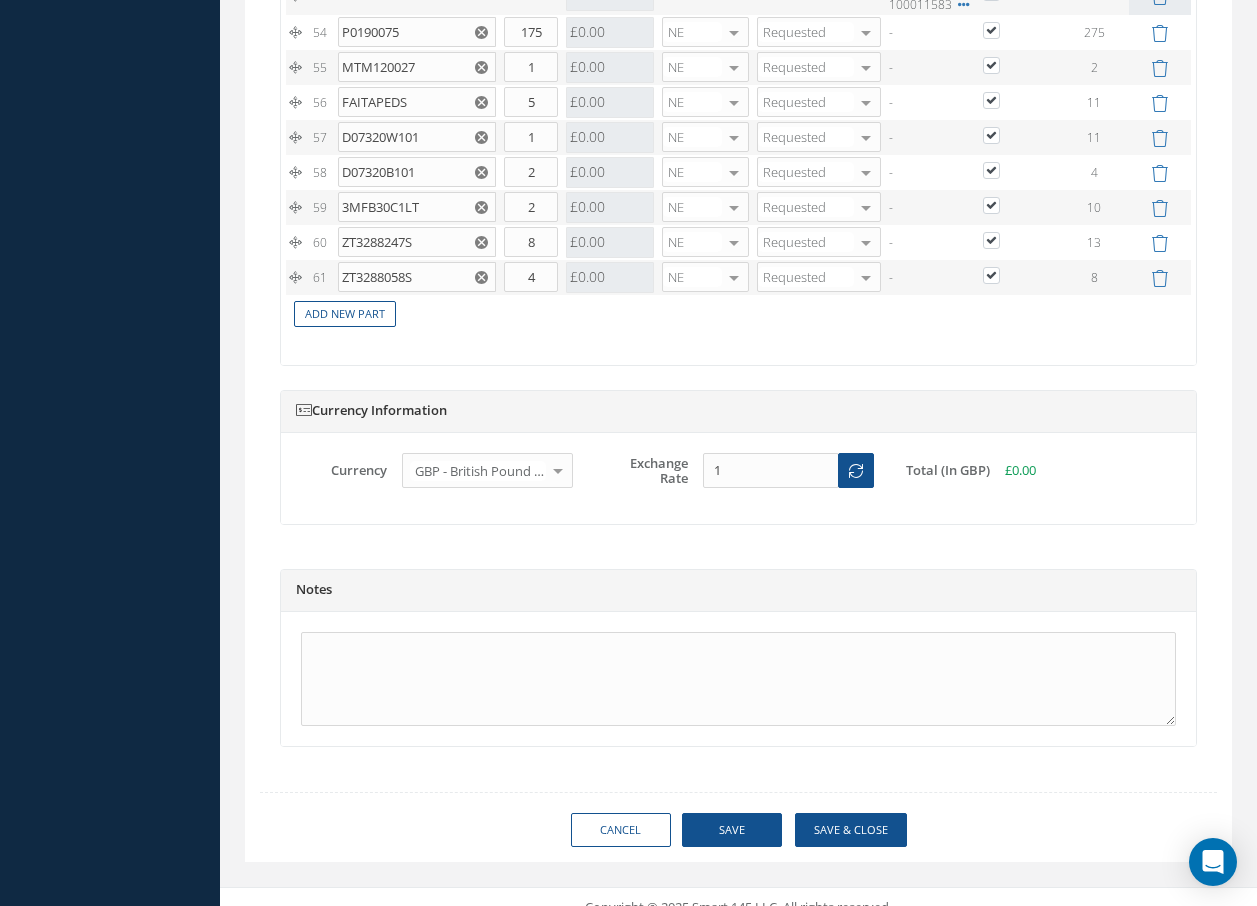 checkbox on "true" 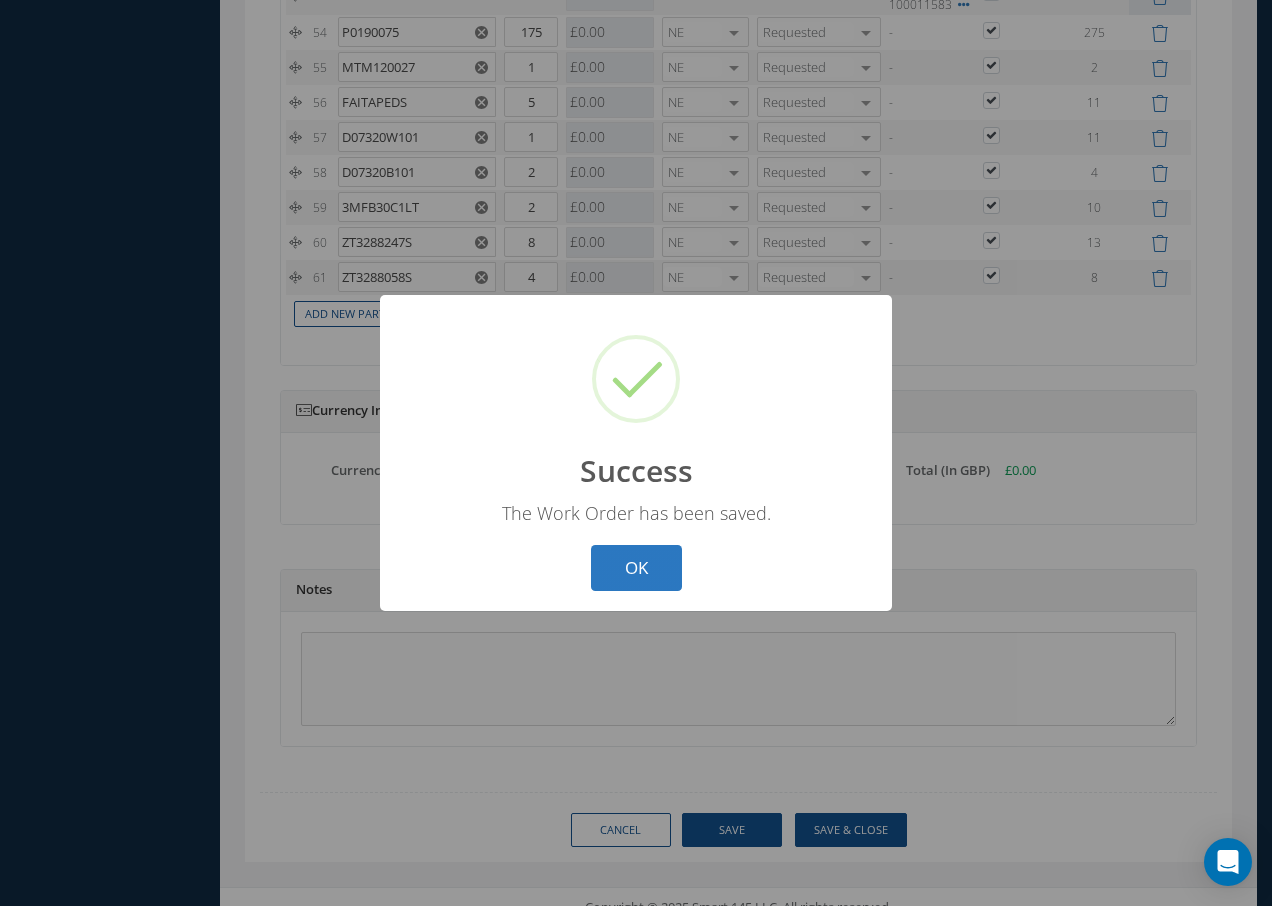 click on "OK" at bounding box center (636, 568) 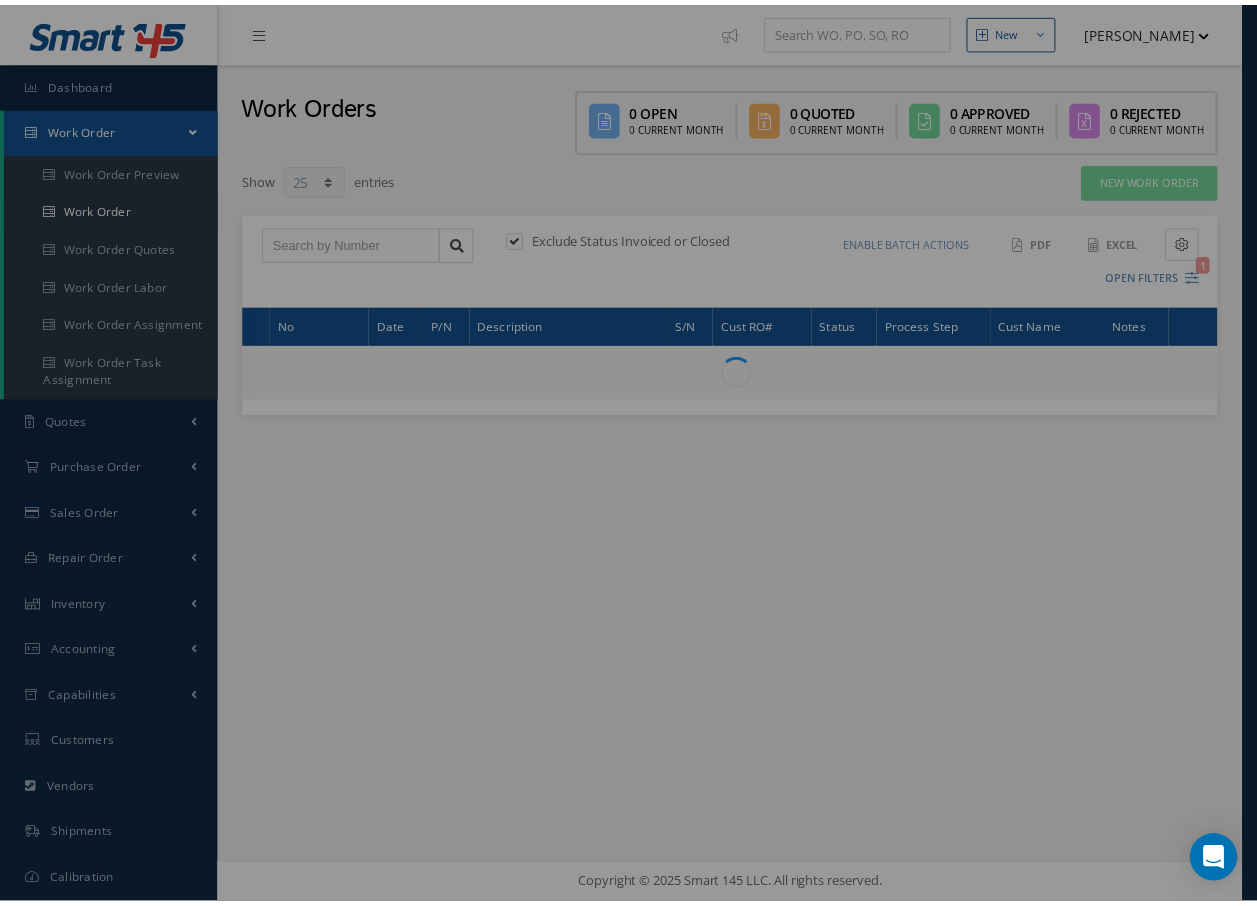 scroll, scrollTop: 0, scrollLeft: 0, axis: both 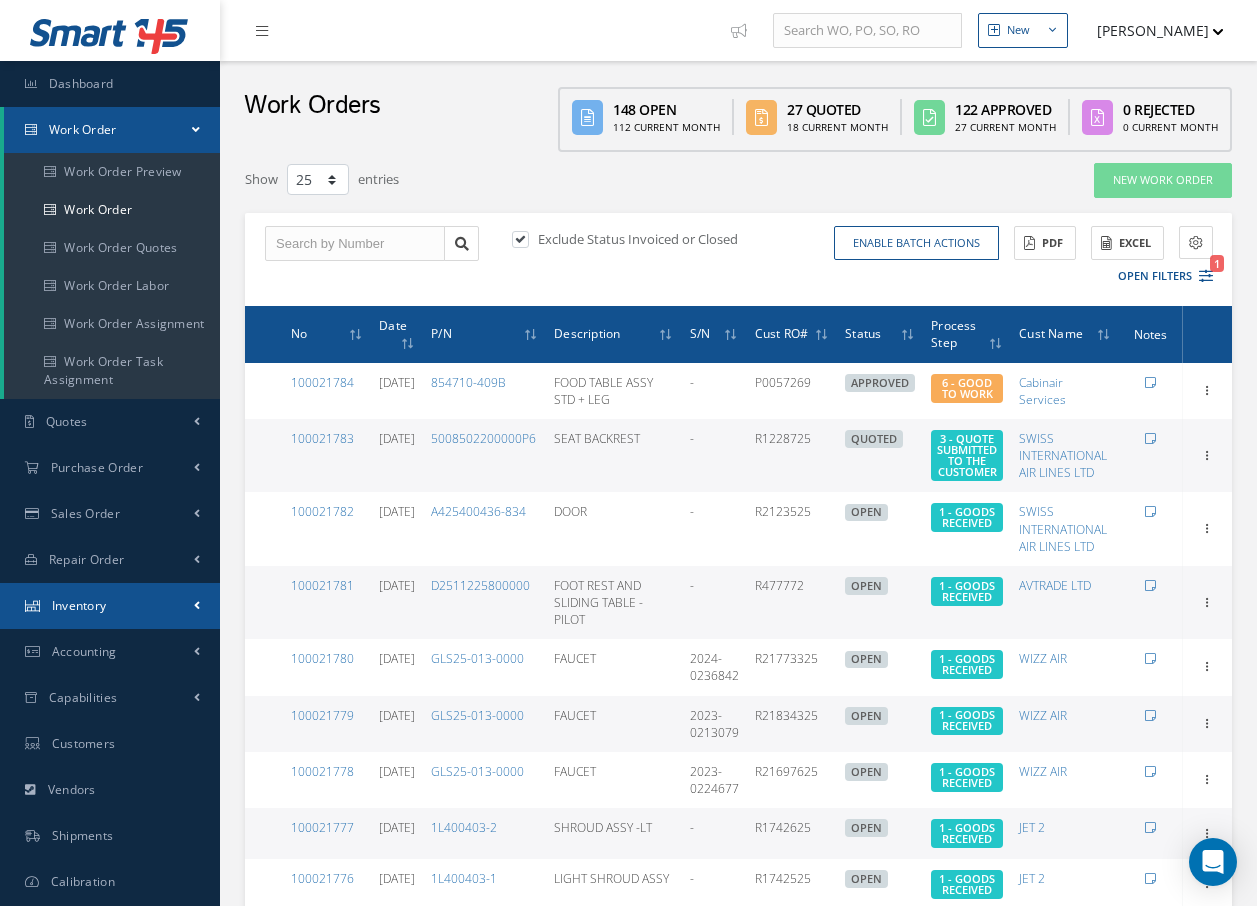 click on "Inventory" at bounding box center (79, 605) 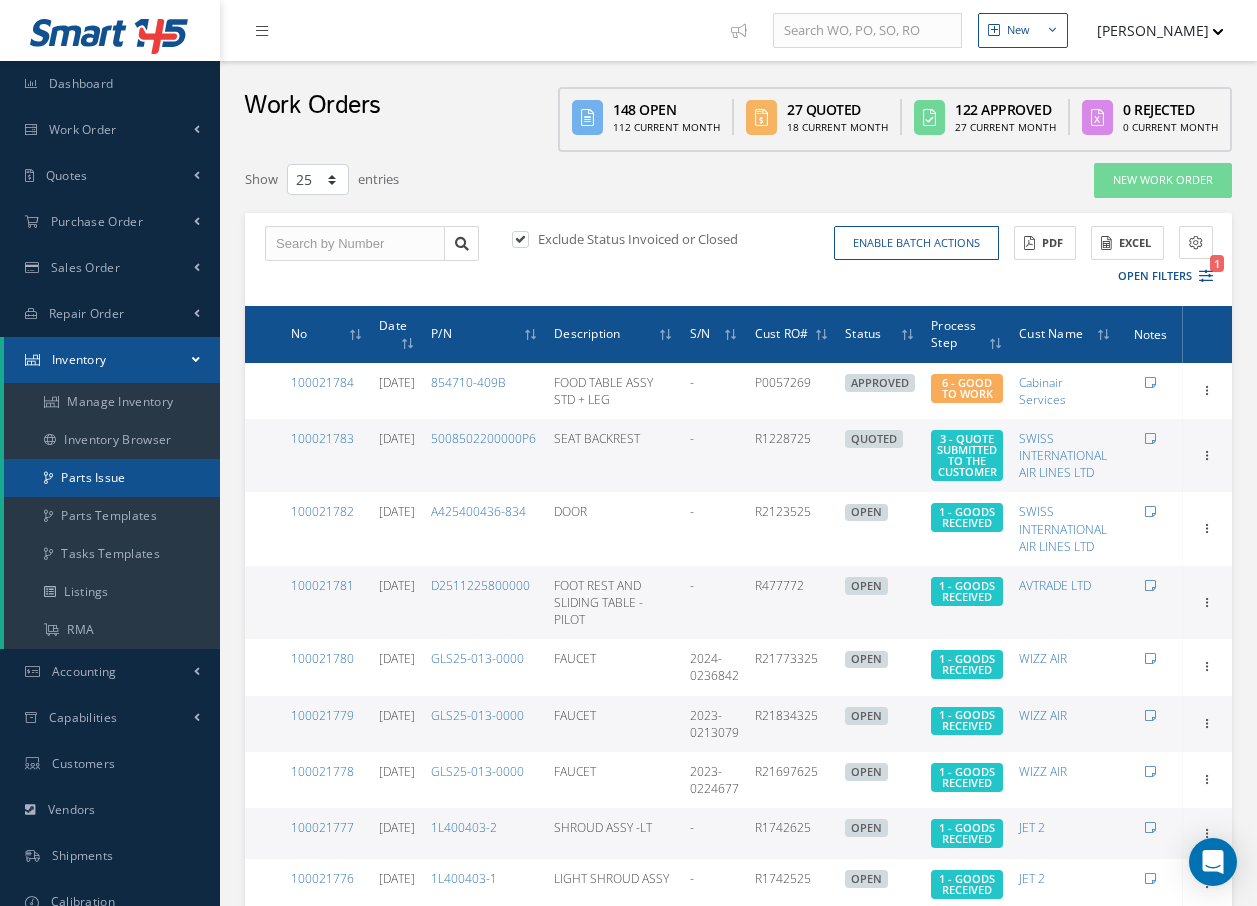 click on "Parts Issue" at bounding box center (112, 478) 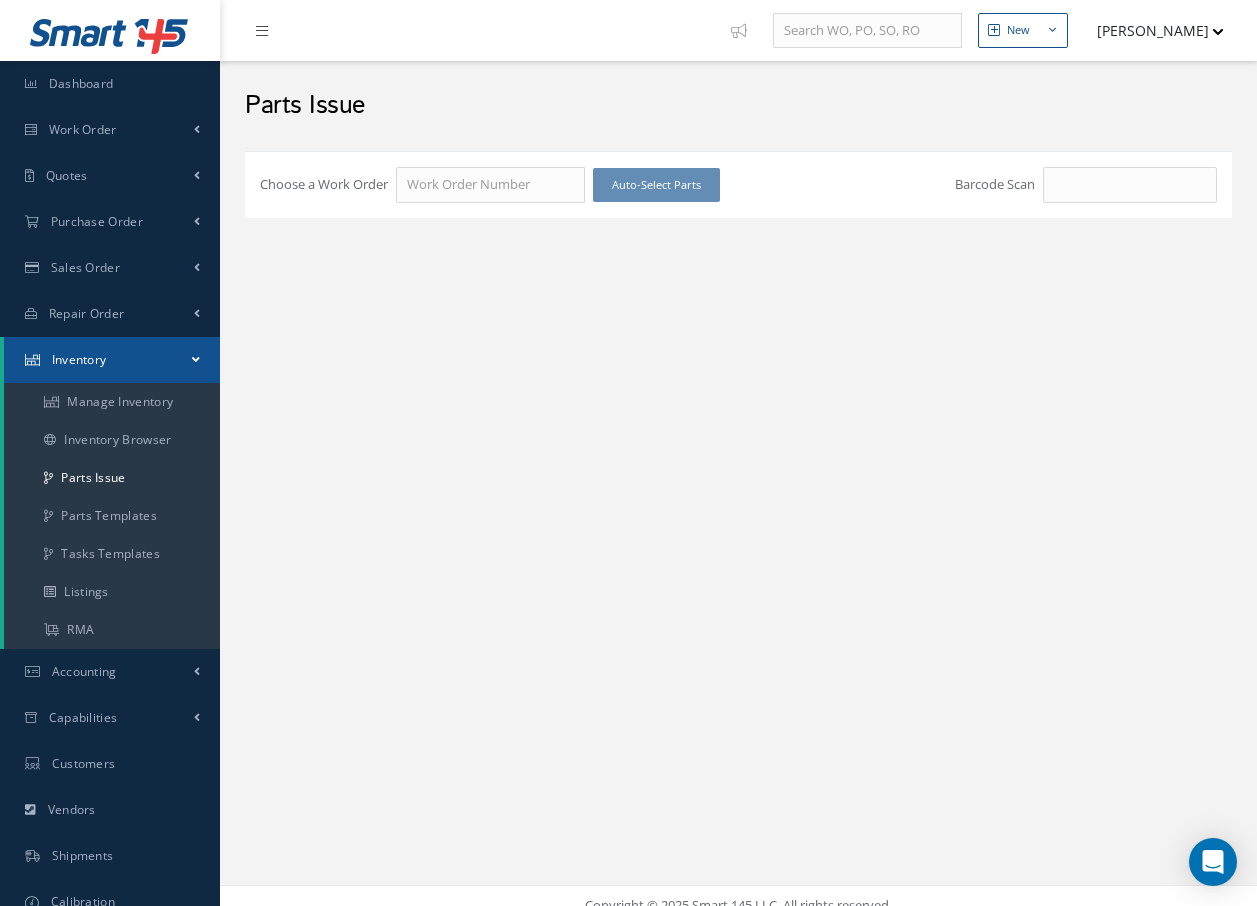 scroll, scrollTop: 0, scrollLeft: 0, axis: both 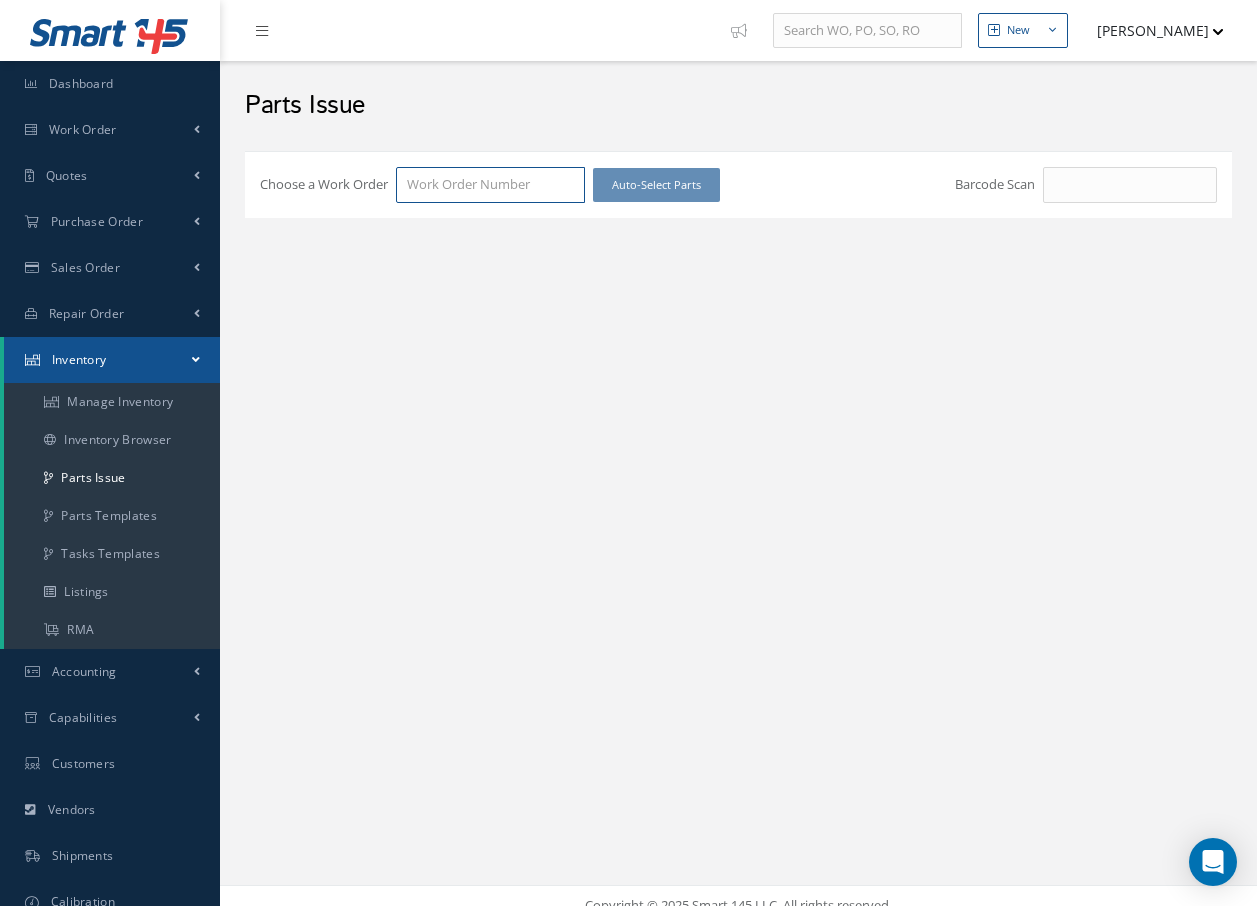 drag, startPoint x: 553, startPoint y: 189, endPoint x: 571, endPoint y: 128, distance: 63.600315 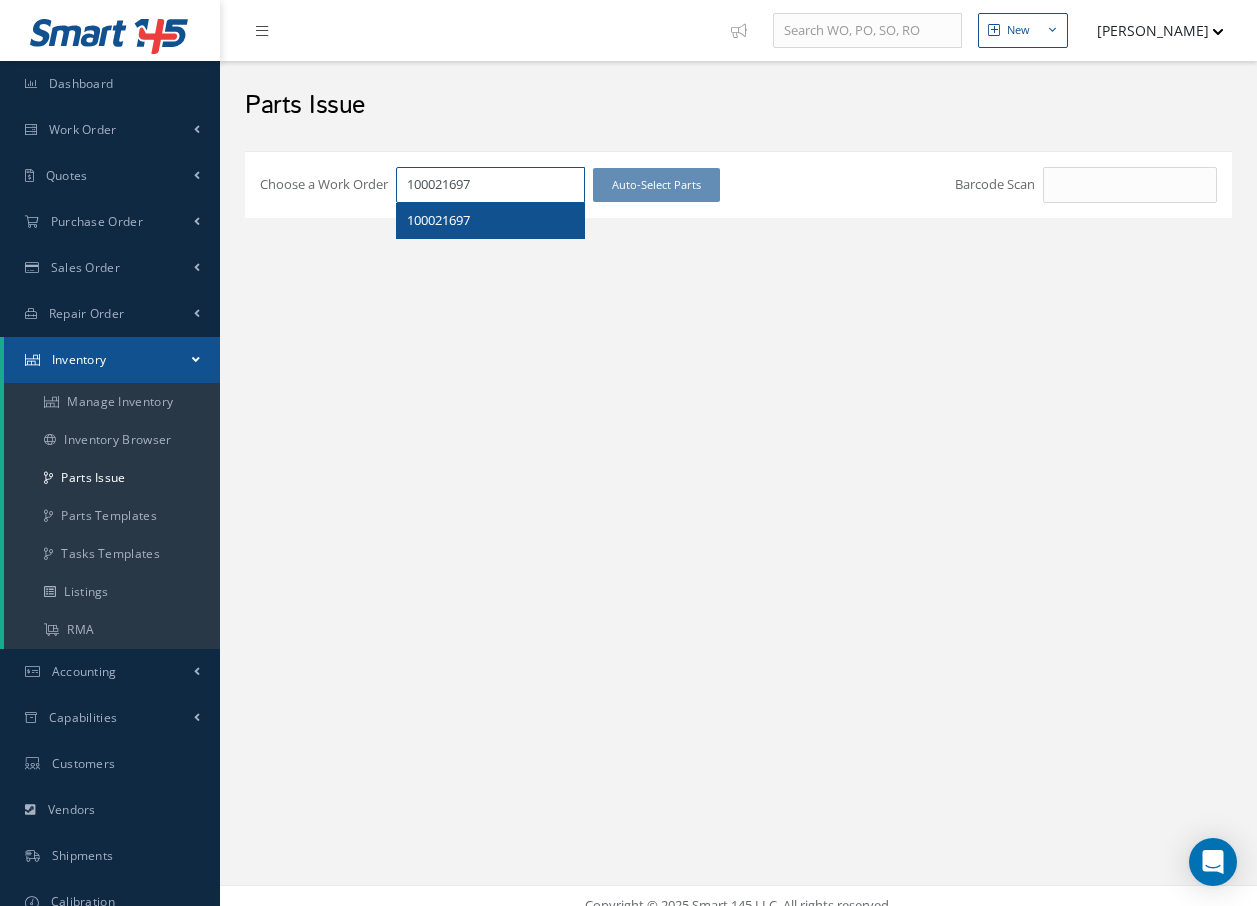 type on "100021697" 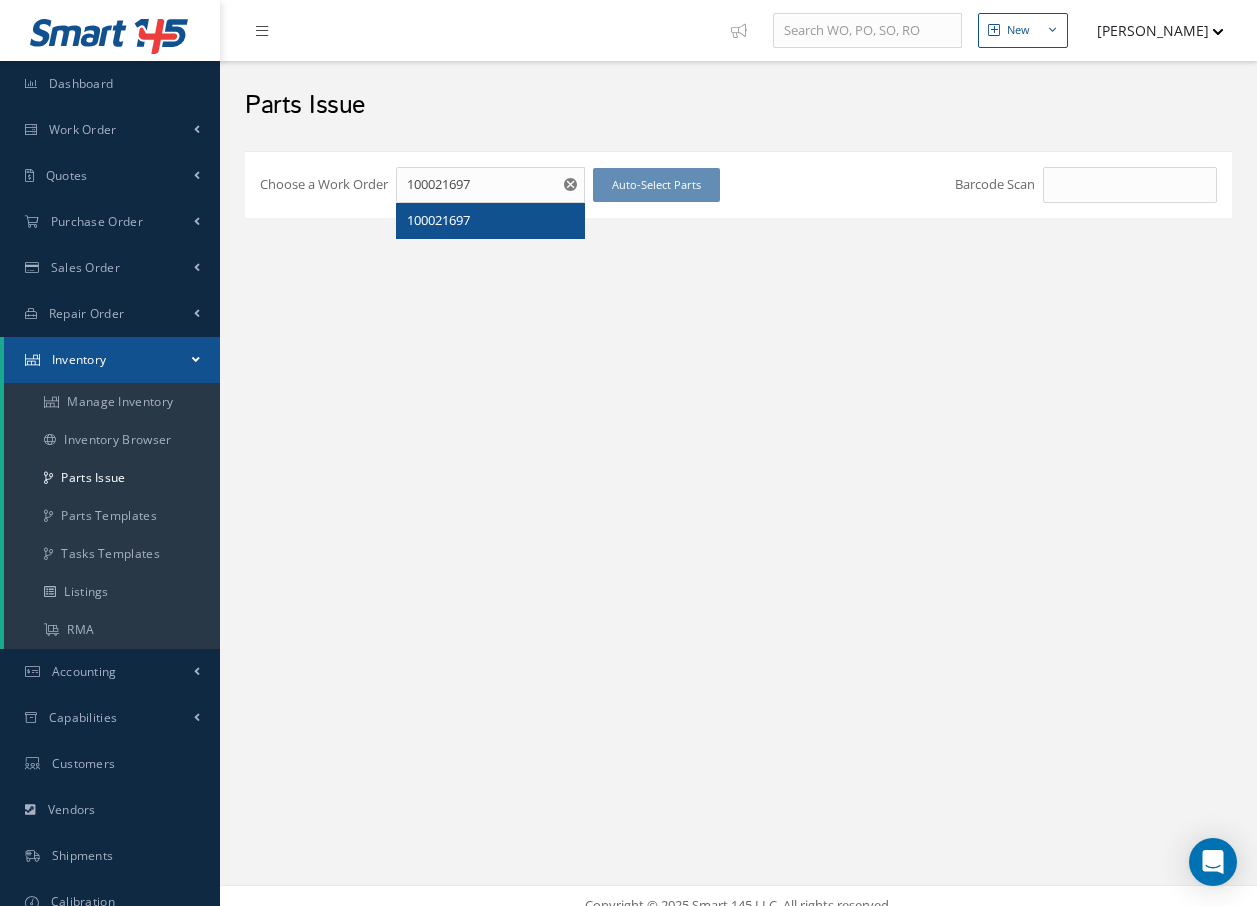 click on "100021697" at bounding box center (438, 220) 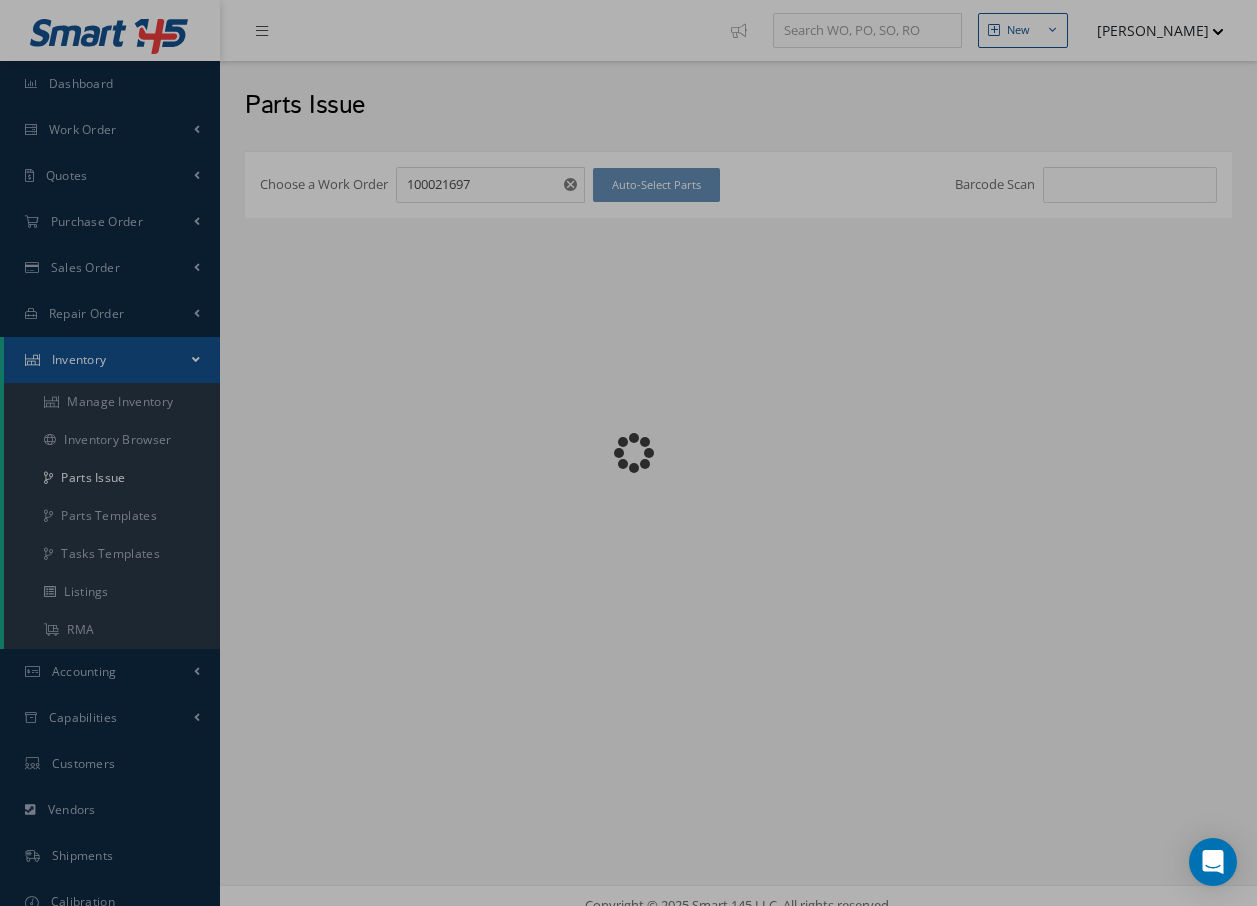 checkbox on "false" 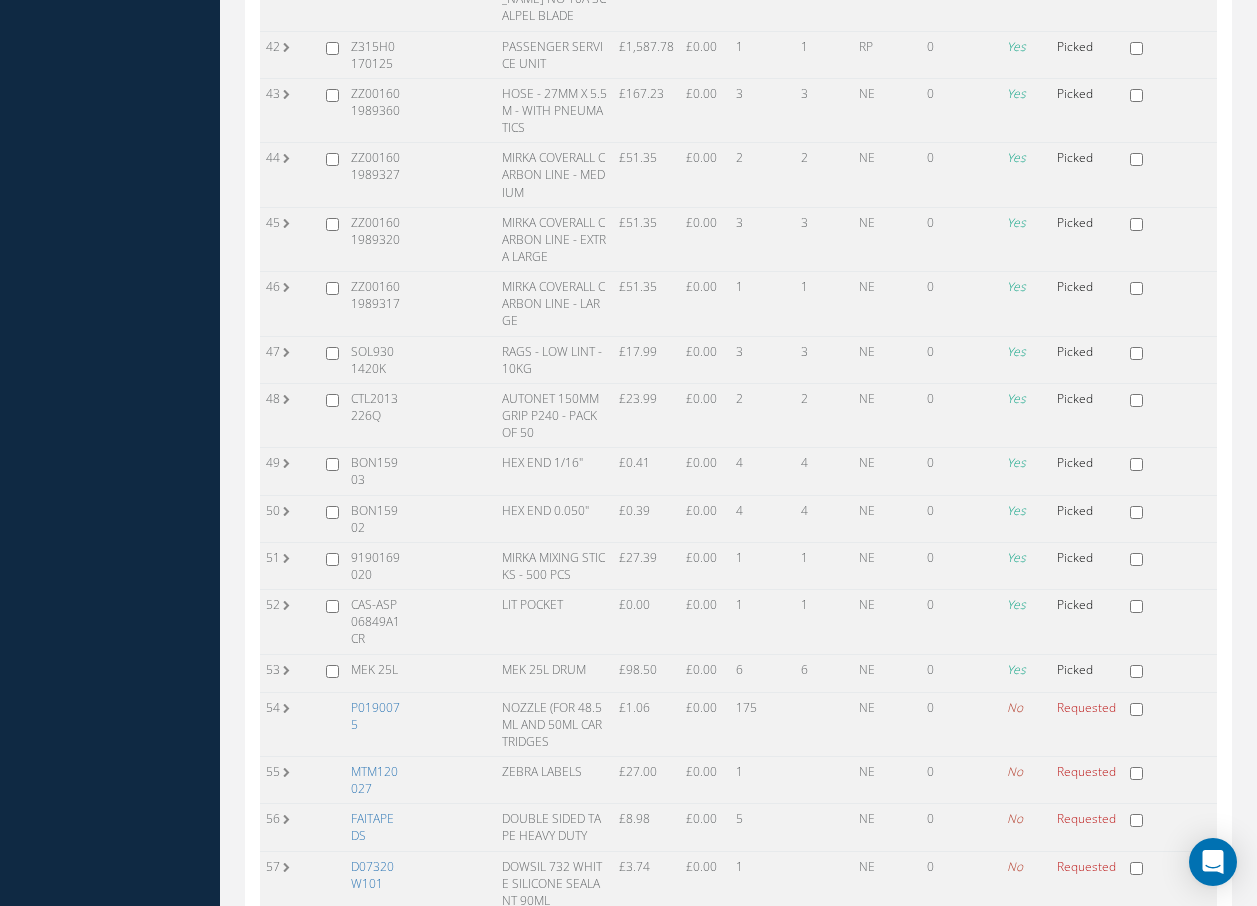 scroll, scrollTop: 2874, scrollLeft: 0, axis: vertical 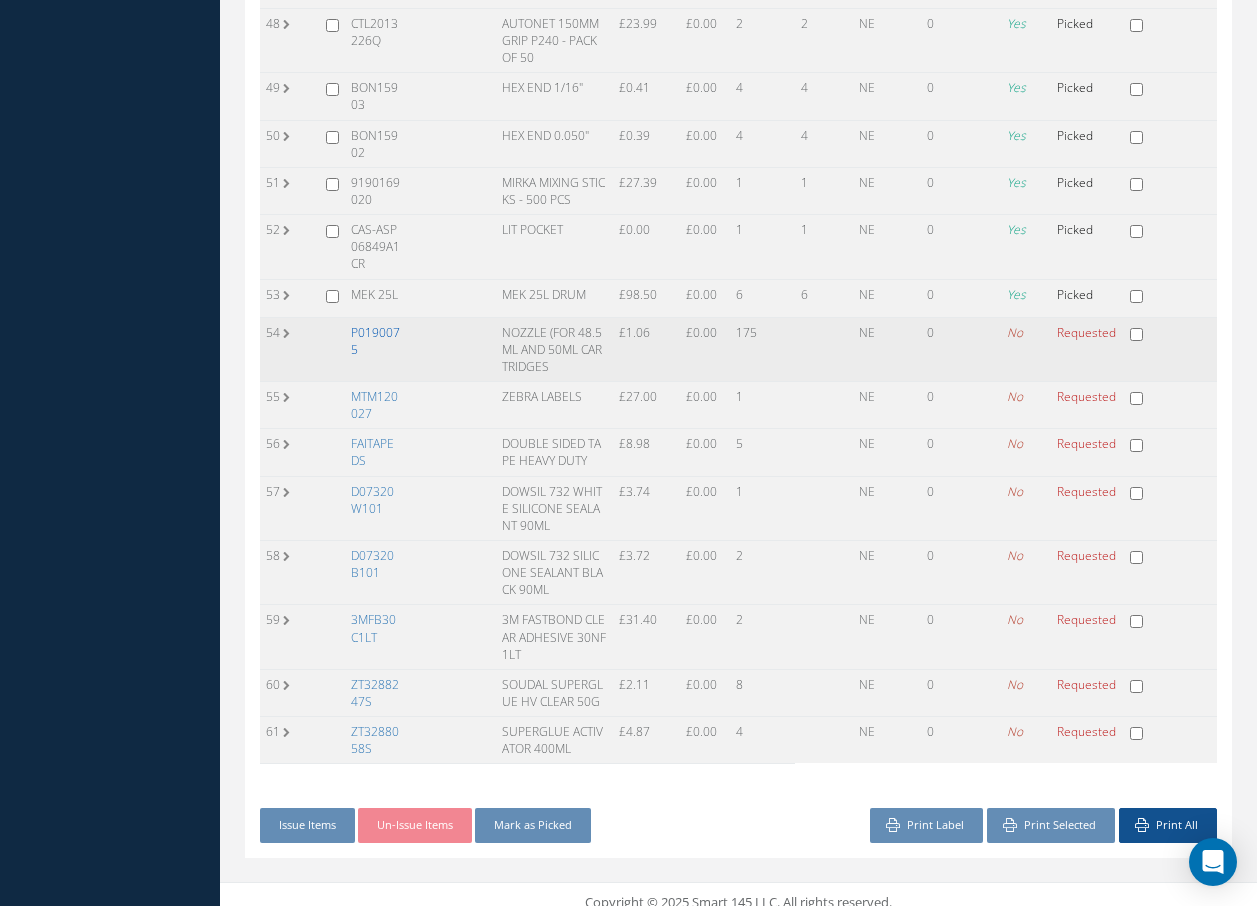 click on "P0190075" at bounding box center [375, 341] 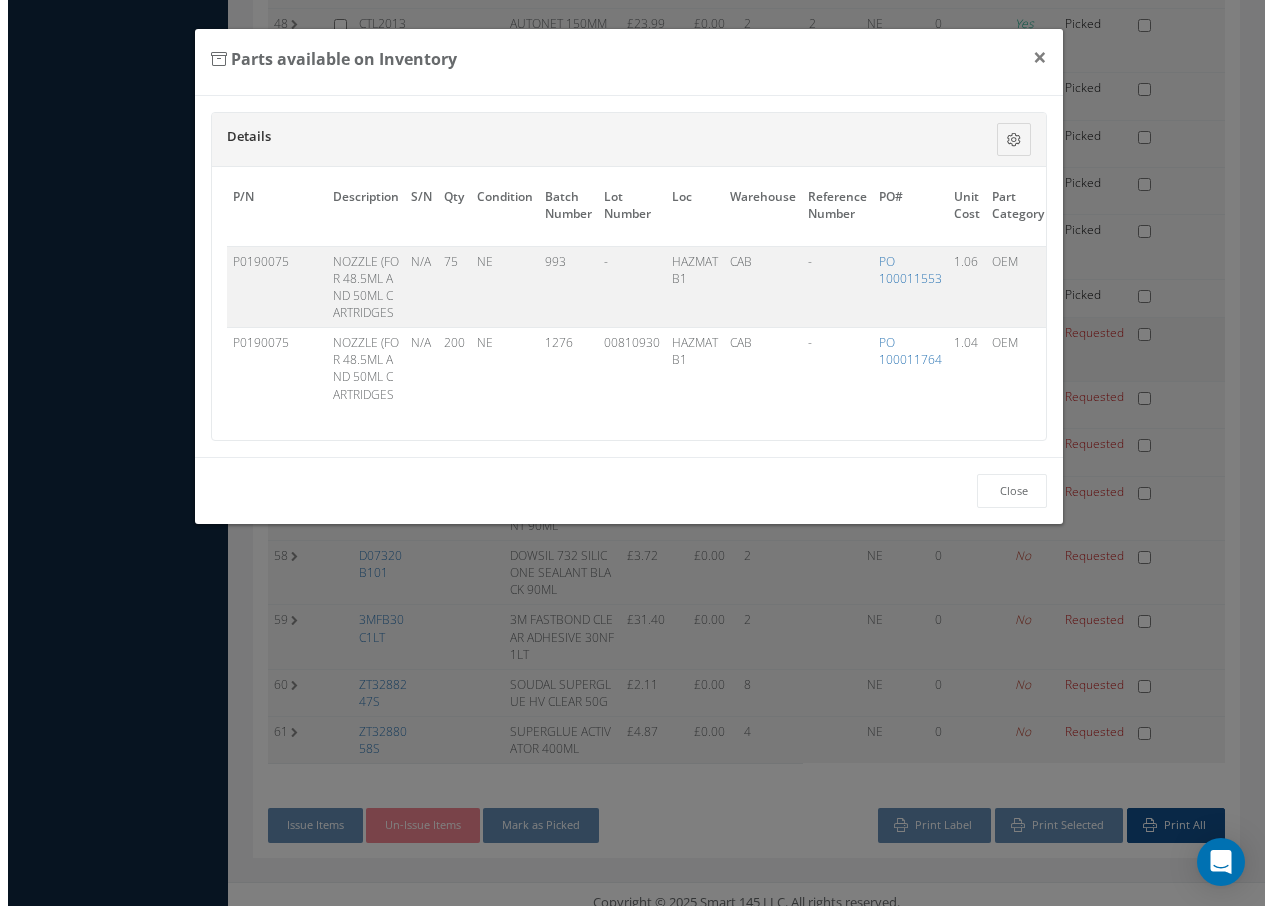 scroll, scrollTop: 2839, scrollLeft: 0, axis: vertical 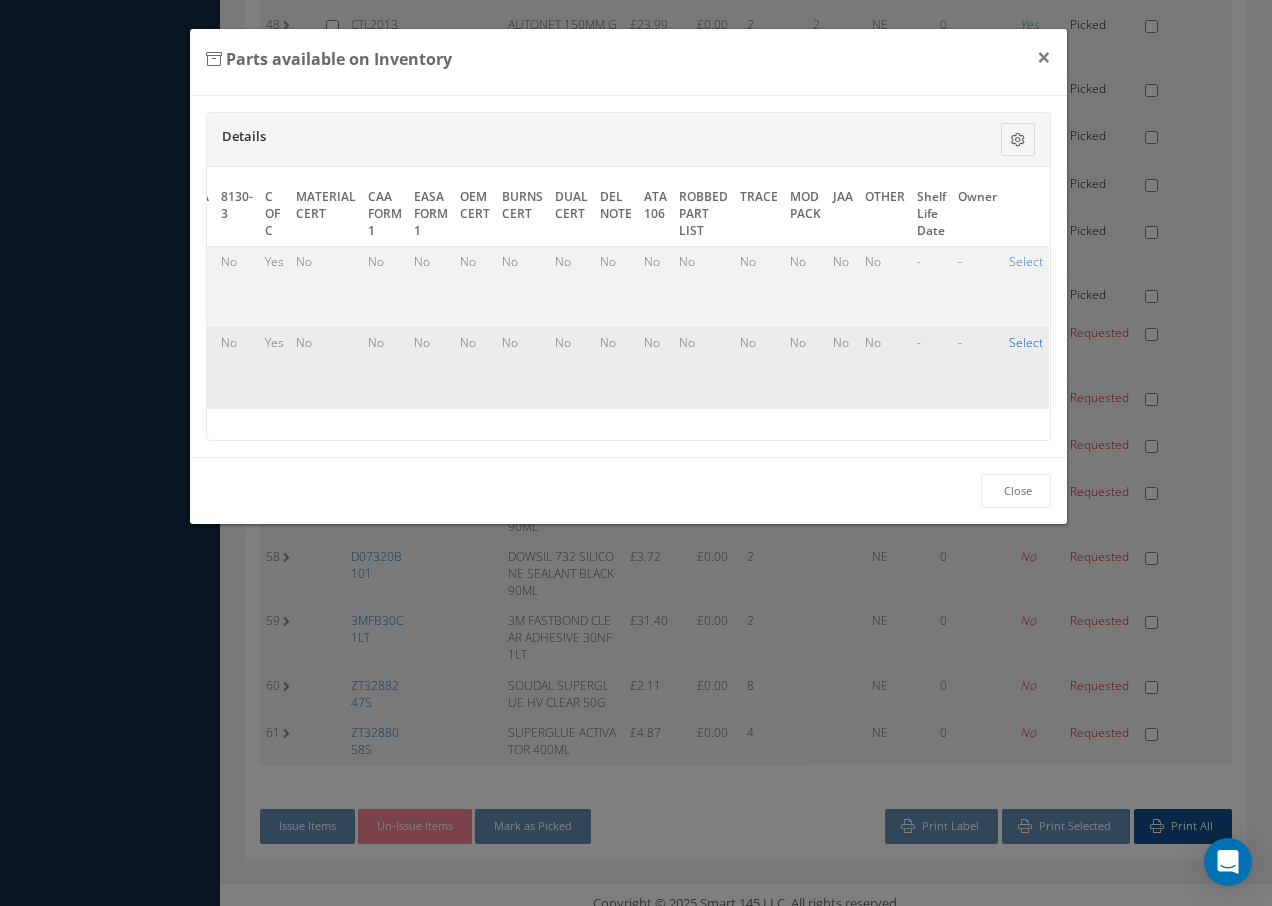 click on "Select" at bounding box center [1026, 342] 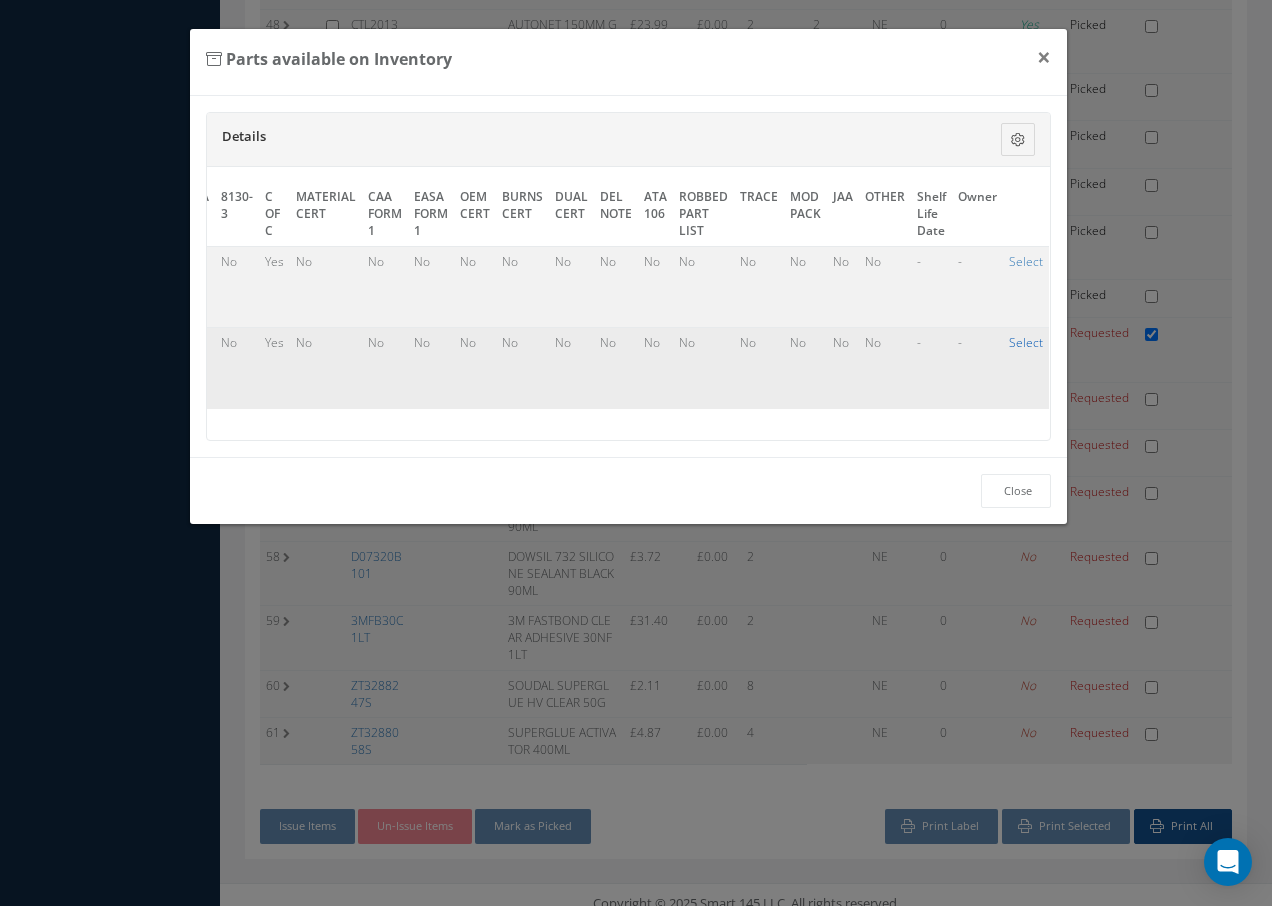 checkbox on "true" 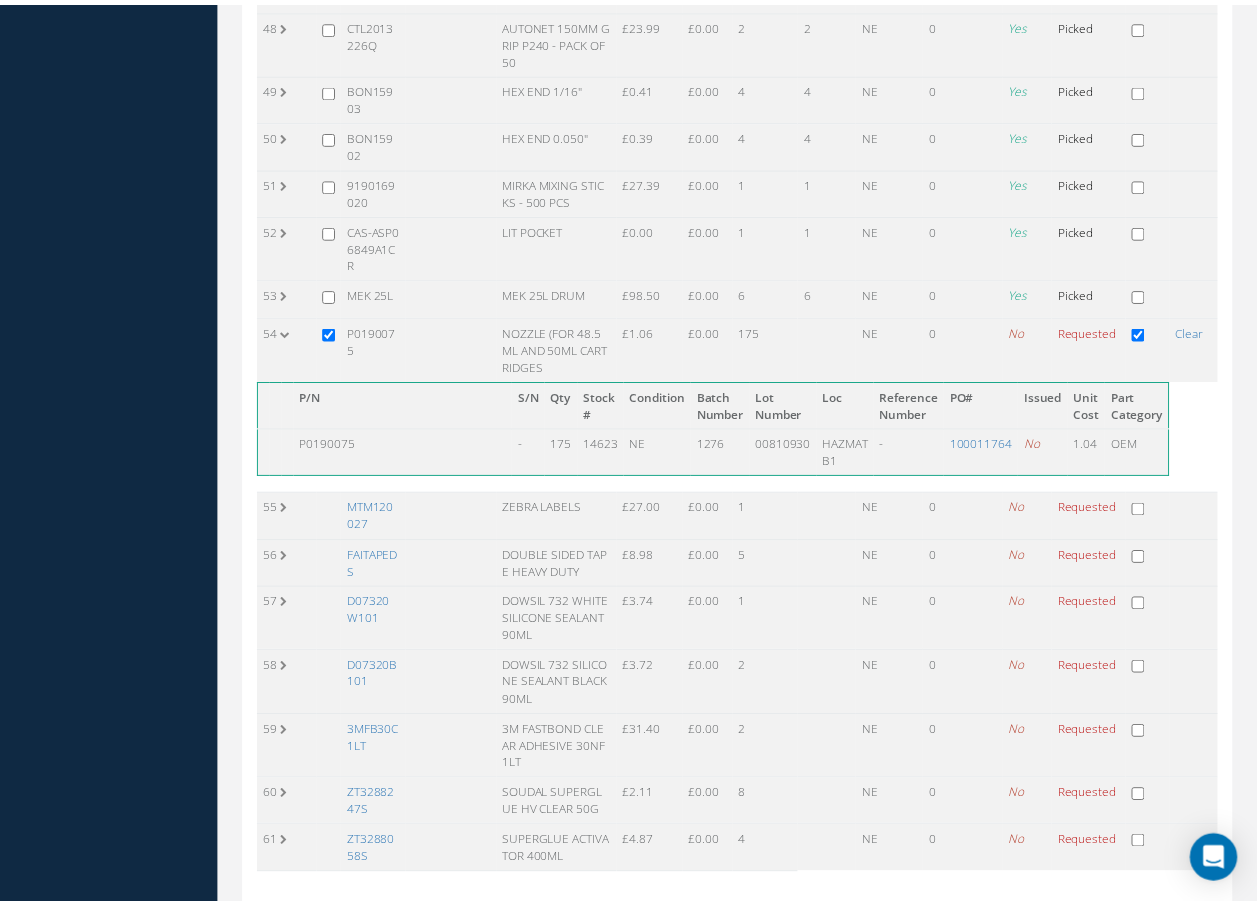 scroll, scrollTop: 2874, scrollLeft: 0, axis: vertical 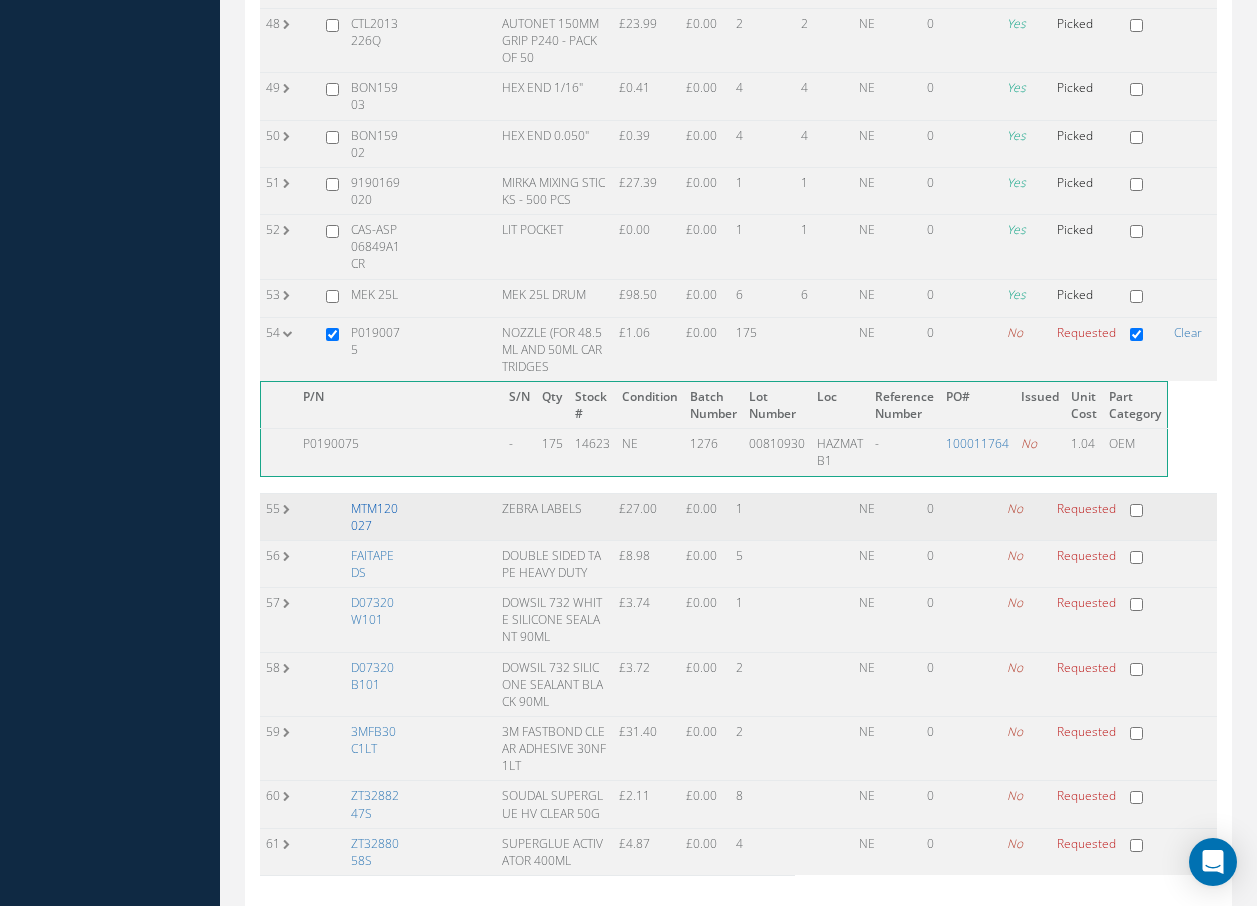 click on "MTM120027" at bounding box center (374, 517) 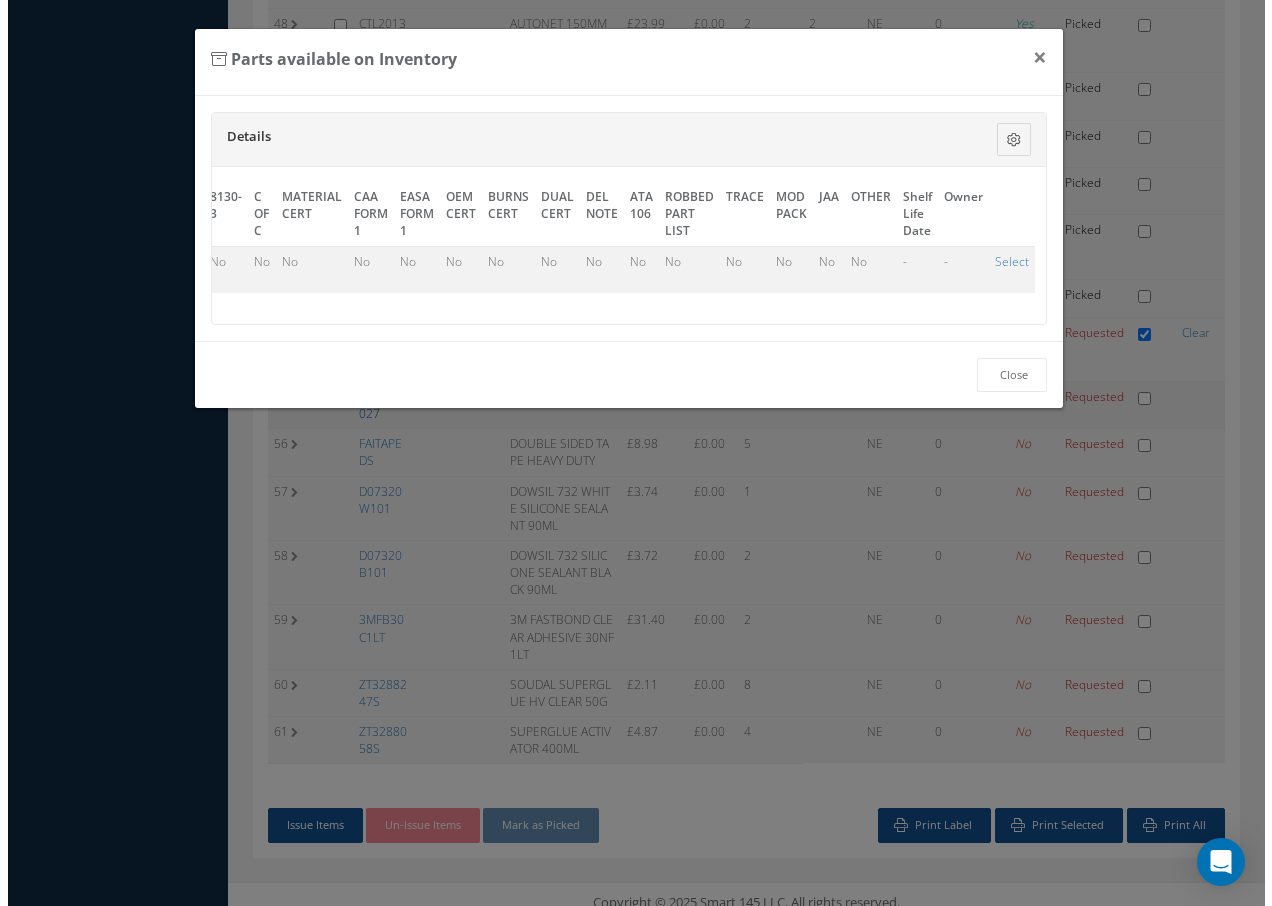 scroll, scrollTop: 2839, scrollLeft: 0, axis: vertical 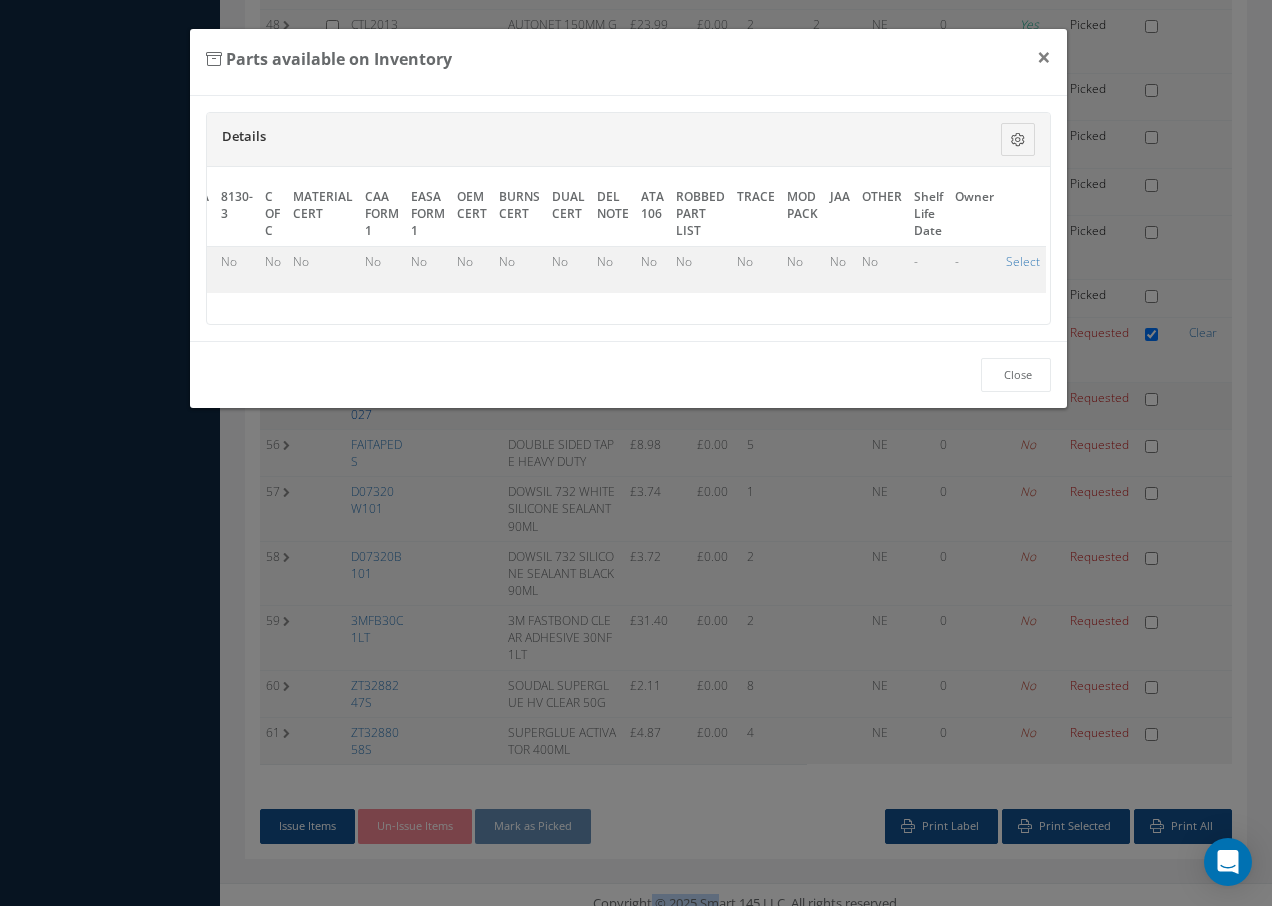 click on "Parts available on Inventory   ×
Details
Description
S/N
Qty
Condition
Batch Number
Lot Number
Loc
Warehouse
Reference Number
PO#
Unit Cost
Part Category
Purchase for
EASA
8130-3
C OF C
MATERIAL CERT
CAA FORM 1
EASA FORM 1
OEM CERT
BURNS CERT
DUAL CERT
P/N   Description   S/N   Qty" at bounding box center (636, 453) 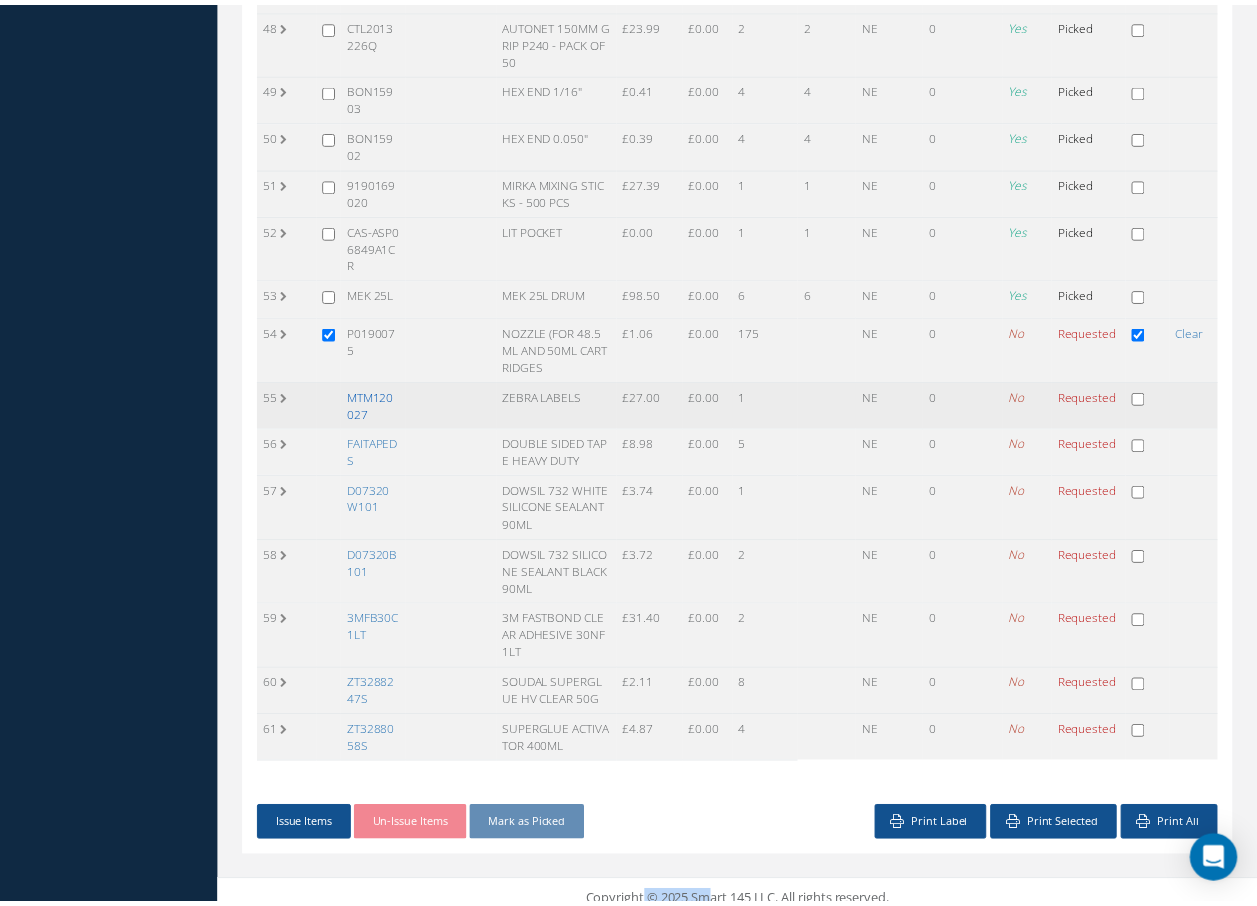 scroll, scrollTop: 2874, scrollLeft: 0, axis: vertical 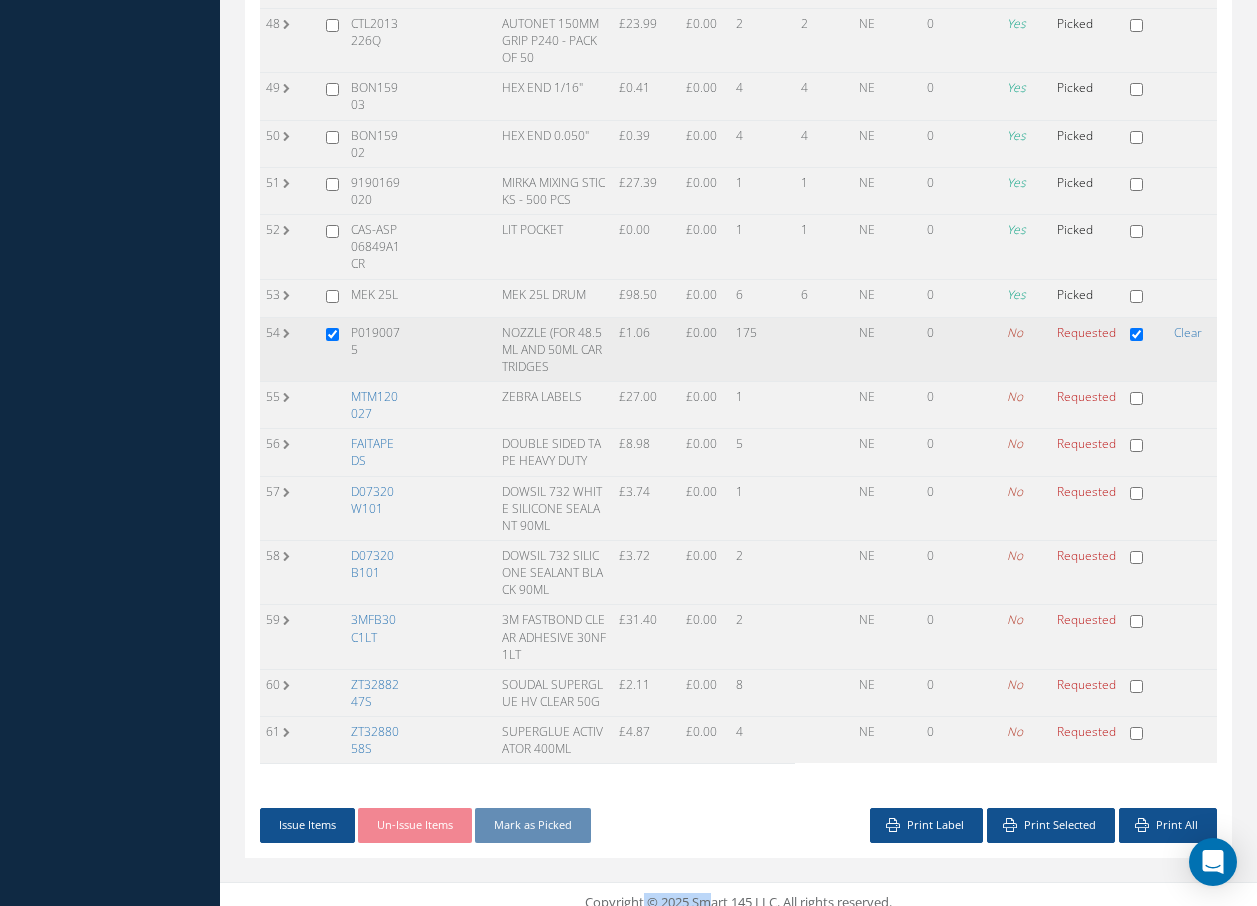 drag, startPoint x: 384, startPoint y: 492, endPoint x: 329, endPoint y: 317, distance: 183.43936 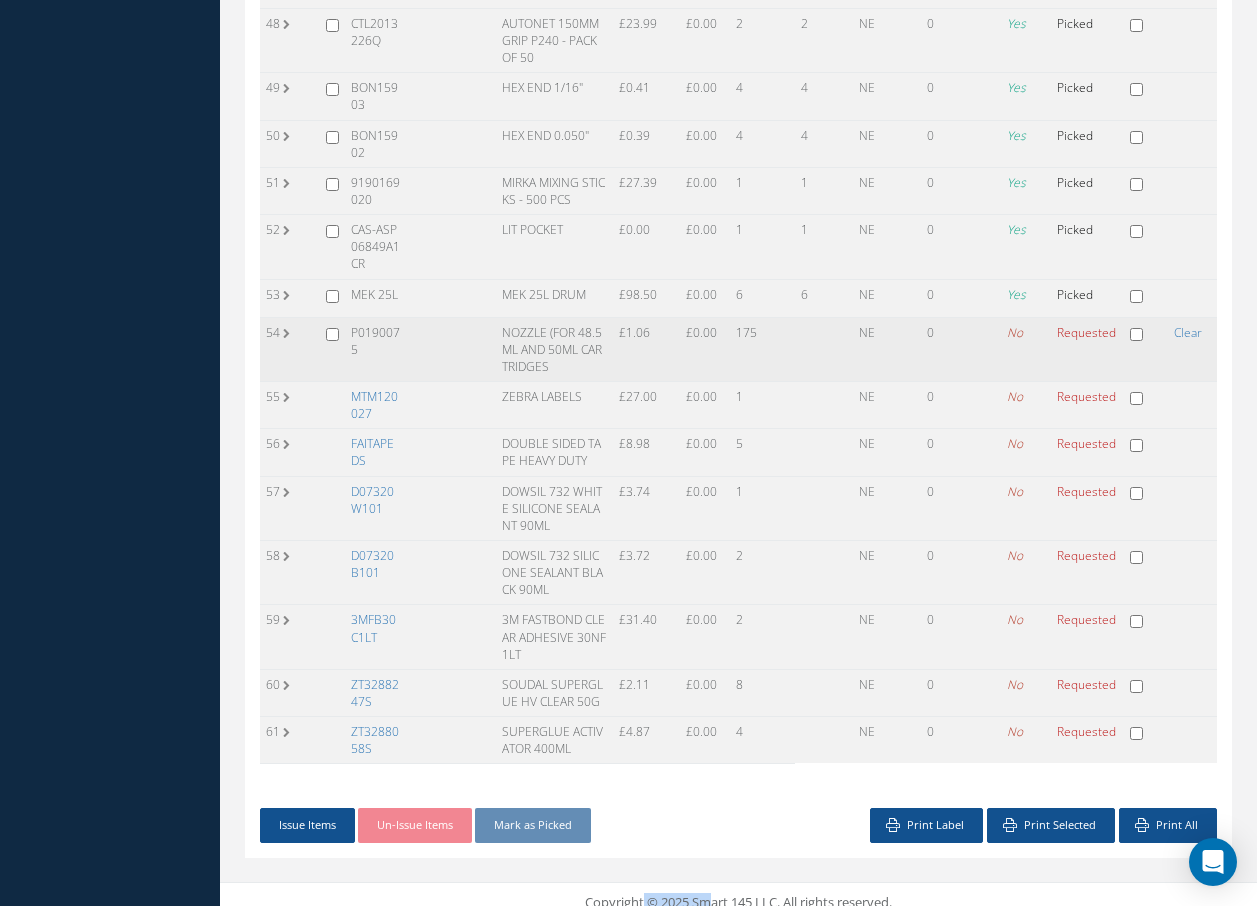 checkbox on "false" 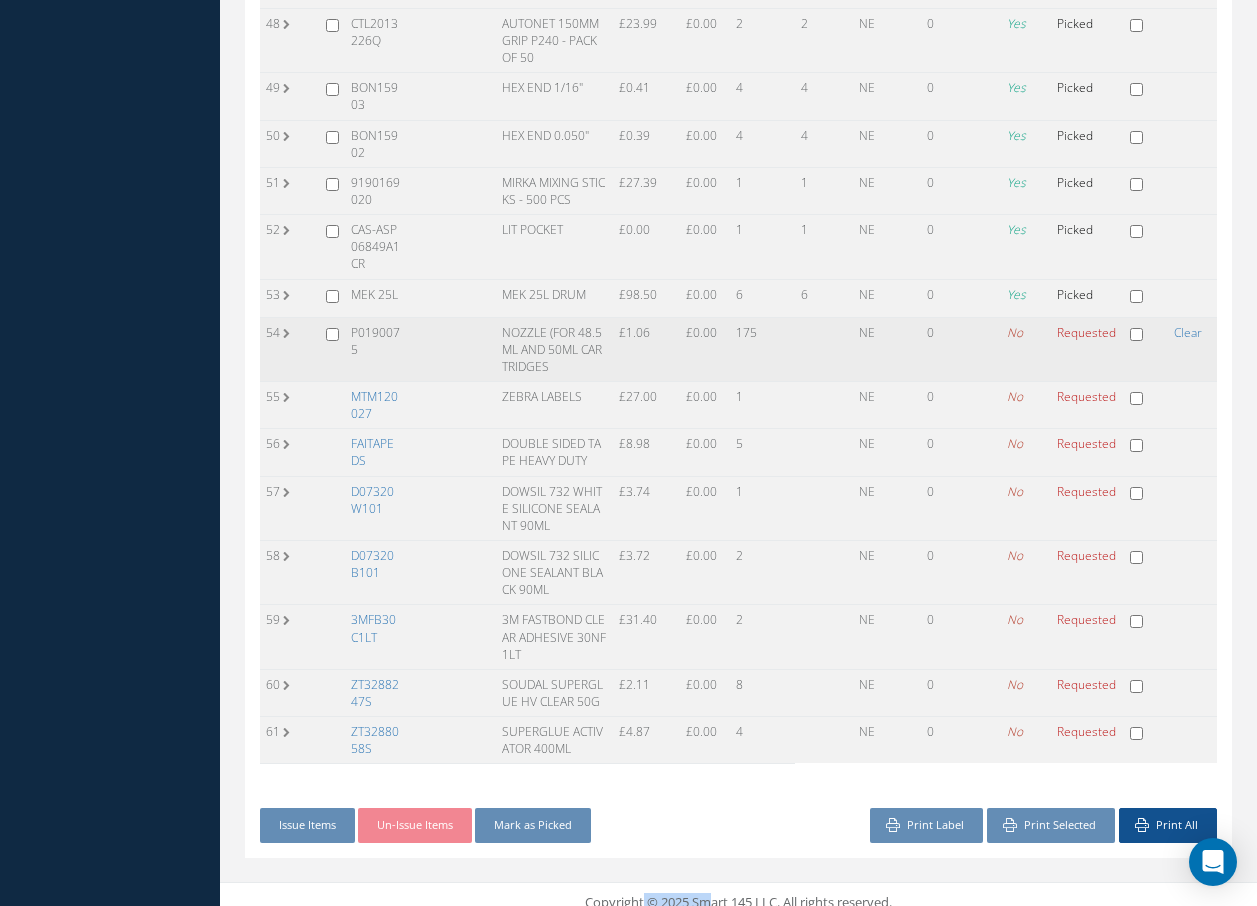 click at bounding box center [332, 334] 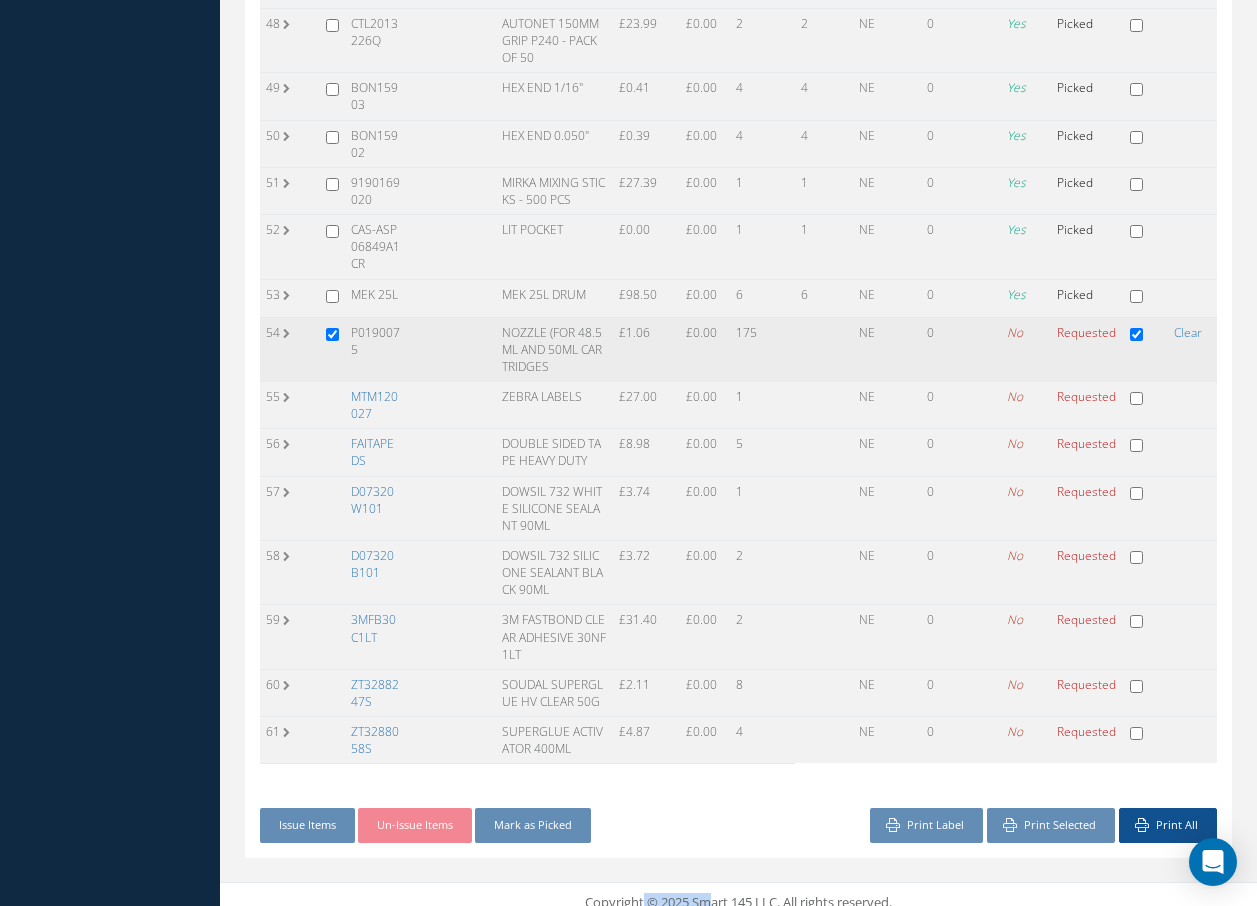 checkbox on "true" 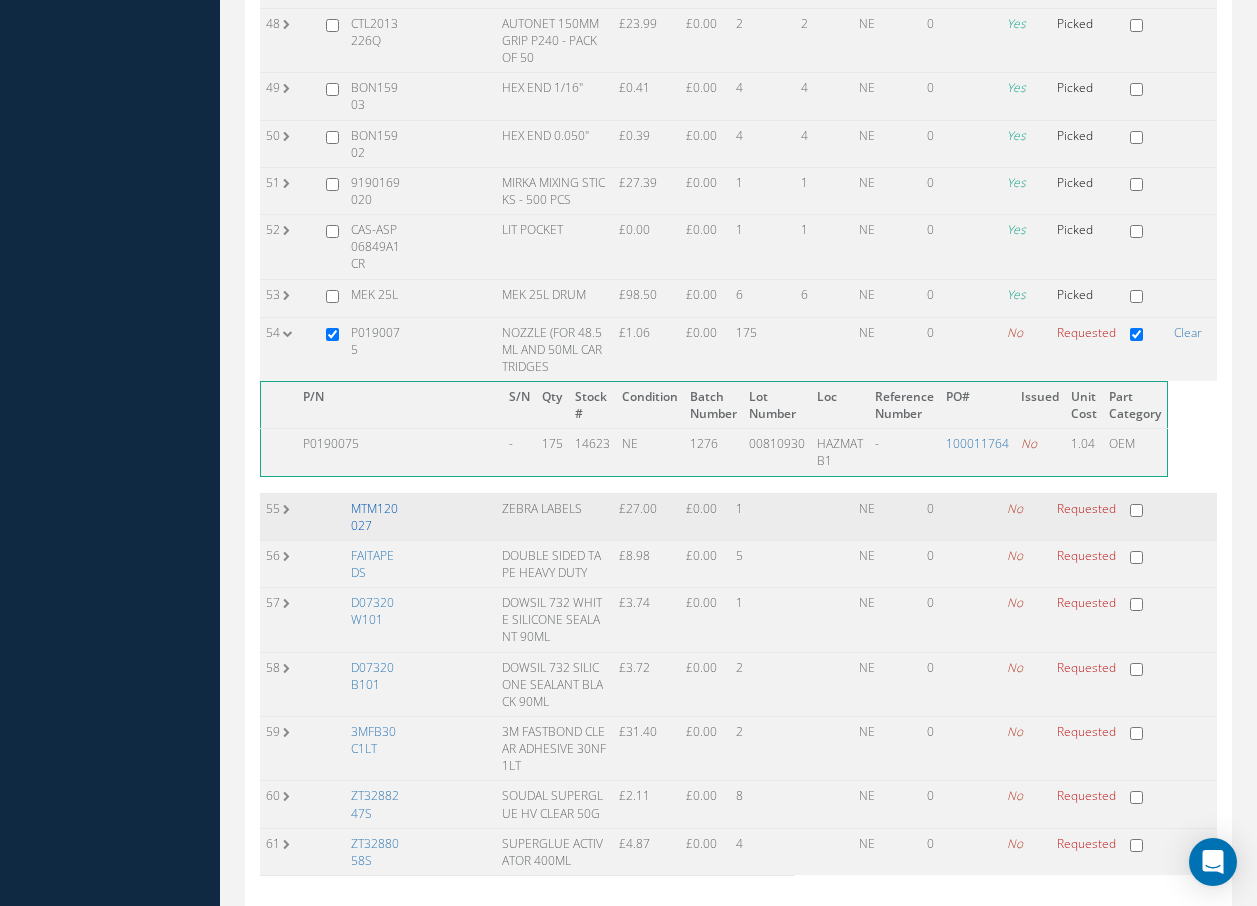 click on "MTM120027" at bounding box center [374, 517] 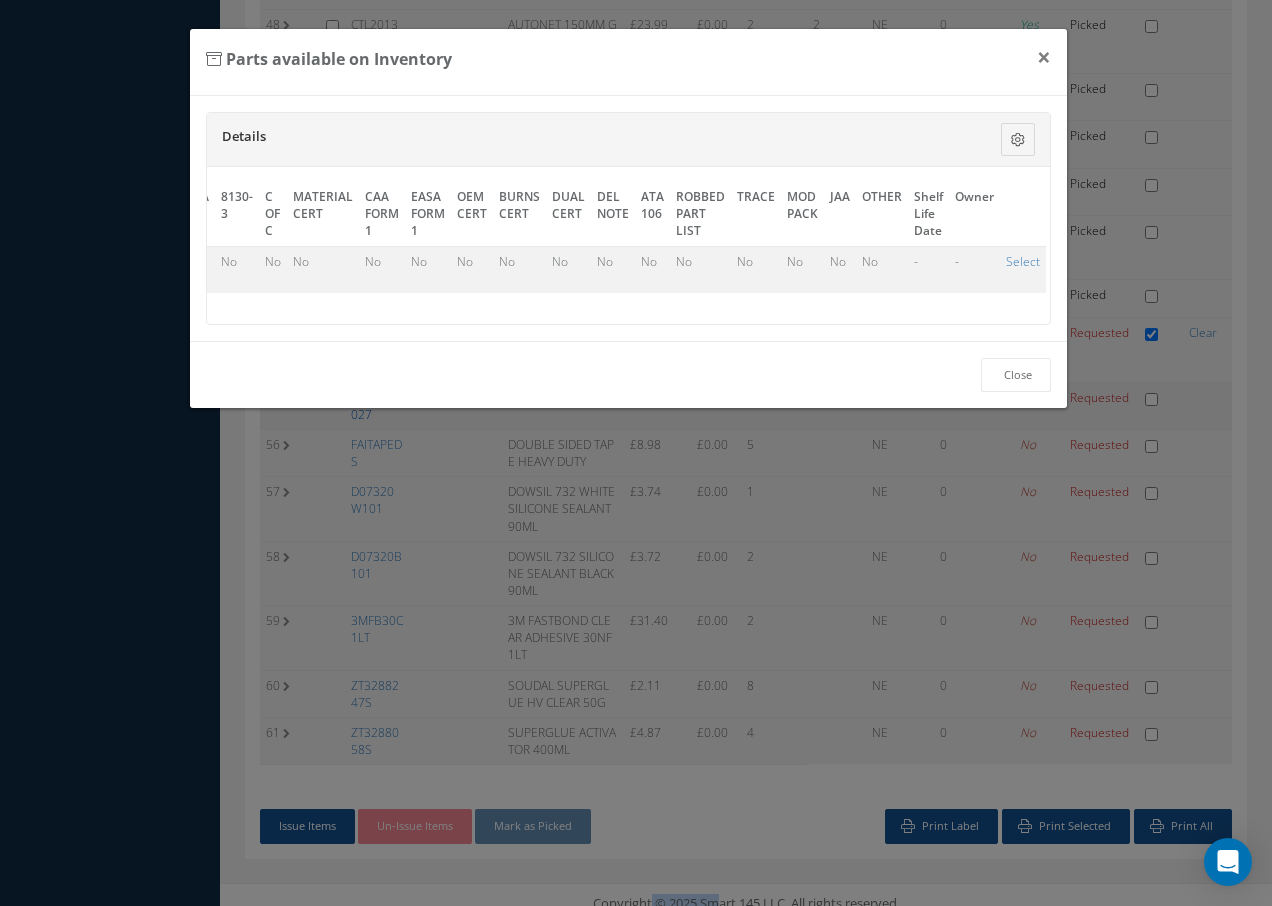 click on "Parts available on Inventory   ×
Details
Description
S/N
Qty
Condition
Batch Number
Lot Number
Loc
Warehouse
Reference Number
PO#
Unit Cost
Part Category
Purchase for
EASA
8130-3
C OF C
MATERIAL CERT
CAA FORM 1
EASA FORM 1
OEM CERT
BURNS CERT
DUAL CERT
P/N   Description   S/N   Qty" at bounding box center [636, 453] 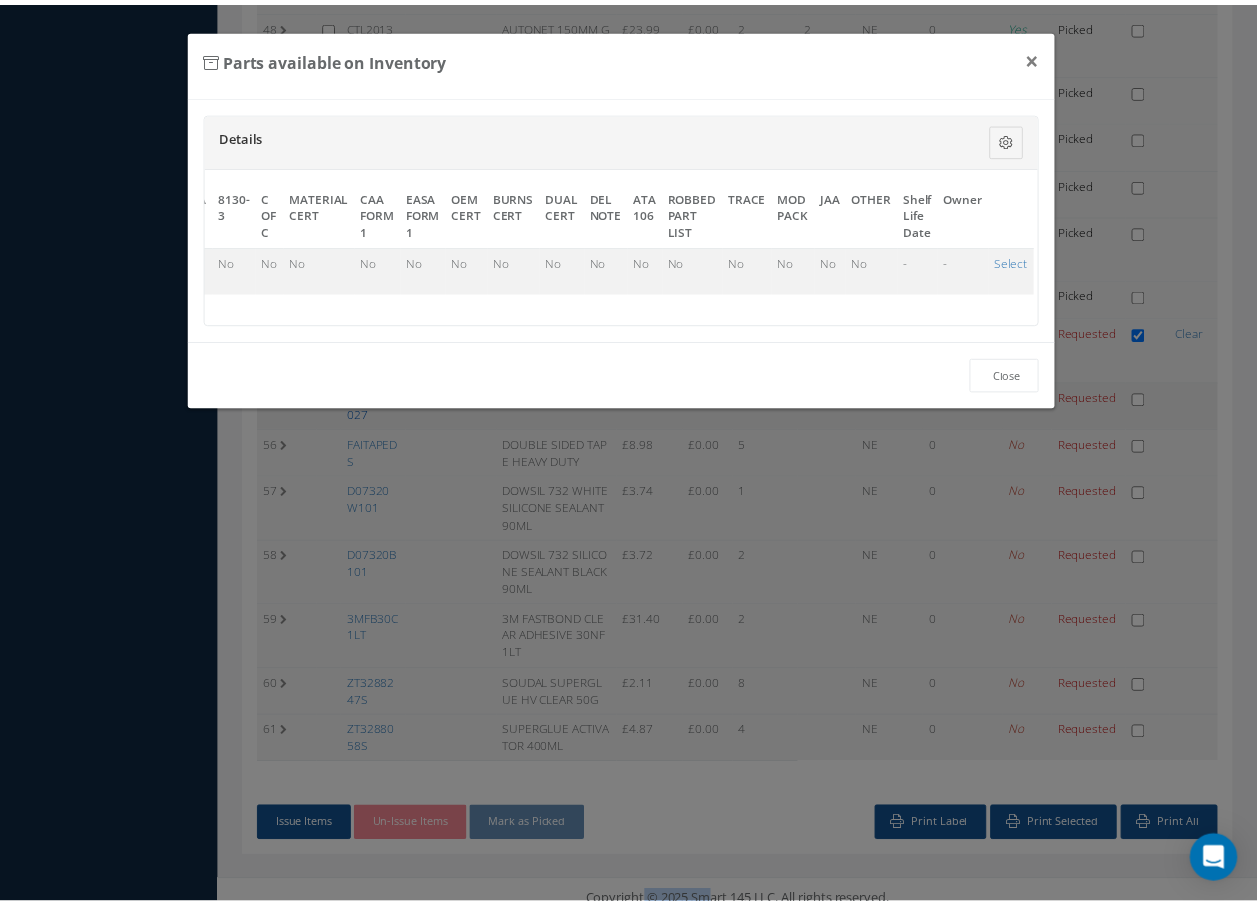 scroll, scrollTop: 2874, scrollLeft: 0, axis: vertical 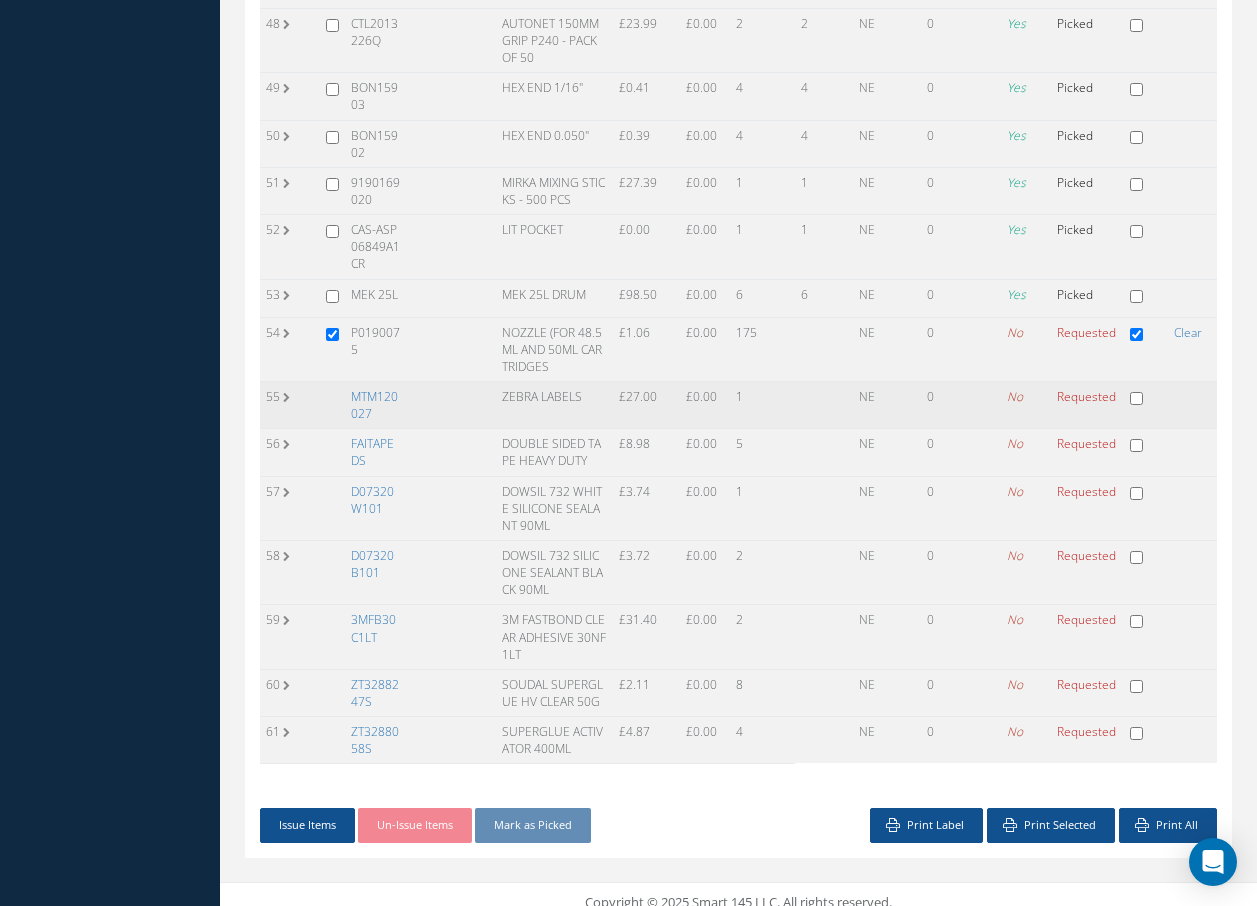 drag, startPoint x: 387, startPoint y: 492, endPoint x: 374, endPoint y: 397, distance: 95.885345 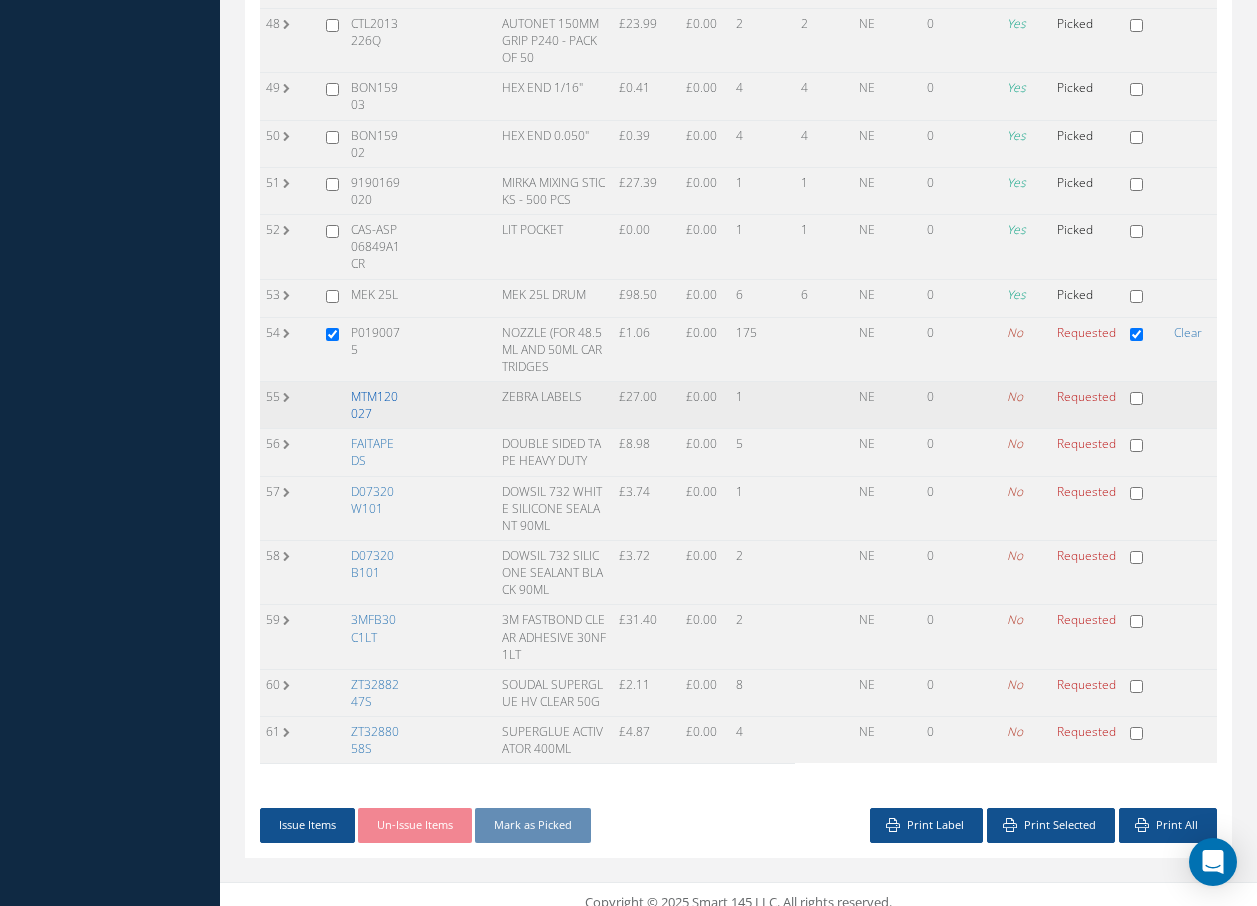 click on "MTM120027" at bounding box center [374, 405] 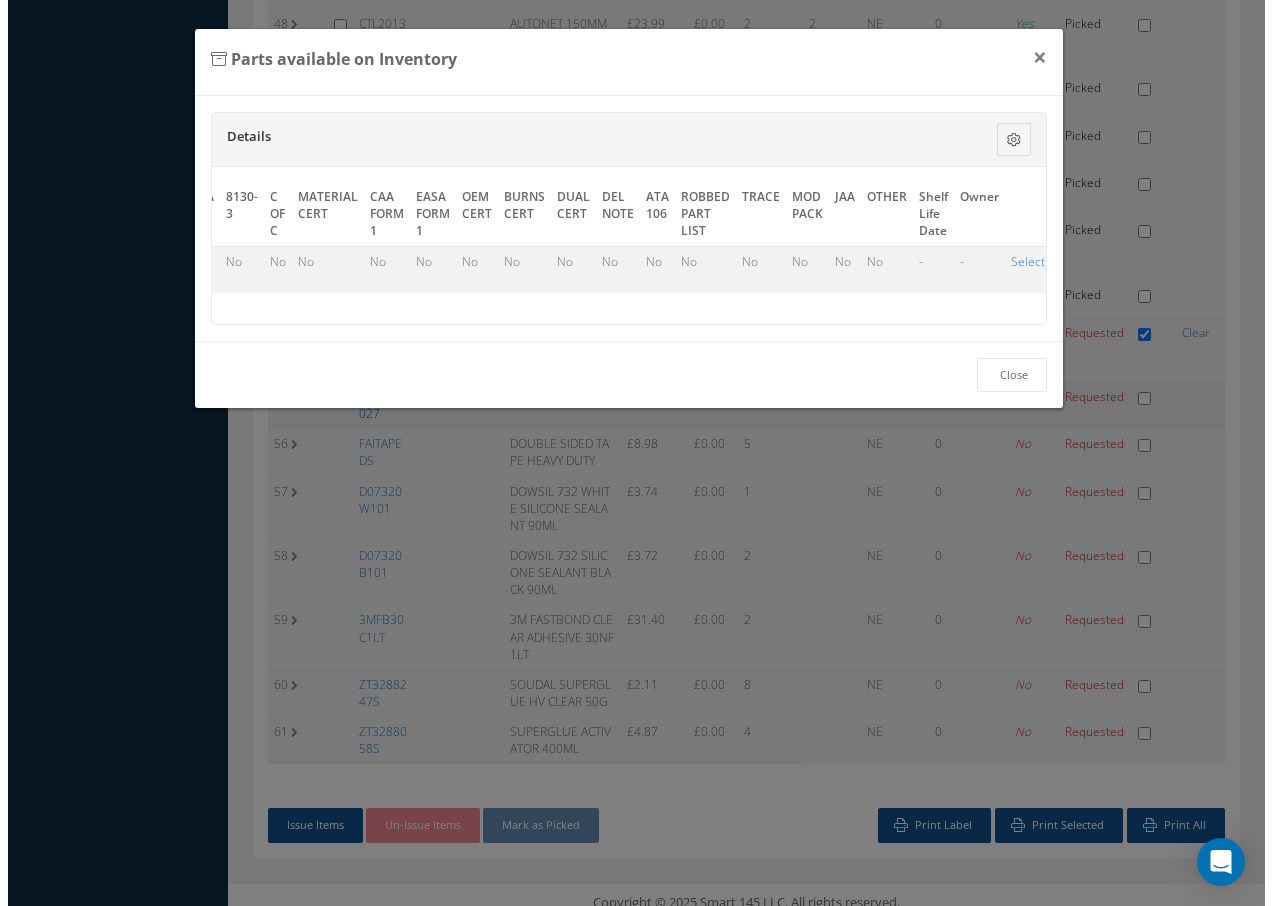 scroll, scrollTop: 2839, scrollLeft: 0, axis: vertical 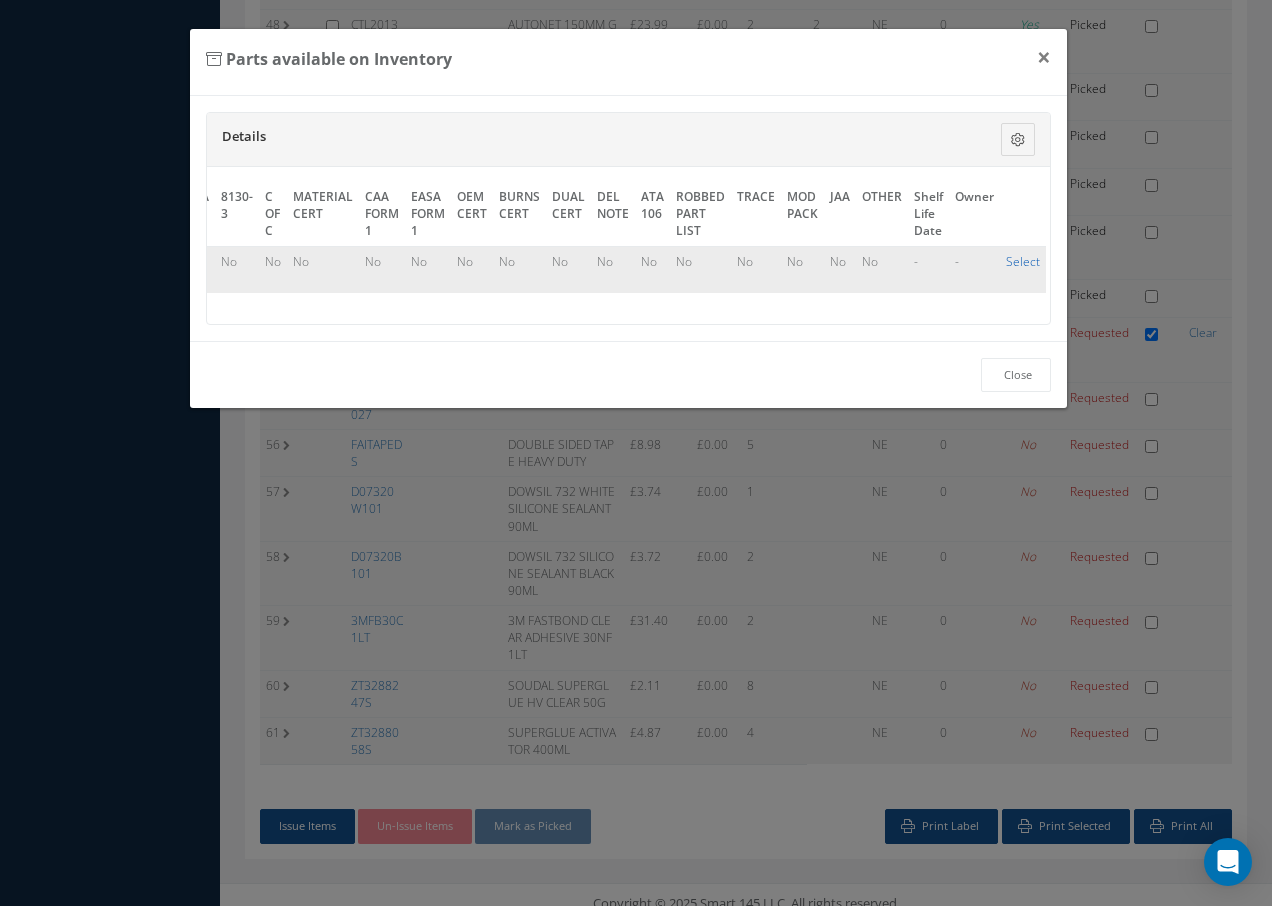 click on "Select" at bounding box center [1023, 261] 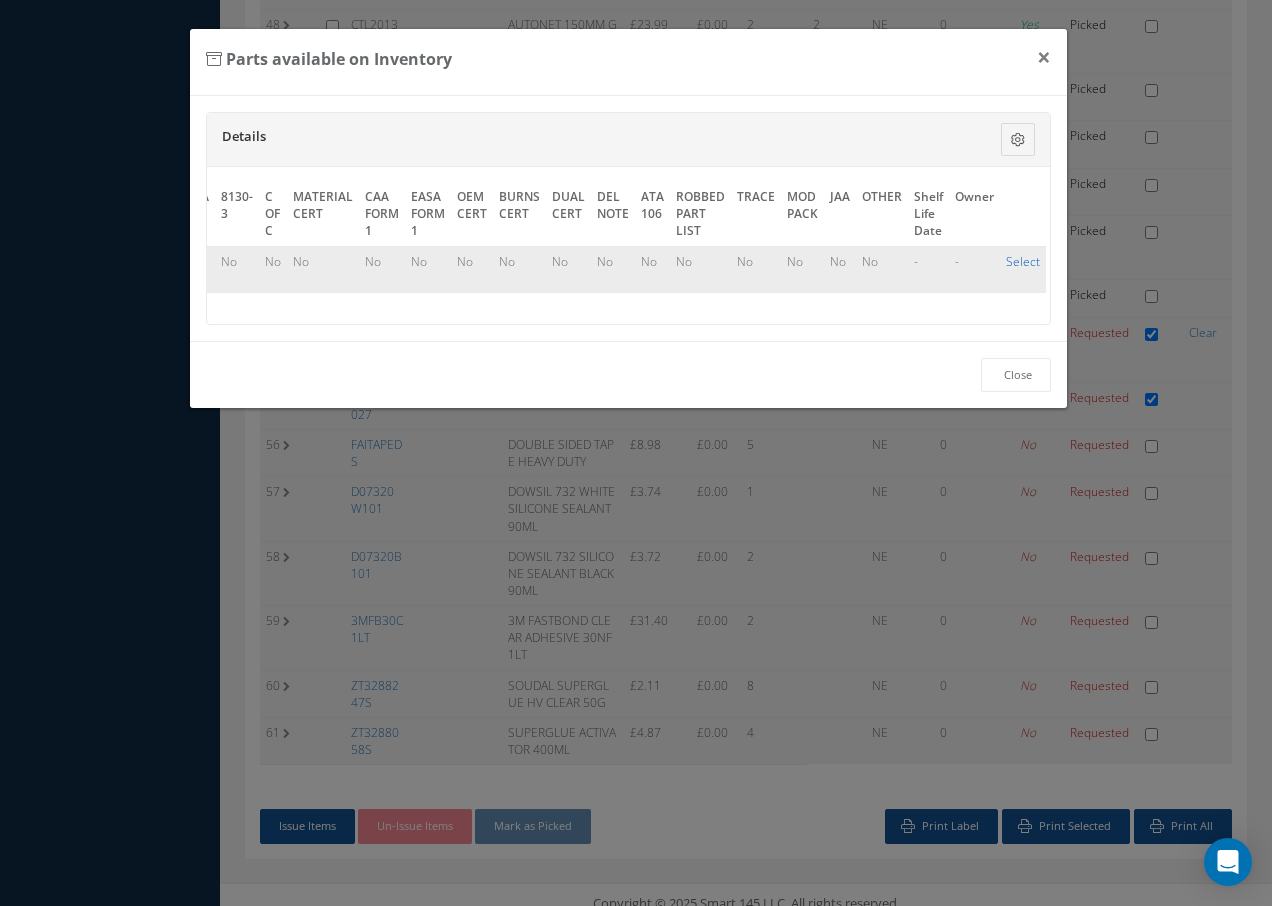 checkbox on "true" 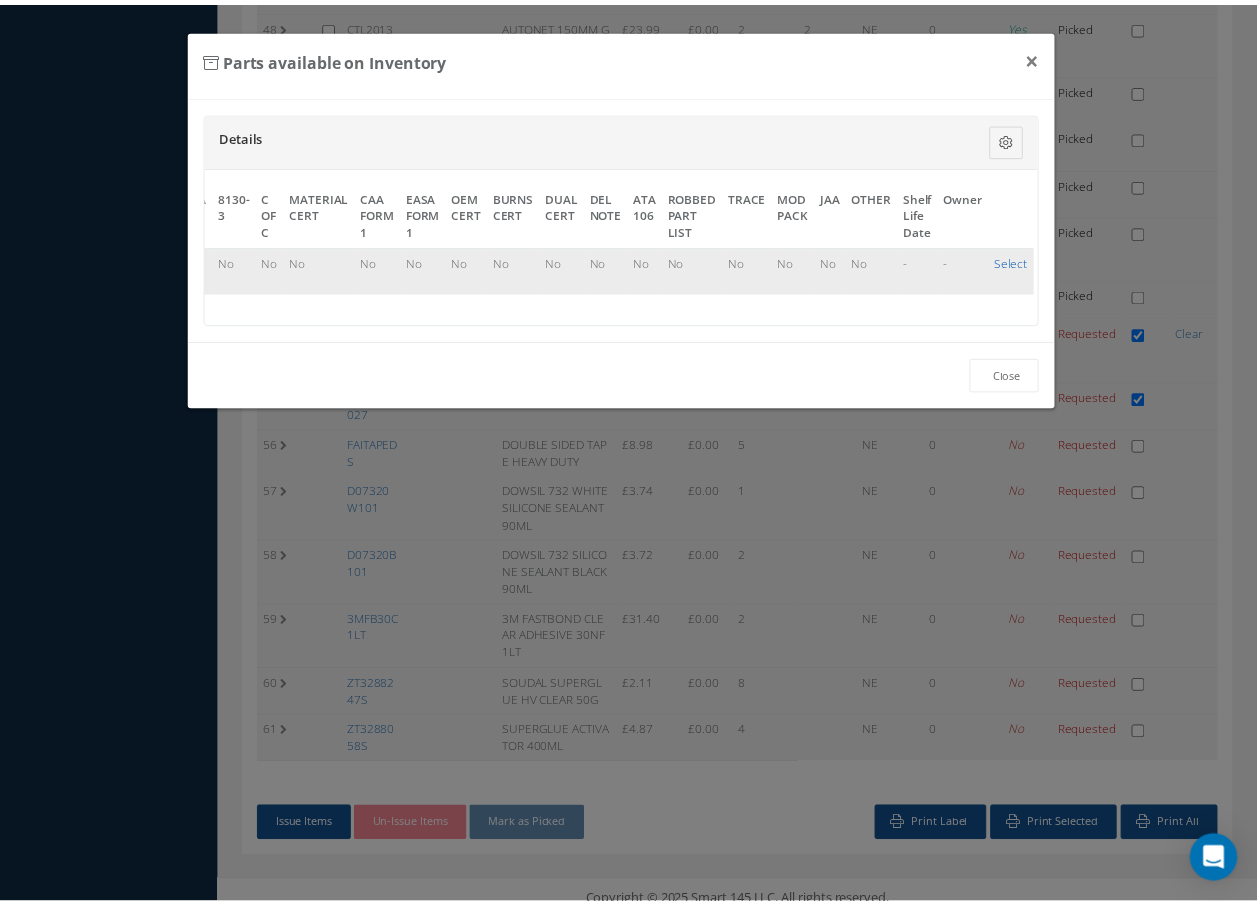 scroll, scrollTop: 2874, scrollLeft: 0, axis: vertical 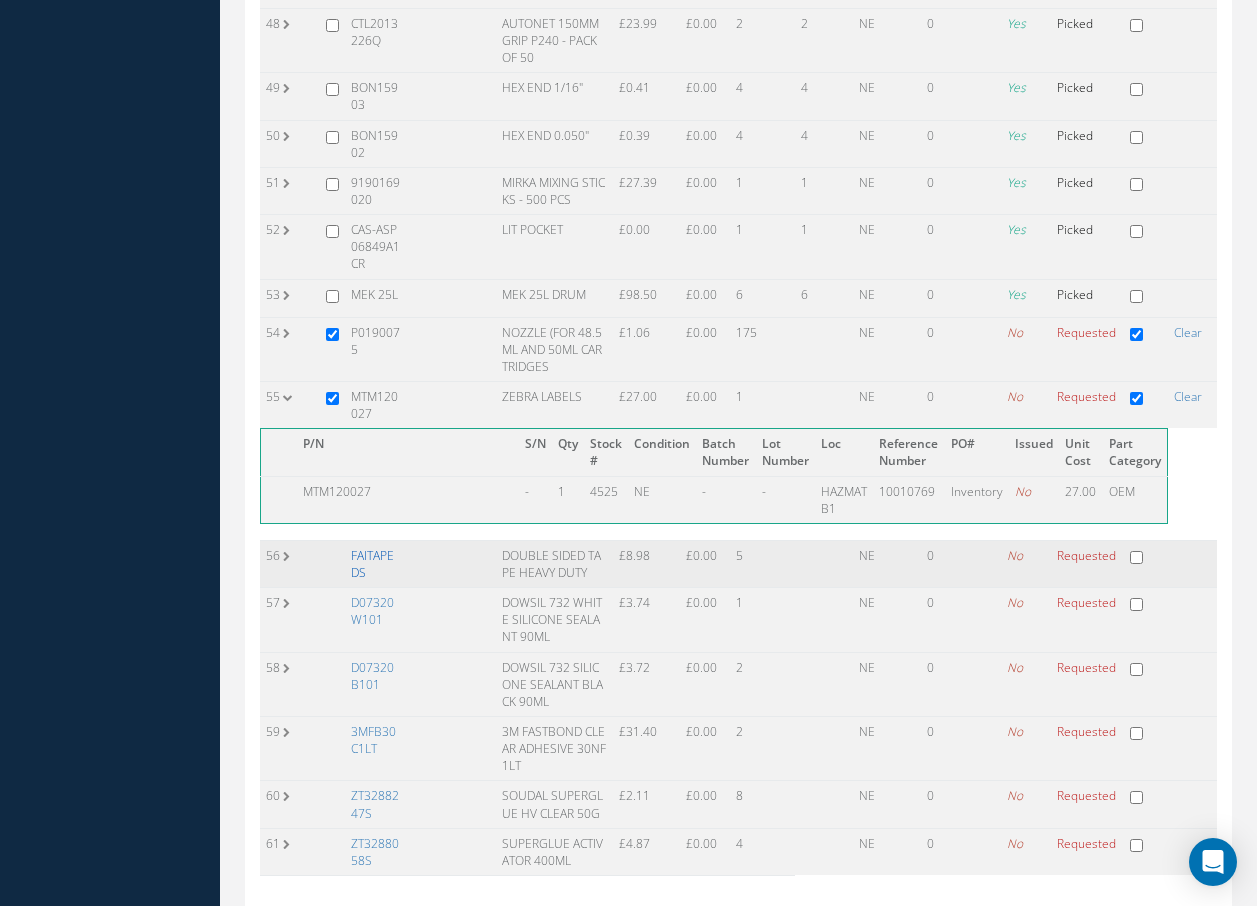 click on "FAITAPEDS" at bounding box center (372, 564) 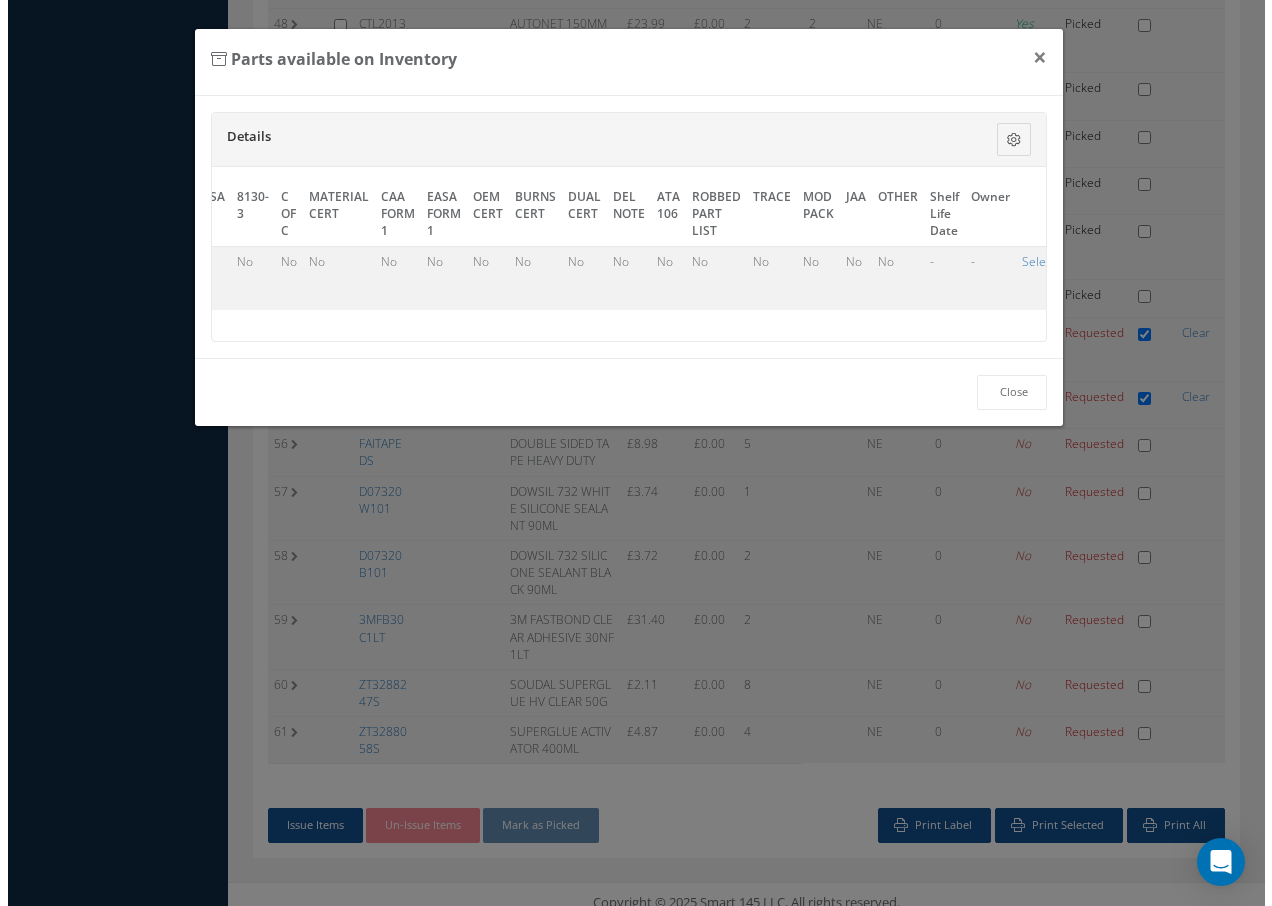 scroll, scrollTop: 2839, scrollLeft: 0, axis: vertical 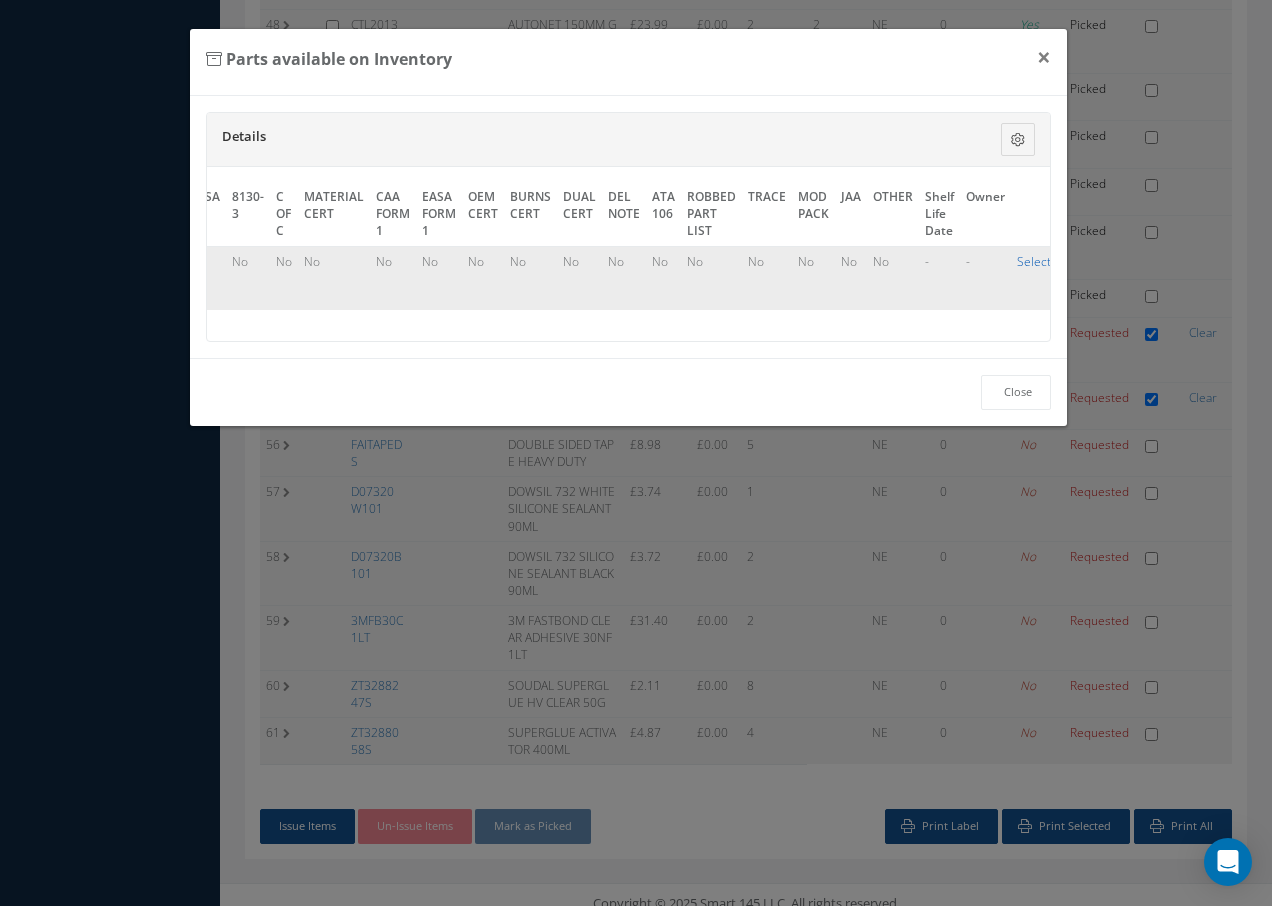 click on "Select" at bounding box center (1034, 261) 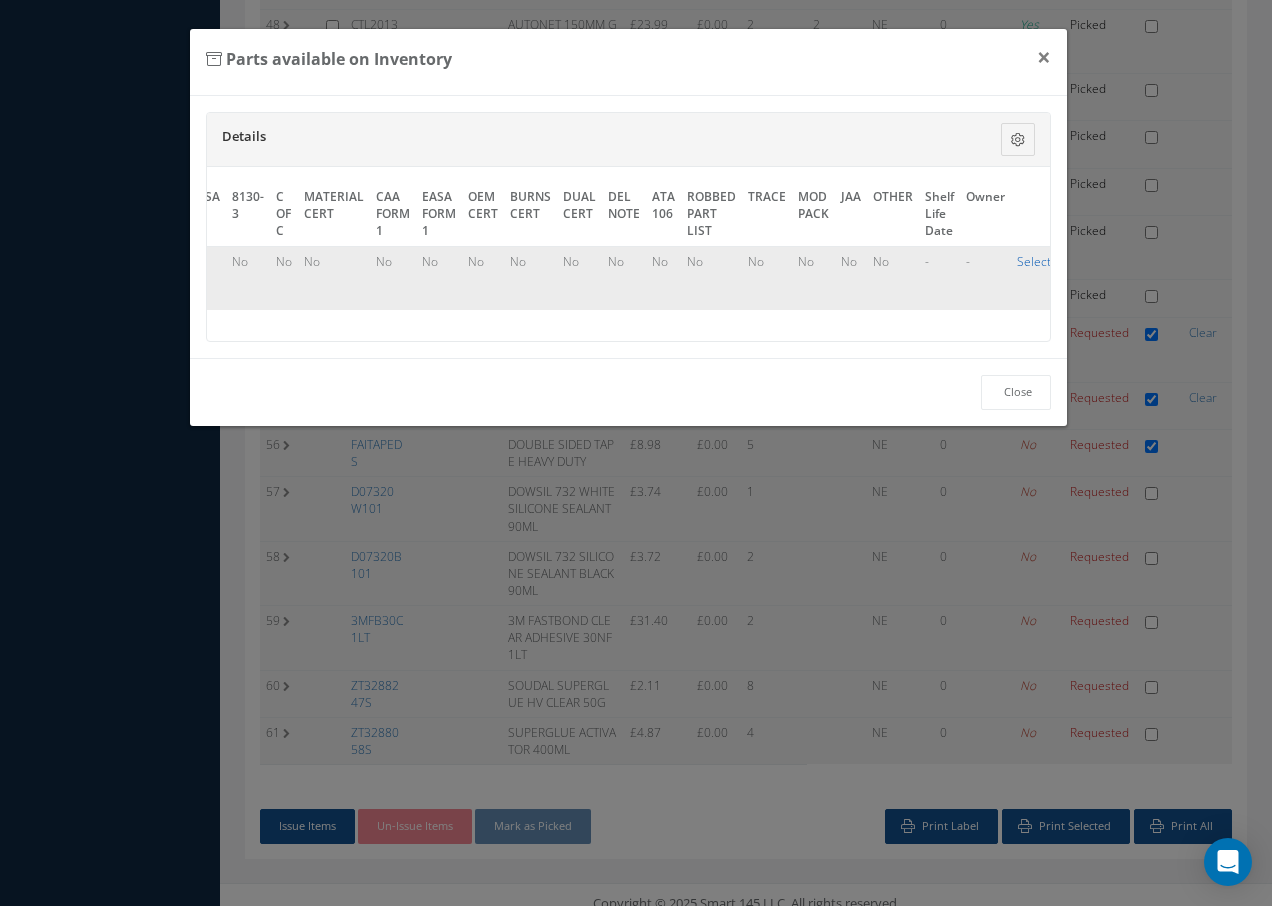 checkbox on "true" 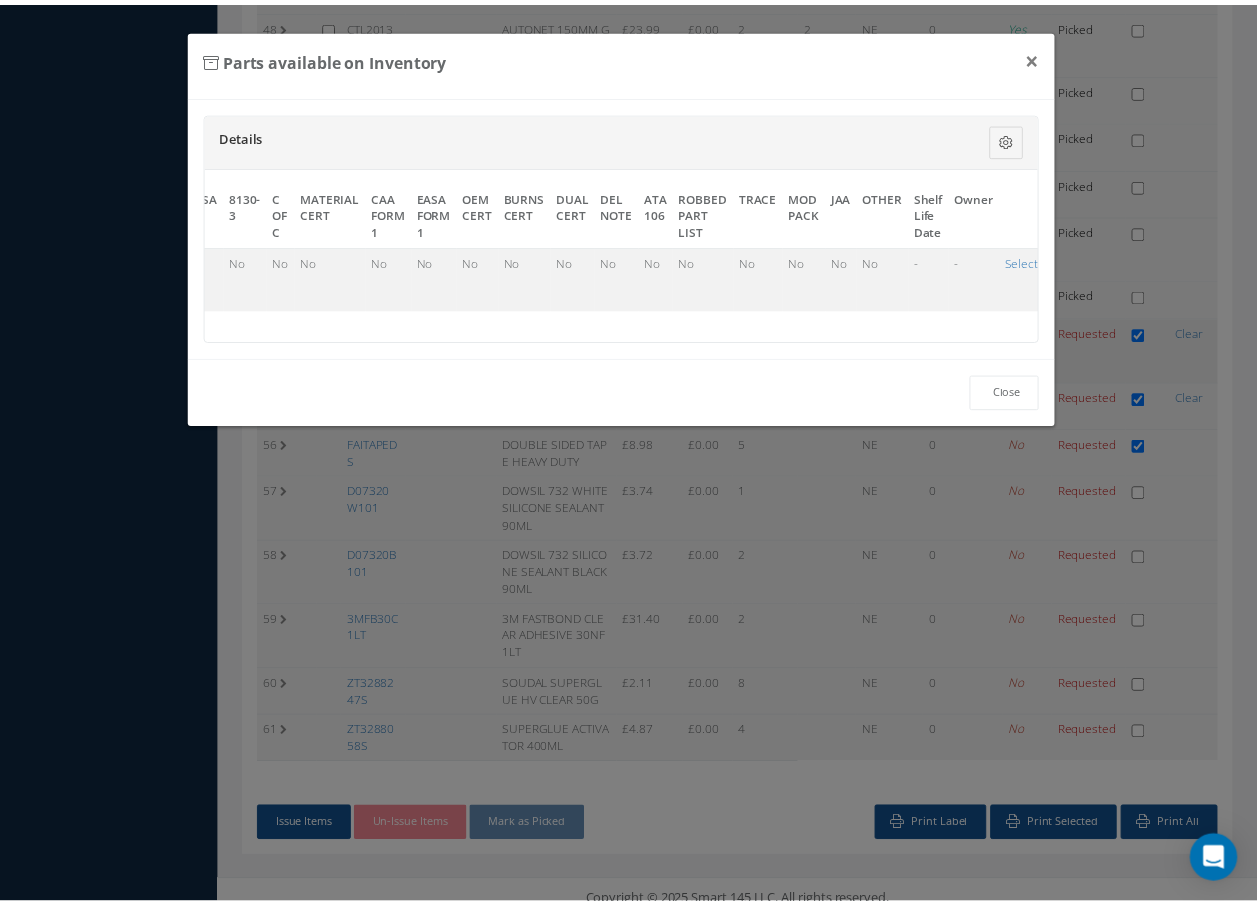scroll, scrollTop: 2874, scrollLeft: 0, axis: vertical 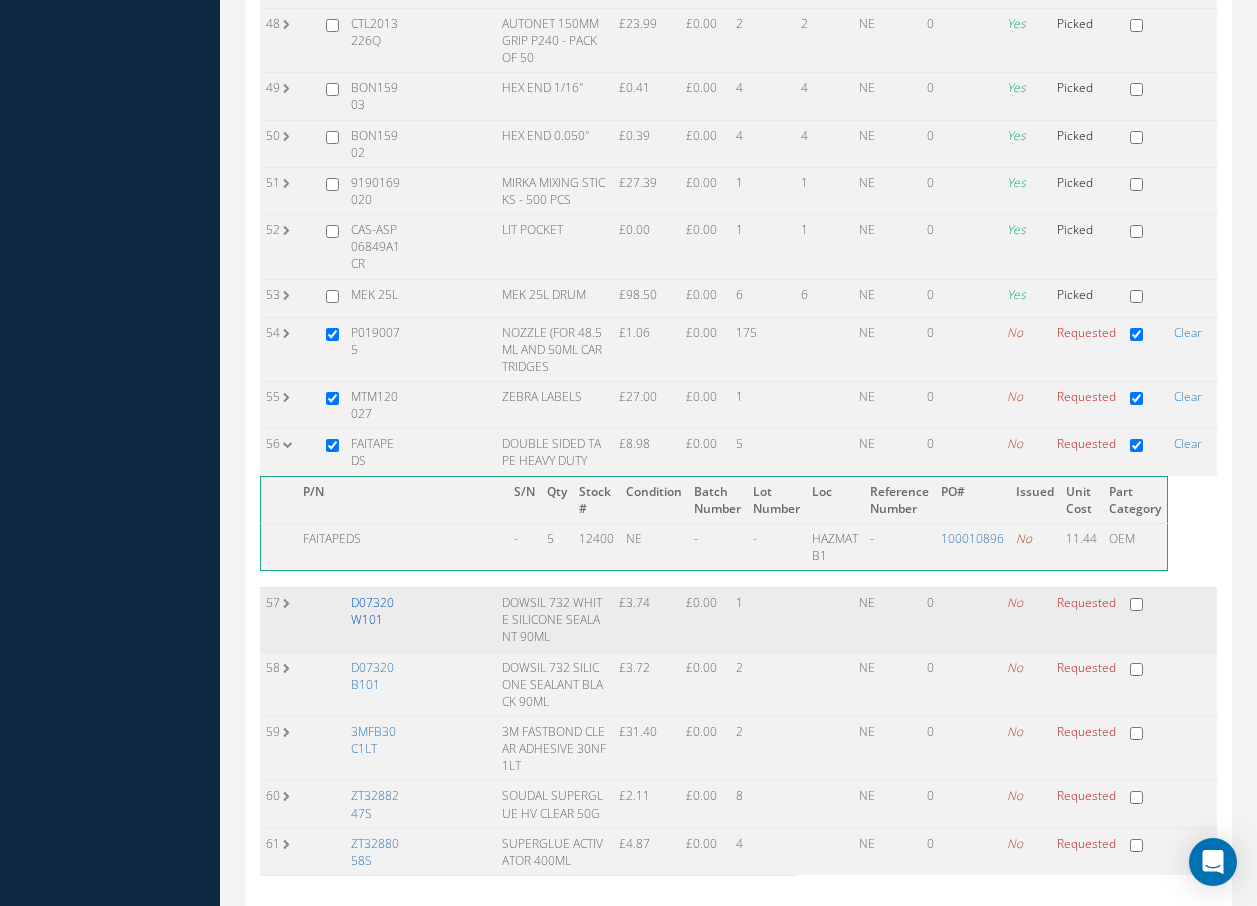 click on "D07320W101" at bounding box center [372, 611] 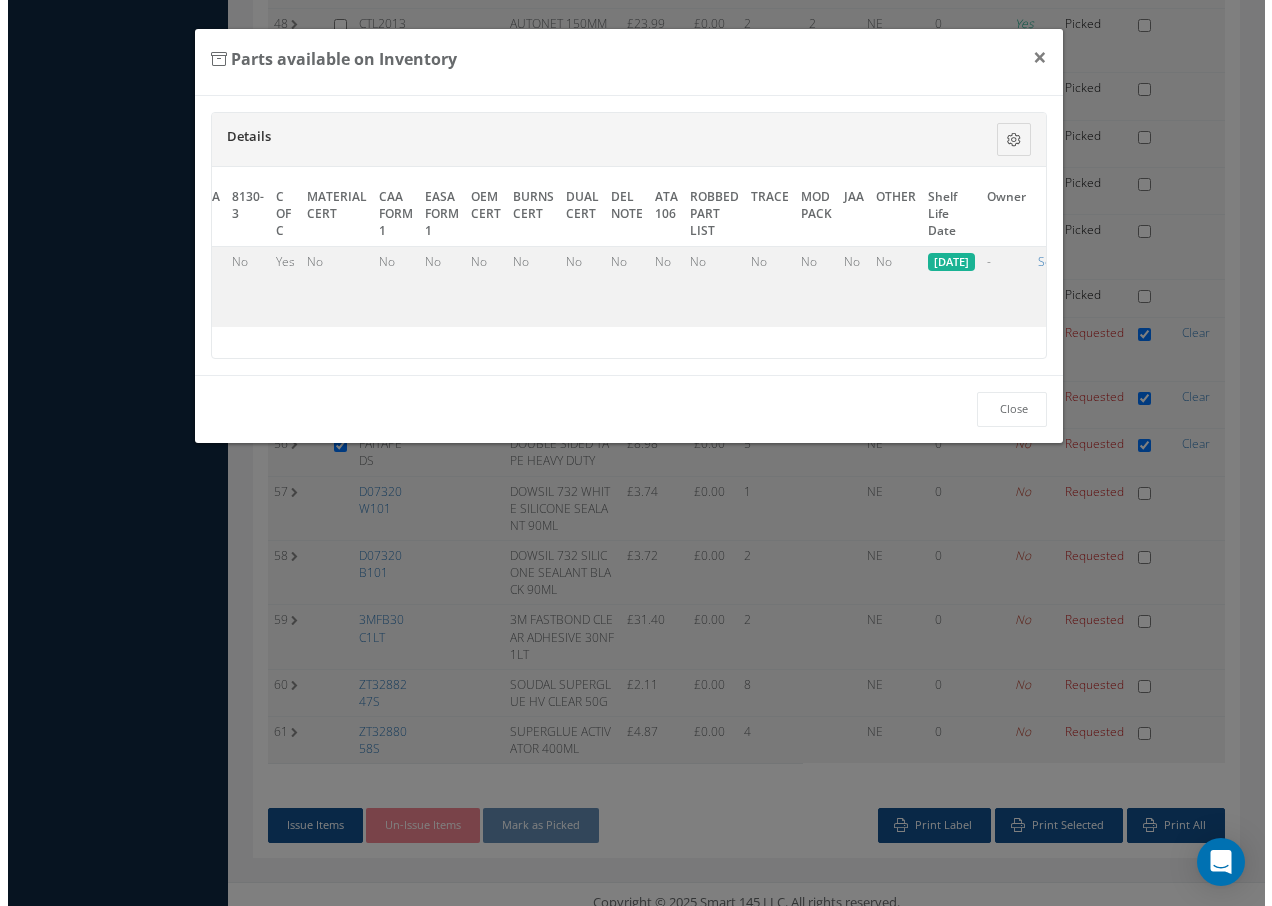 scroll, scrollTop: 2839, scrollLeft: 0, axis: vertical 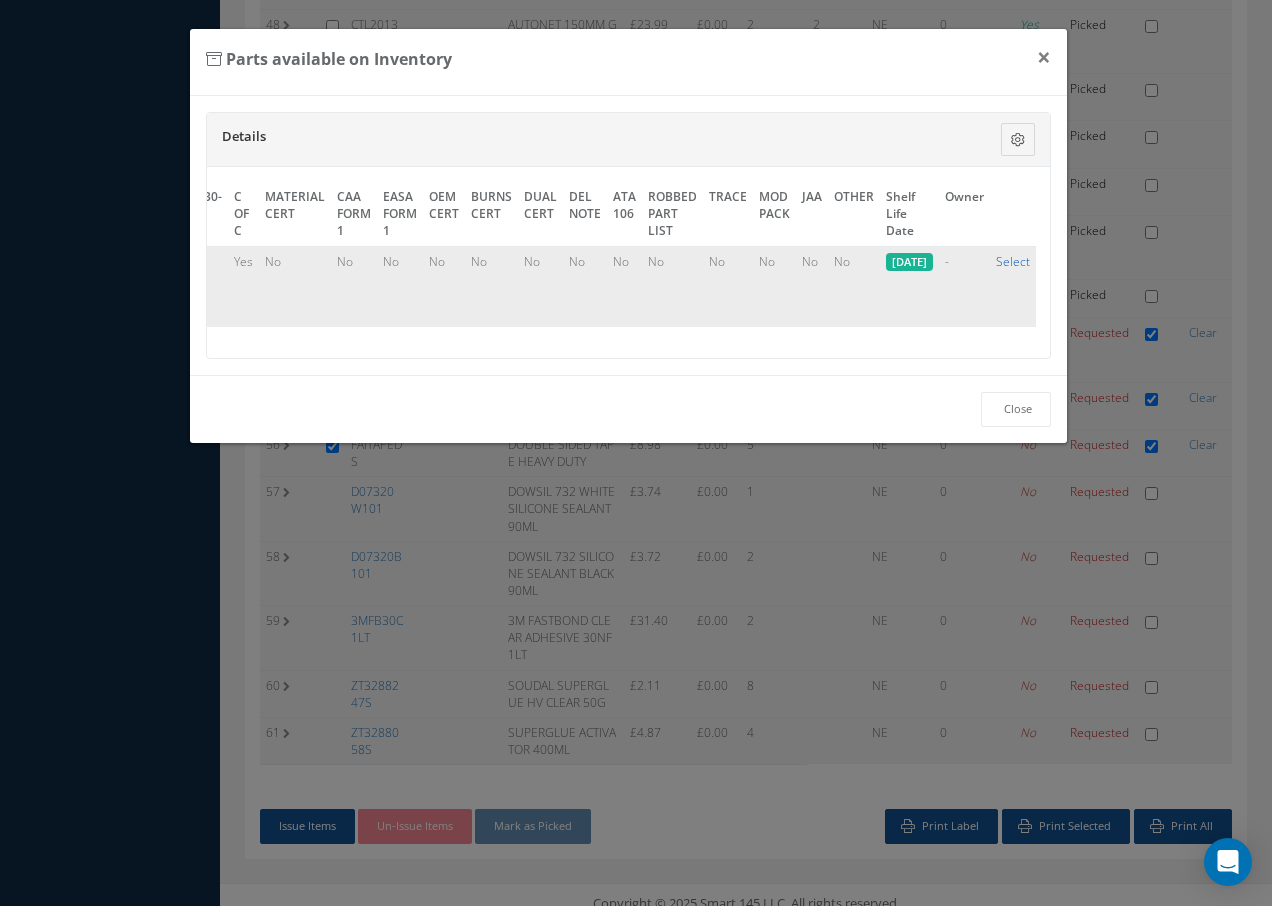 click on "Select" at bounding box center (1013, 261) 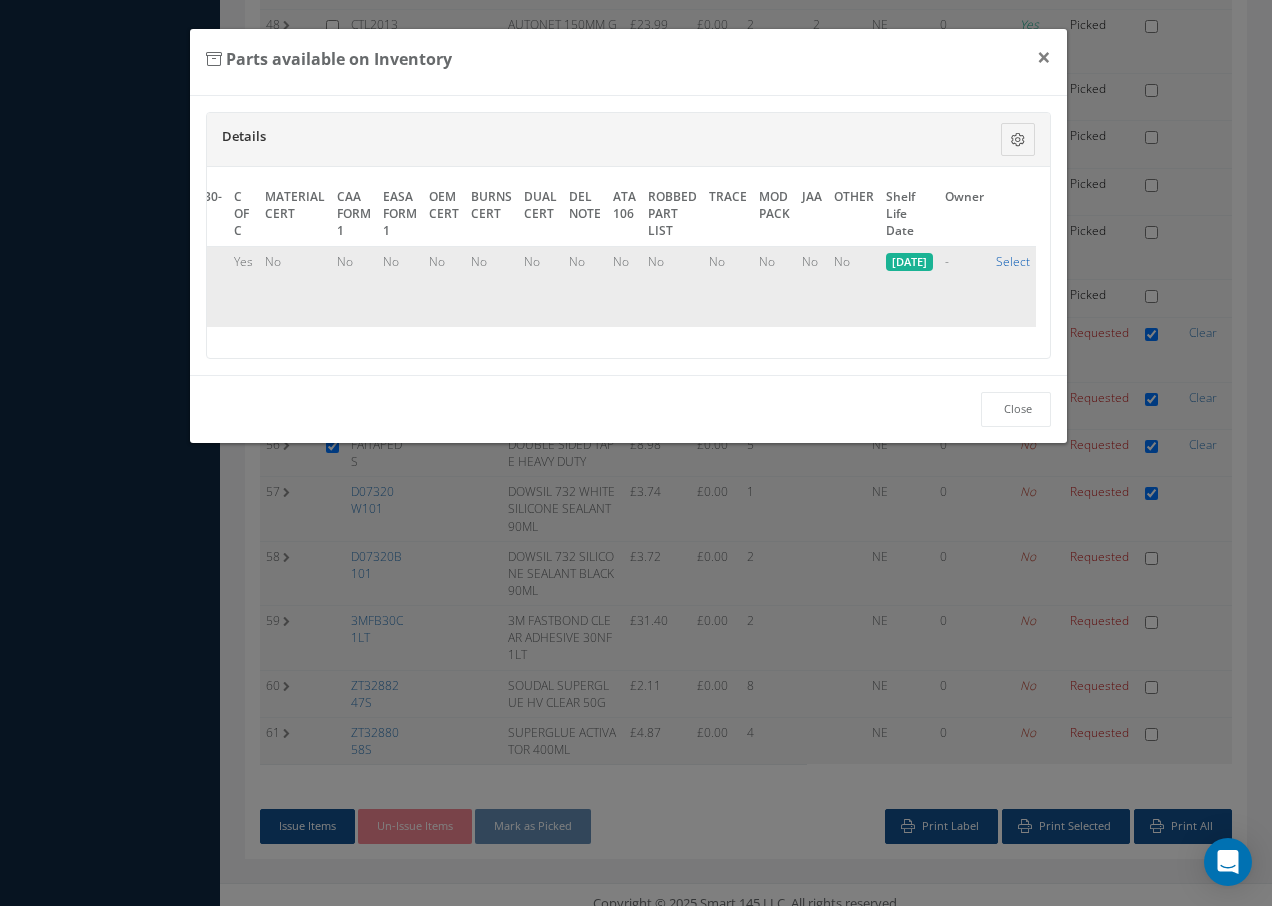 checkbox on "true" 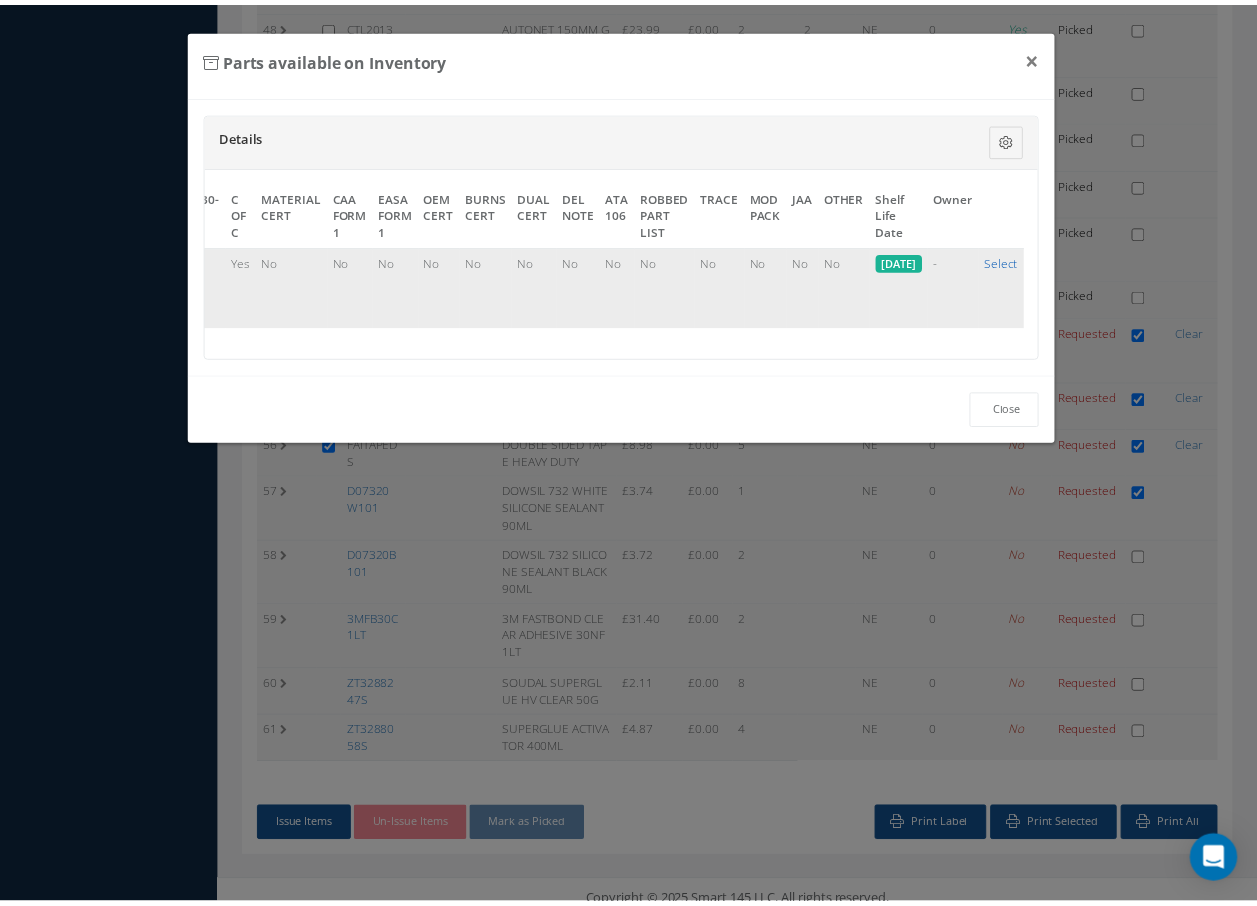 scroll, scrollTop: 2874, scrollLeft: 0, axis: vertical 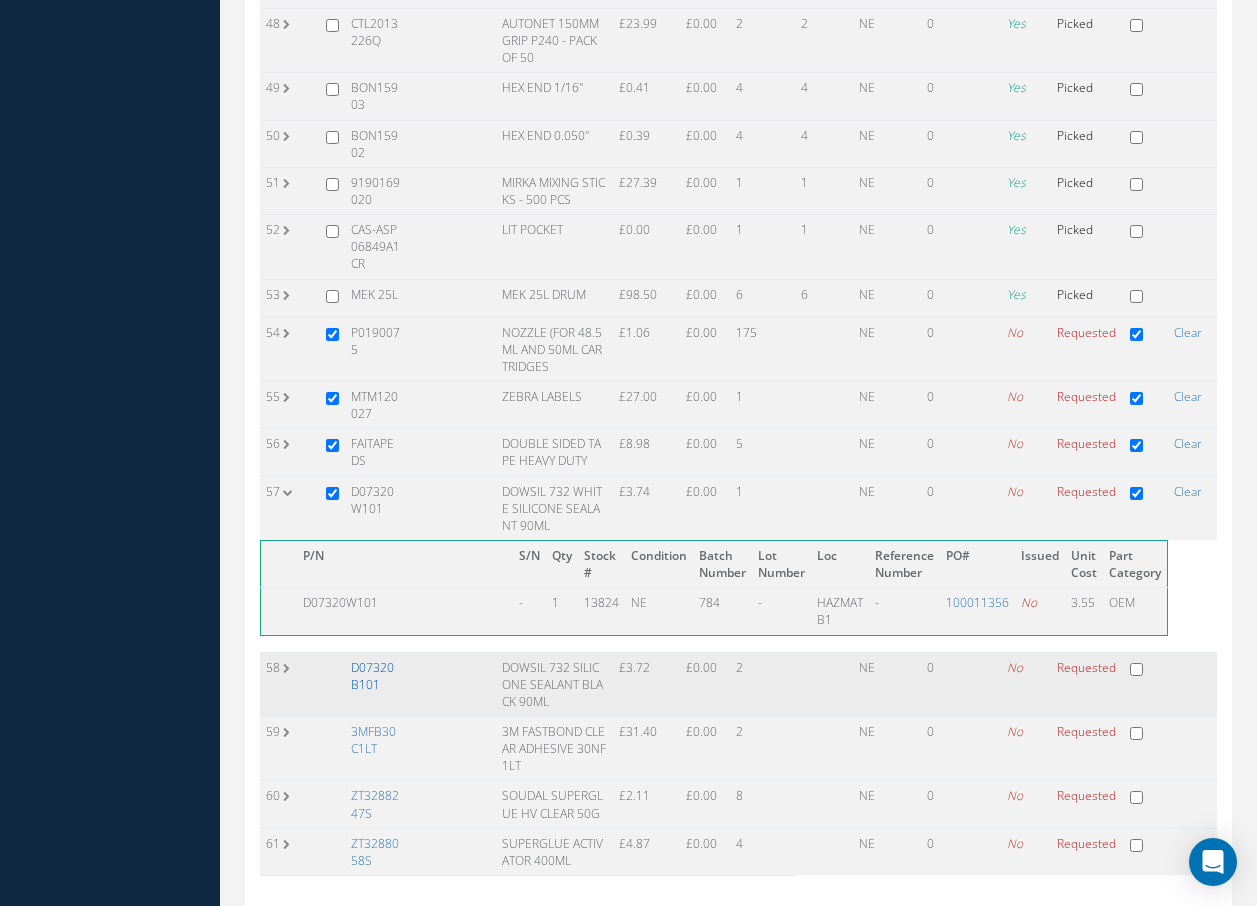 click on "D07320B101" at bounding box center [372, 676] 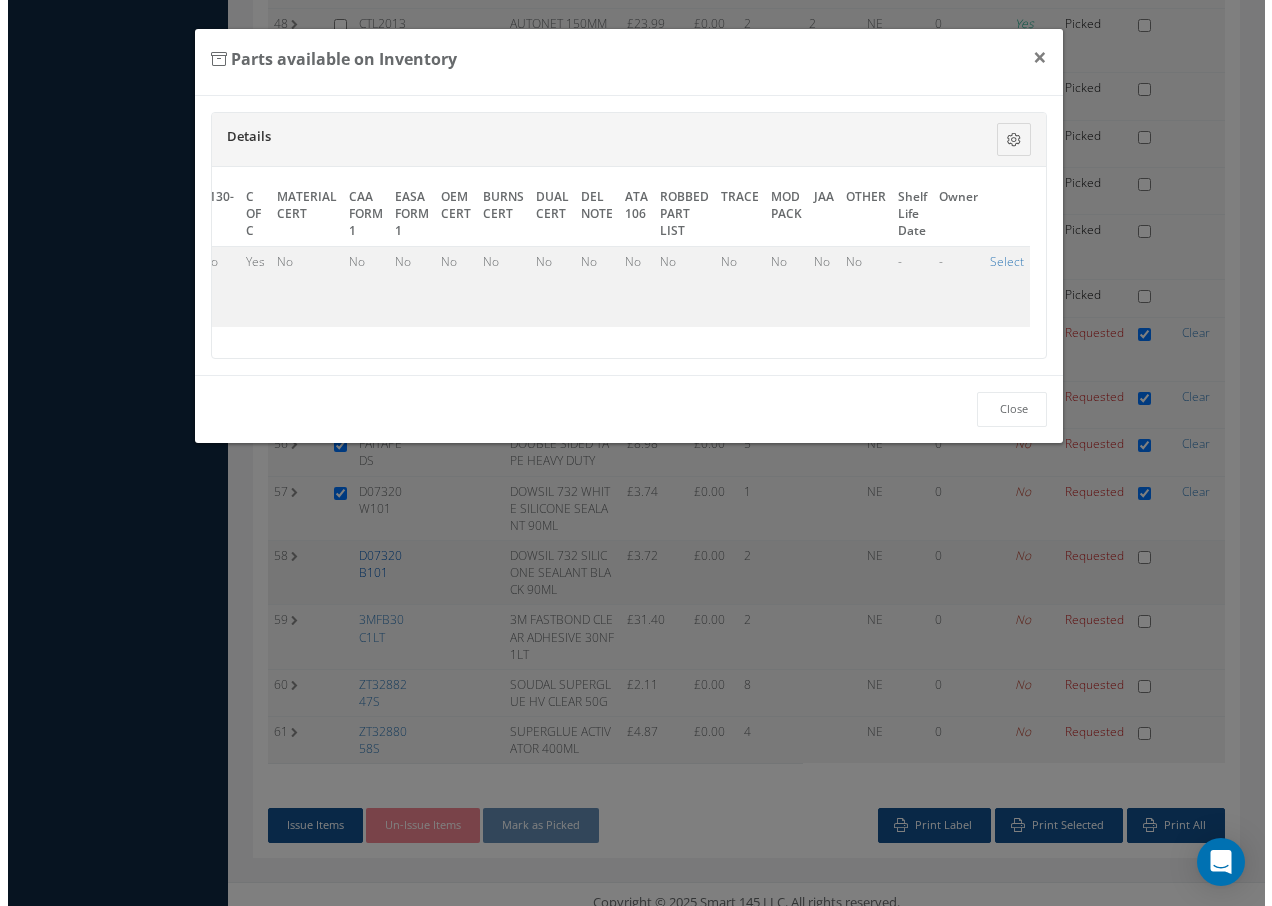 scroll, scrollTop: 2839, scrollLeft: 0, axis: vertical 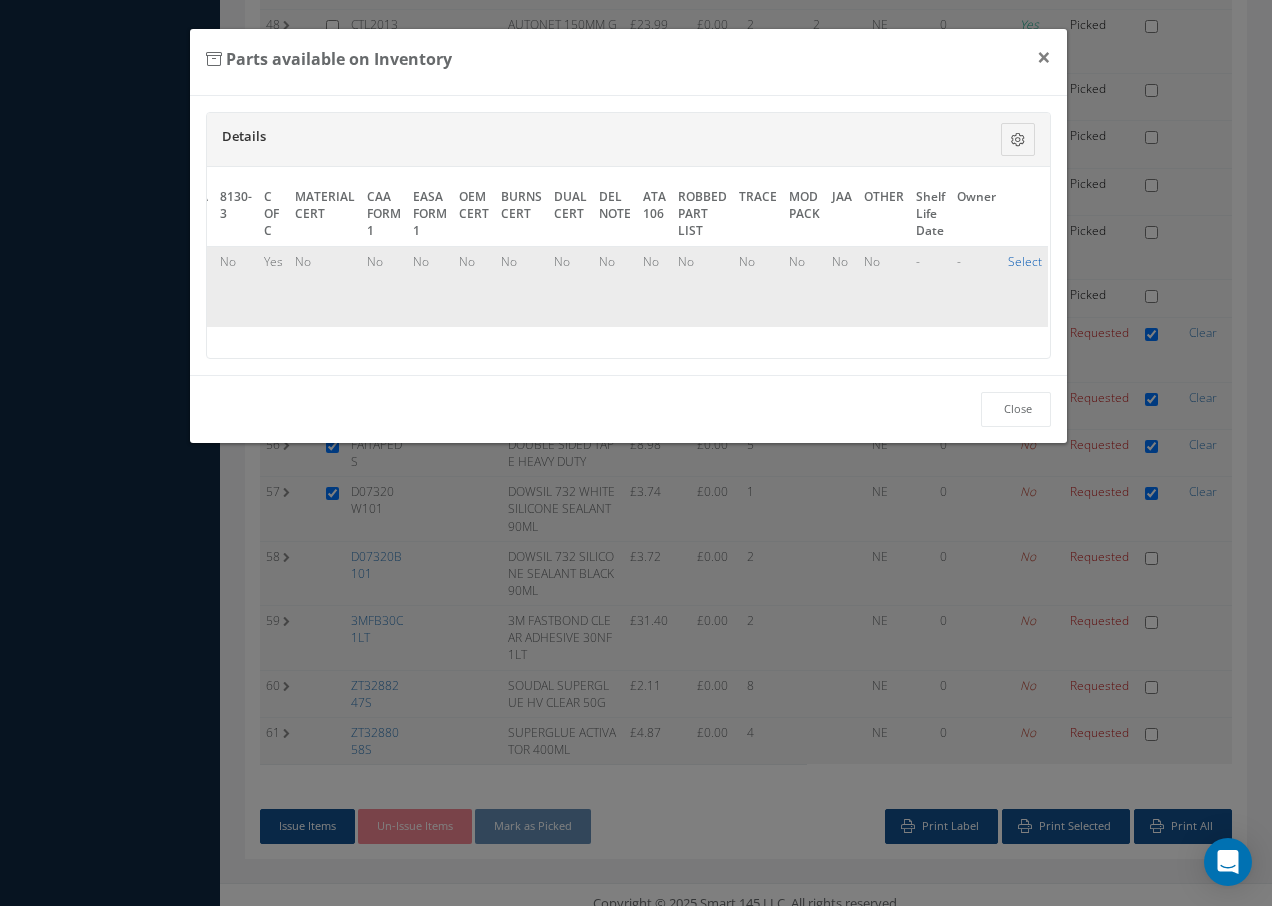 click on "Select" at bounding box center [1025, 261] 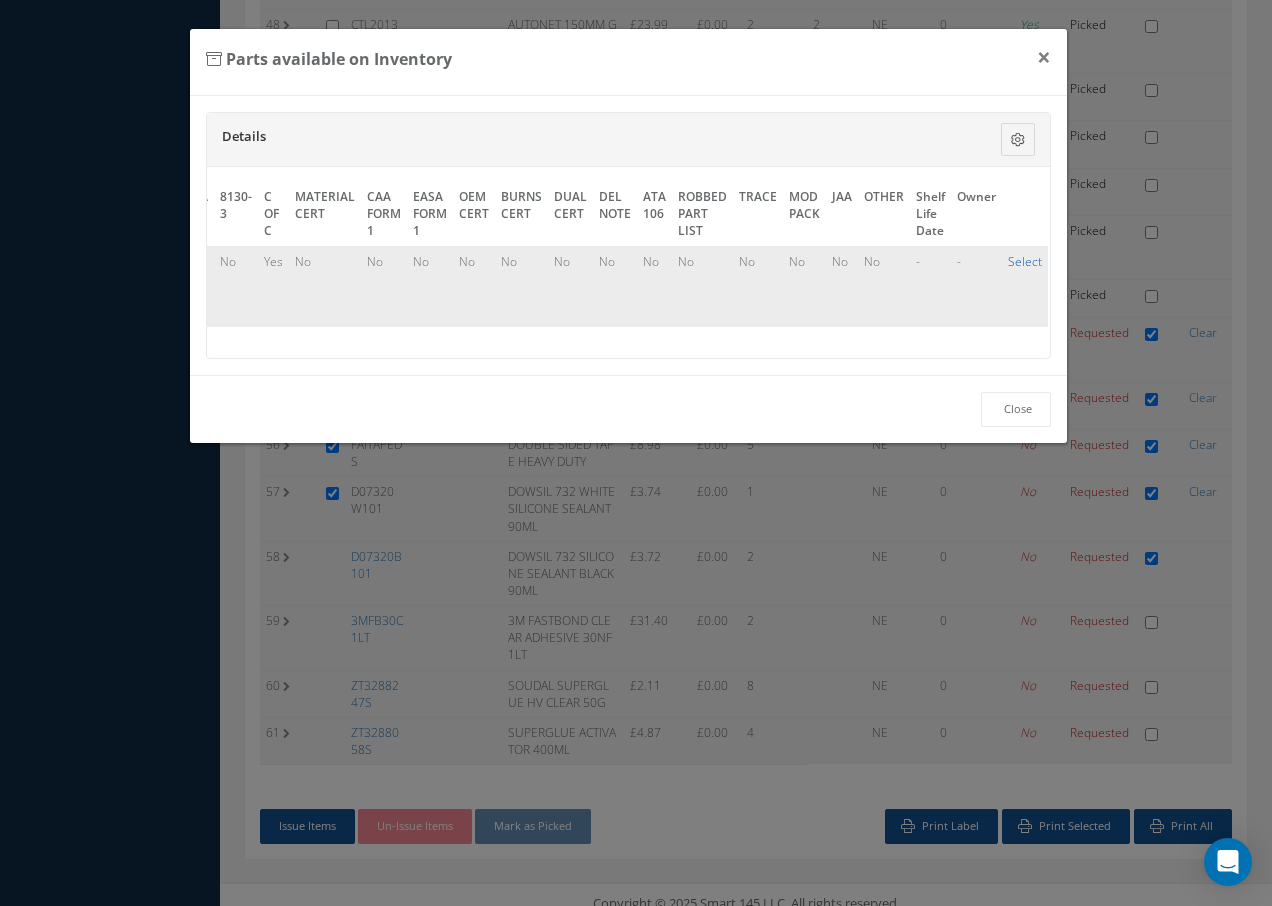 checkbox on "true" 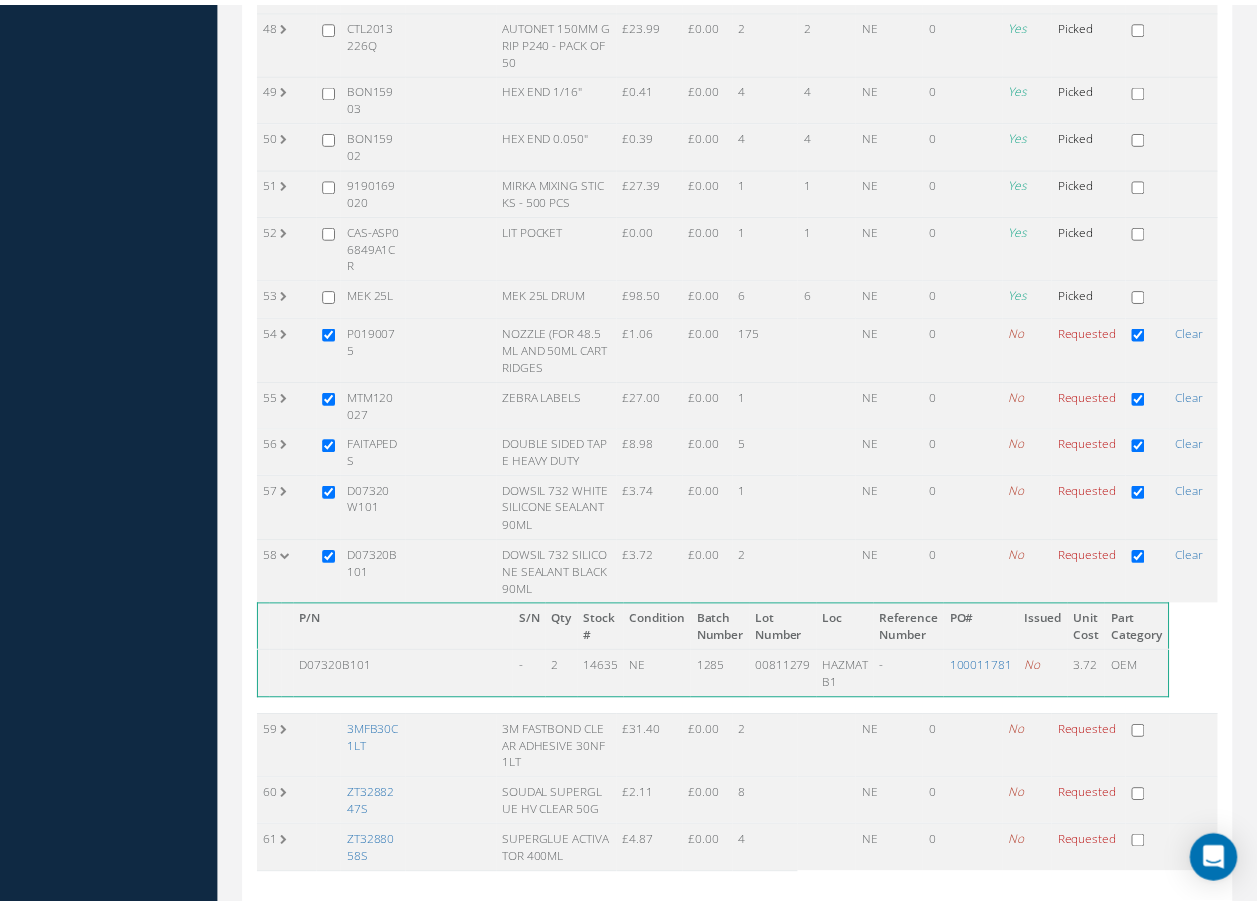 scroll, scrollTop: 2874, scrollLeft: 0, axis: vertical 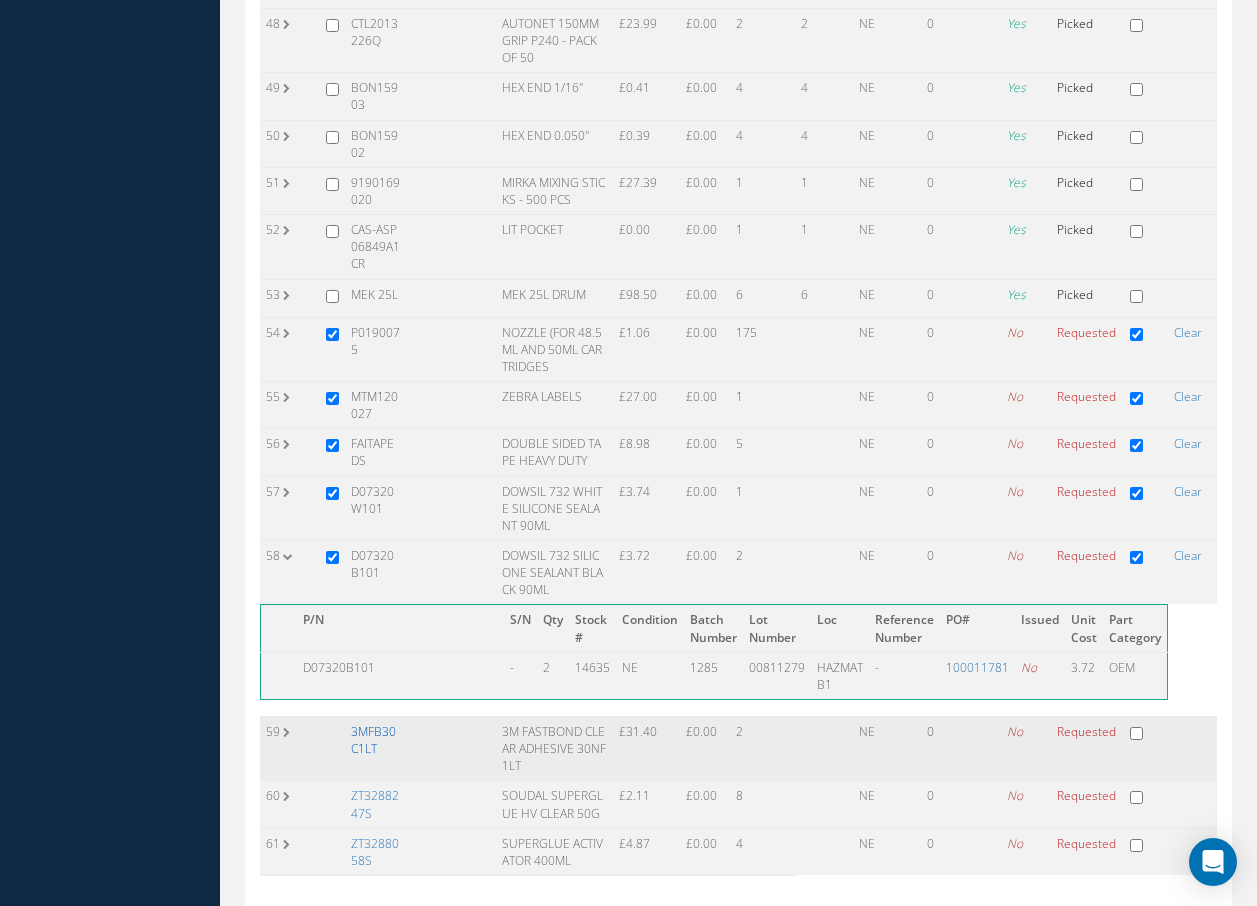 click on "3MFB30C1LT" at bounding box center (373, 740) 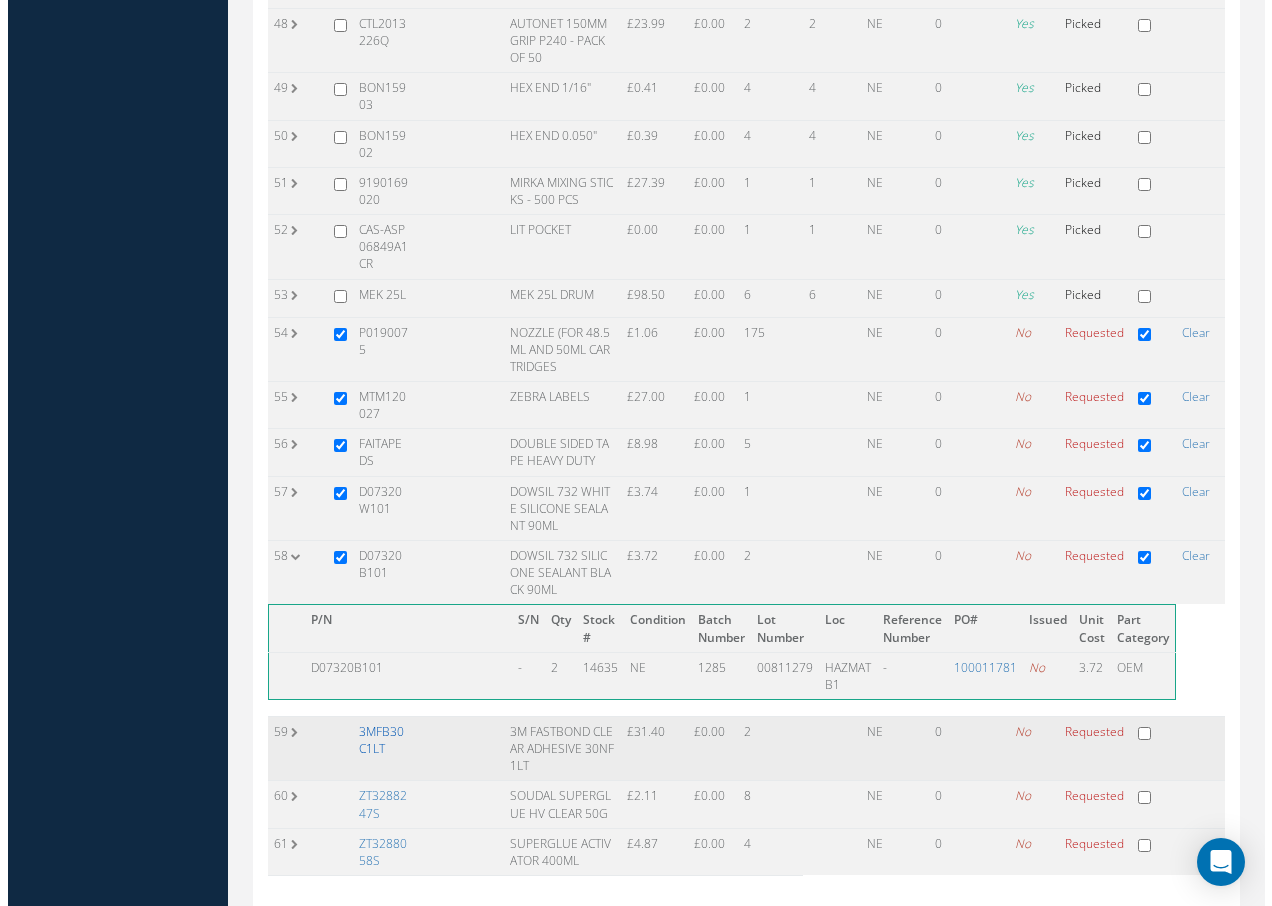 scroll, scrollTop: 2839, scrollLeft: 0, axis: vertical 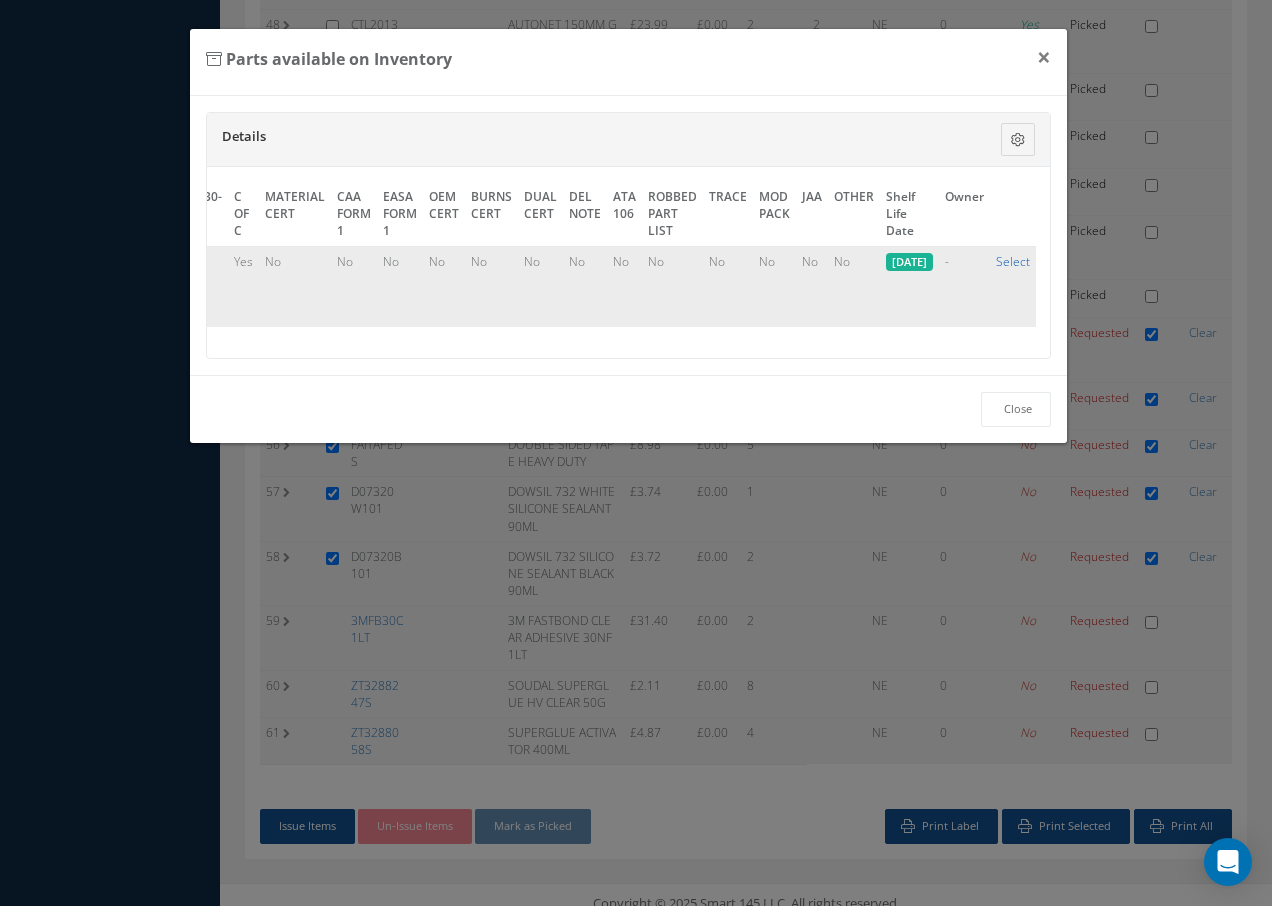 click on "Select" at bounding box center [1013, 261] 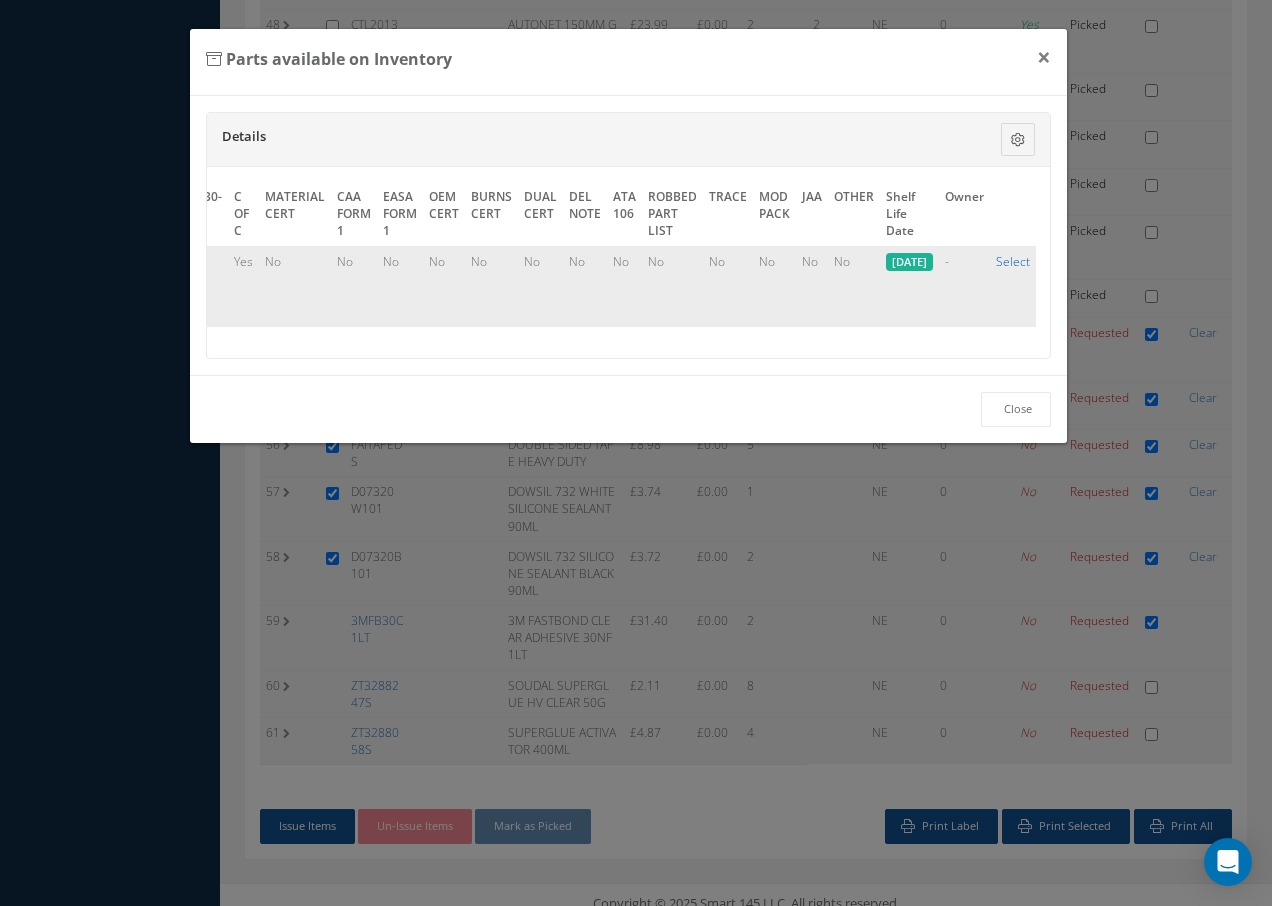 checkbox on "true" 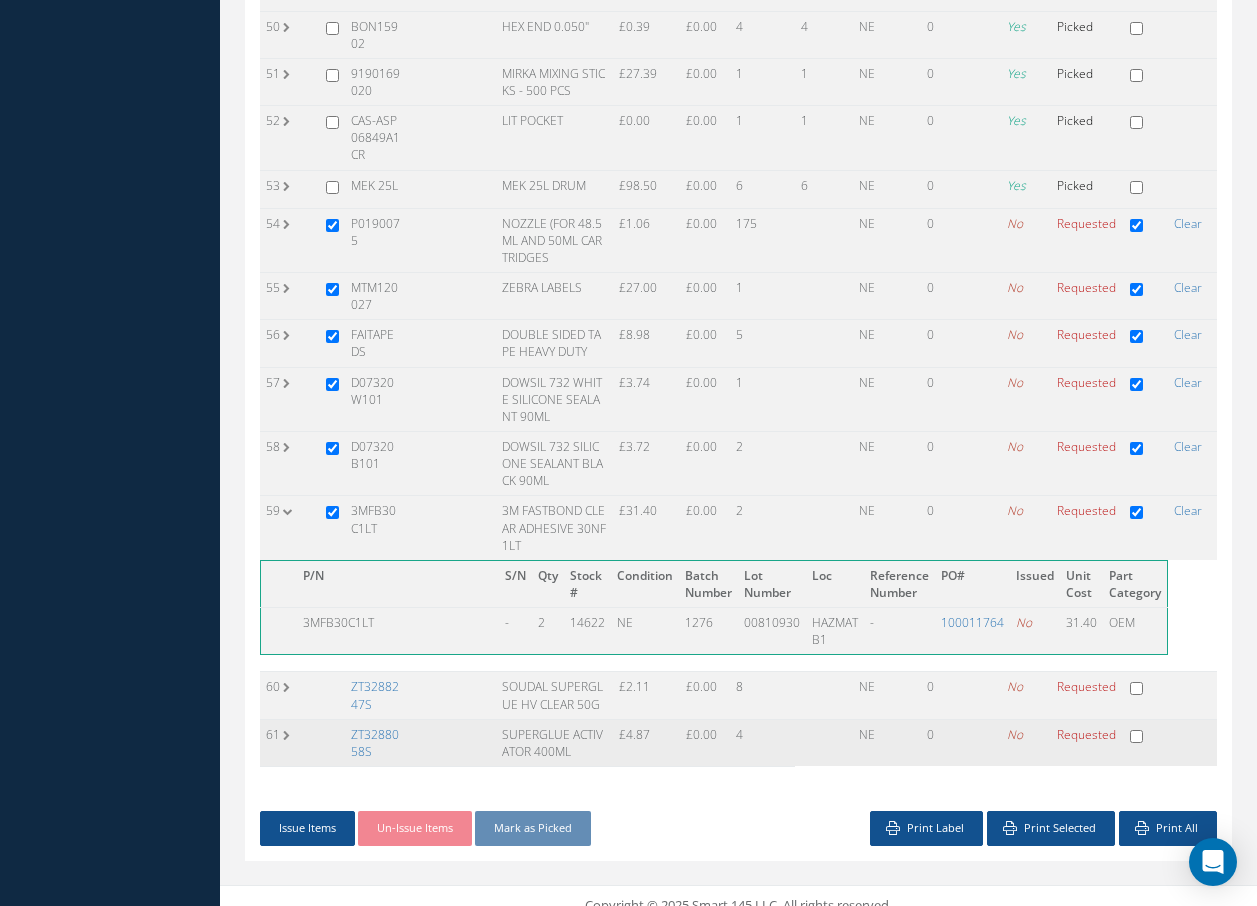 scroll, scrollTop: 2985, scrollLeft: 0, axis: vertical 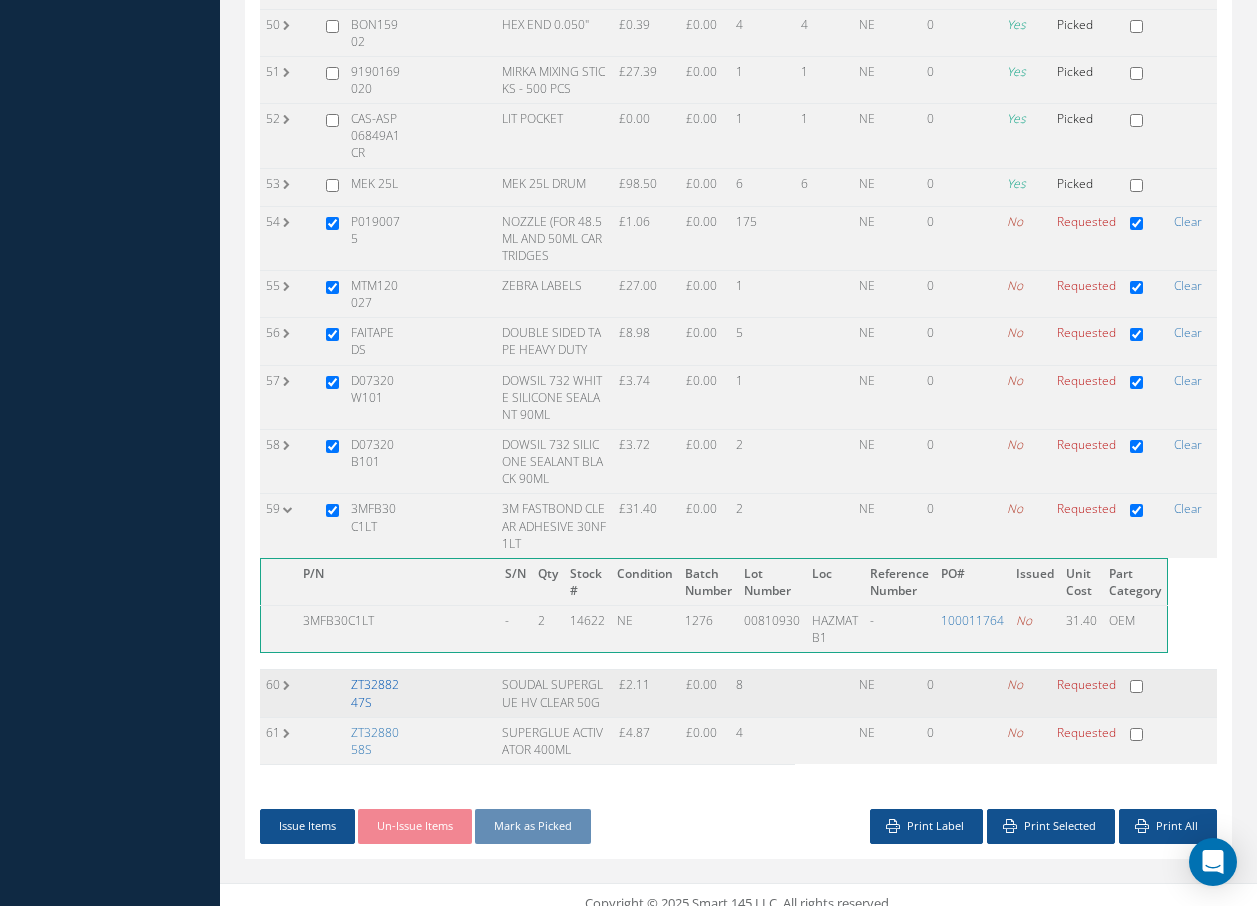 click on "ZT3288247S" at bounding box center [375, 693] 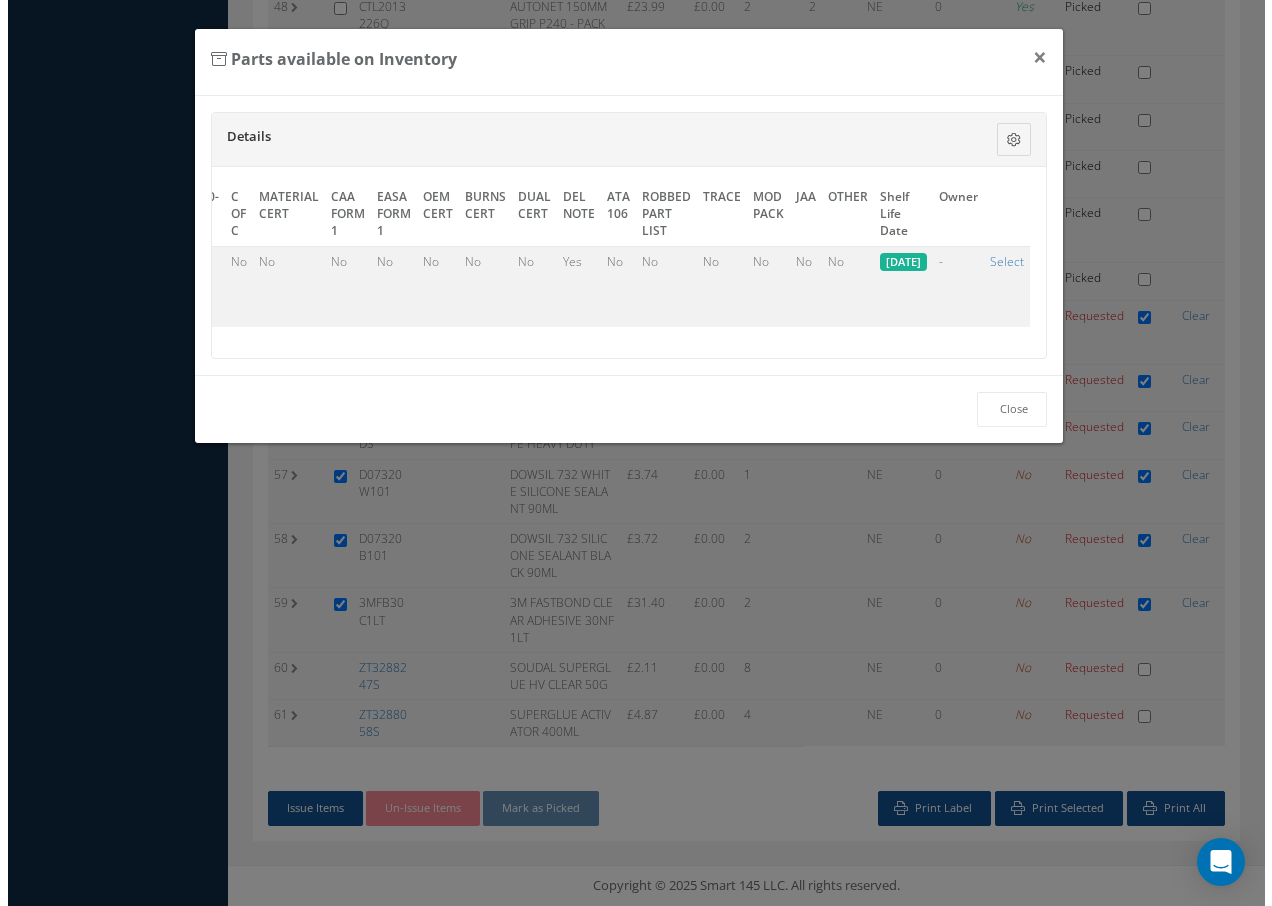 scroll, scrollTop: 2840, scrollLeft: 0, axis: vertical 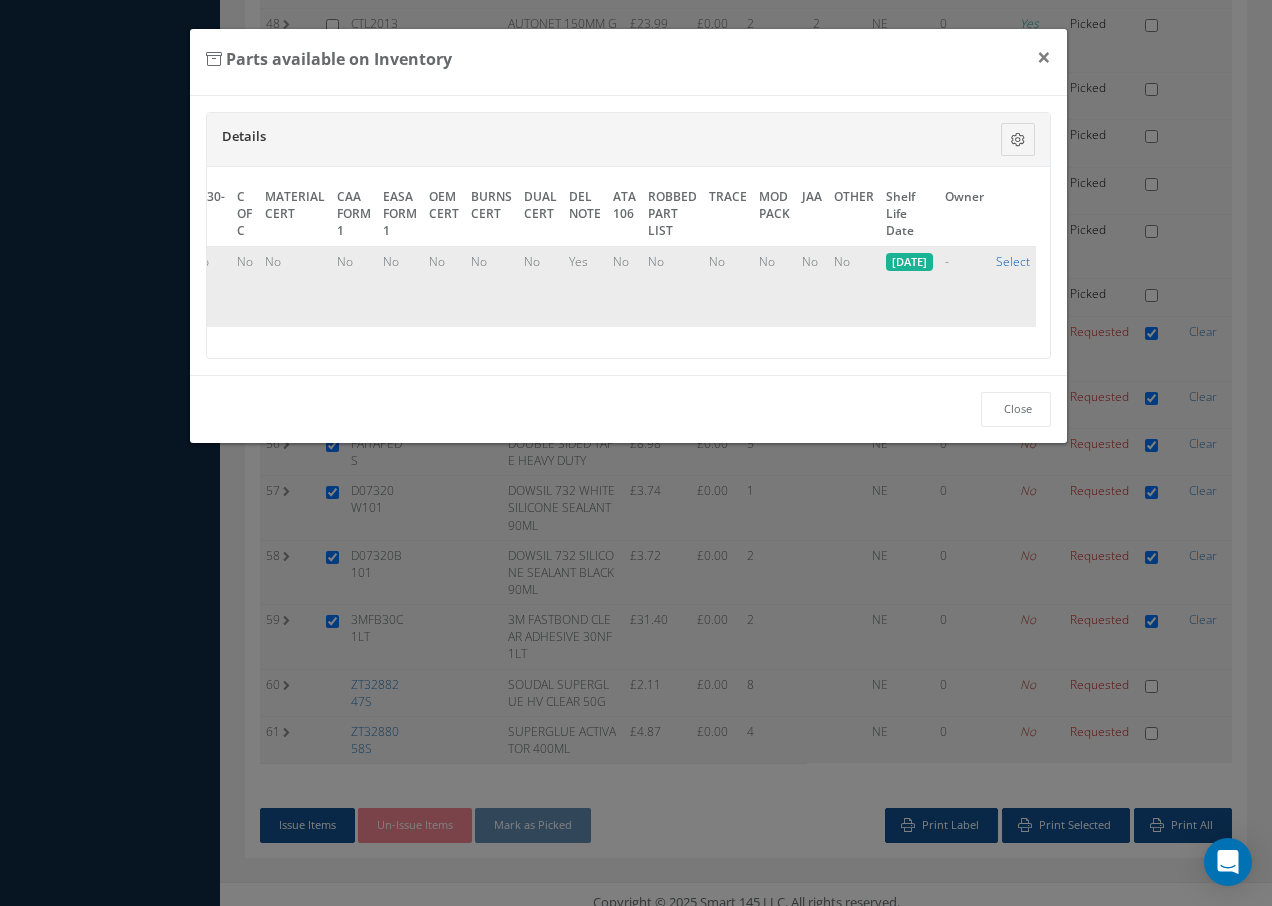 click on "Select" at bounding box center (1013, 261) 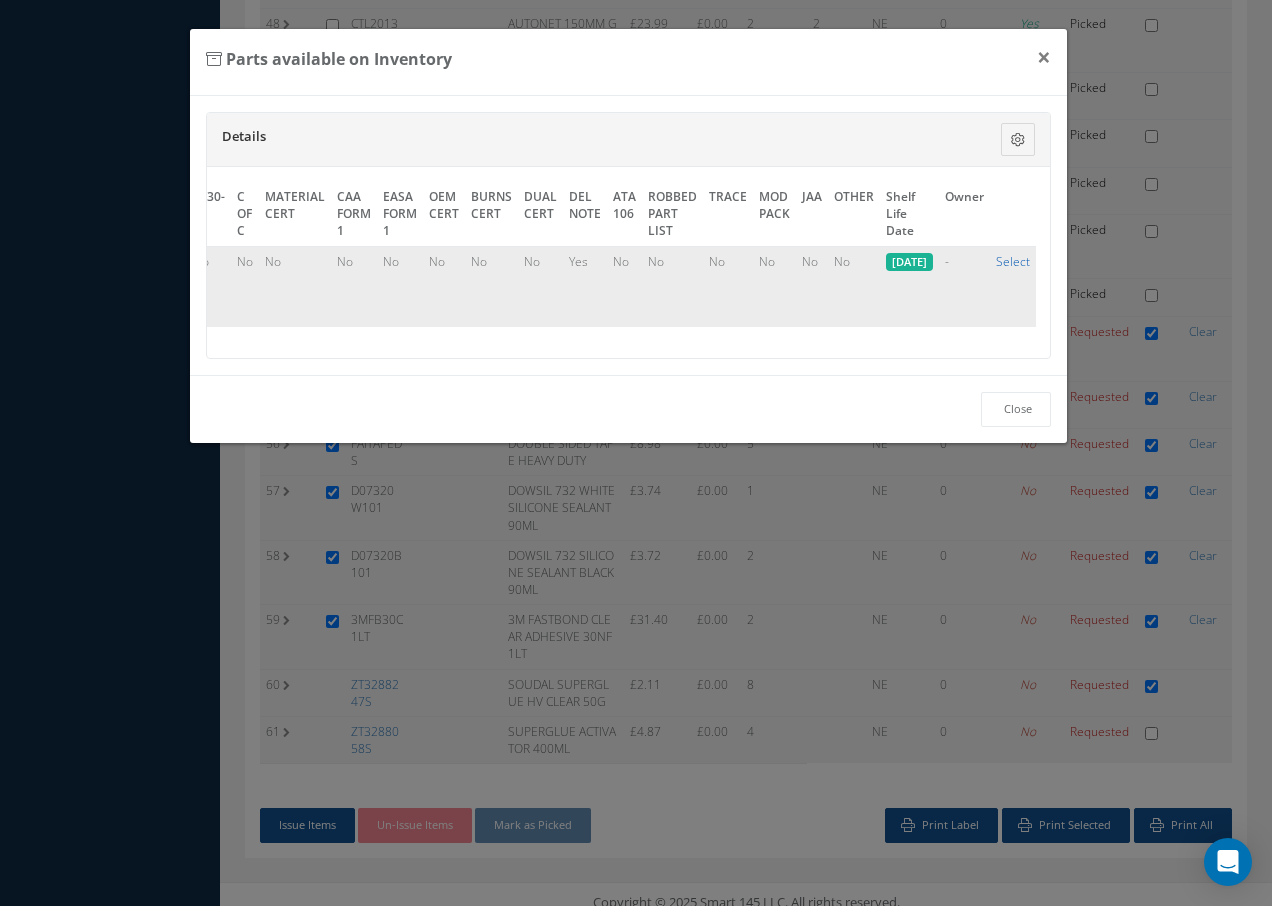 checkbox on "true" 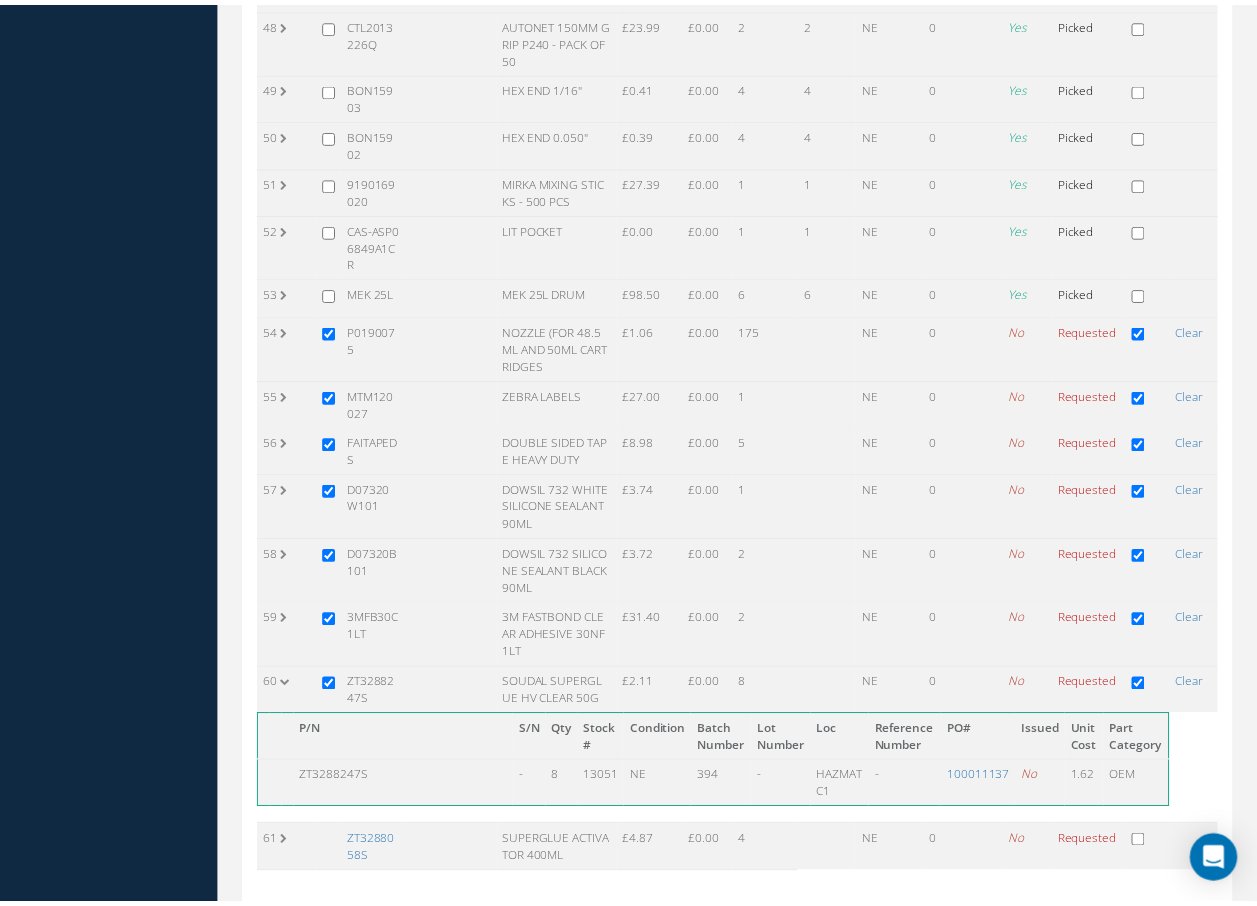 scroll, scrollTop: 2875, scrollLeft: 0, axis: vertical 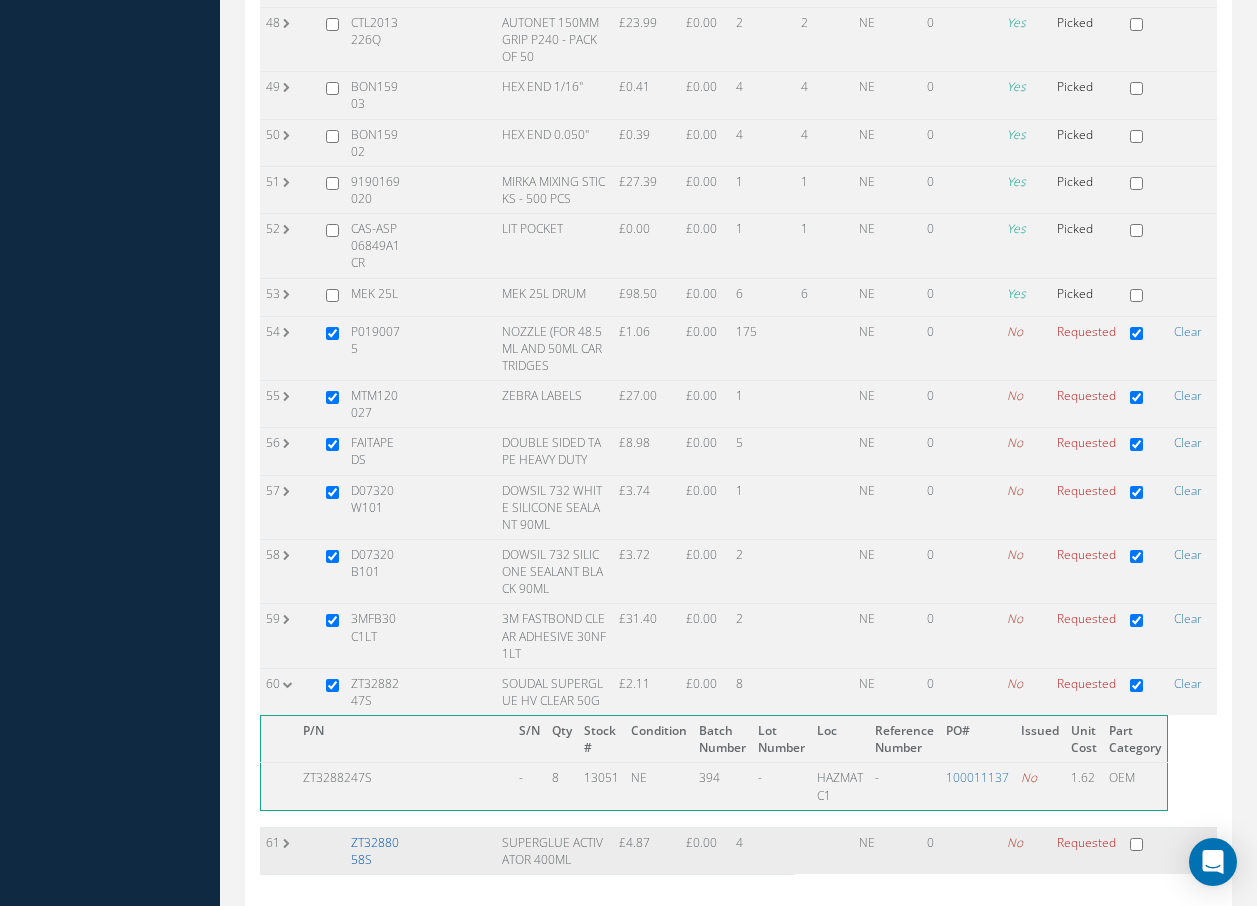 click on "ZT3288058S" at bounding box center [375, 851] 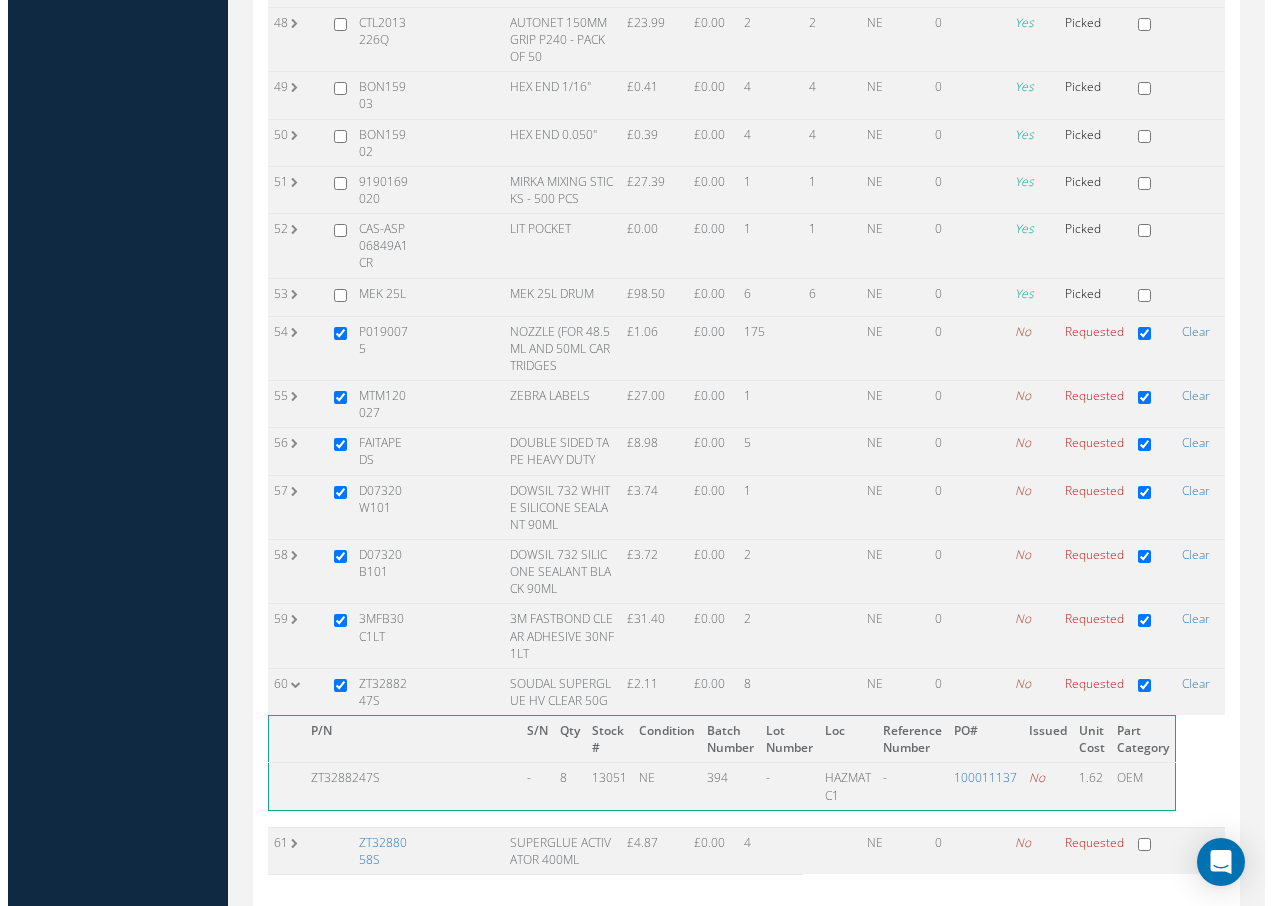 scroll, scrollTop: 2840, scrollLeft: 0, axis: vertical 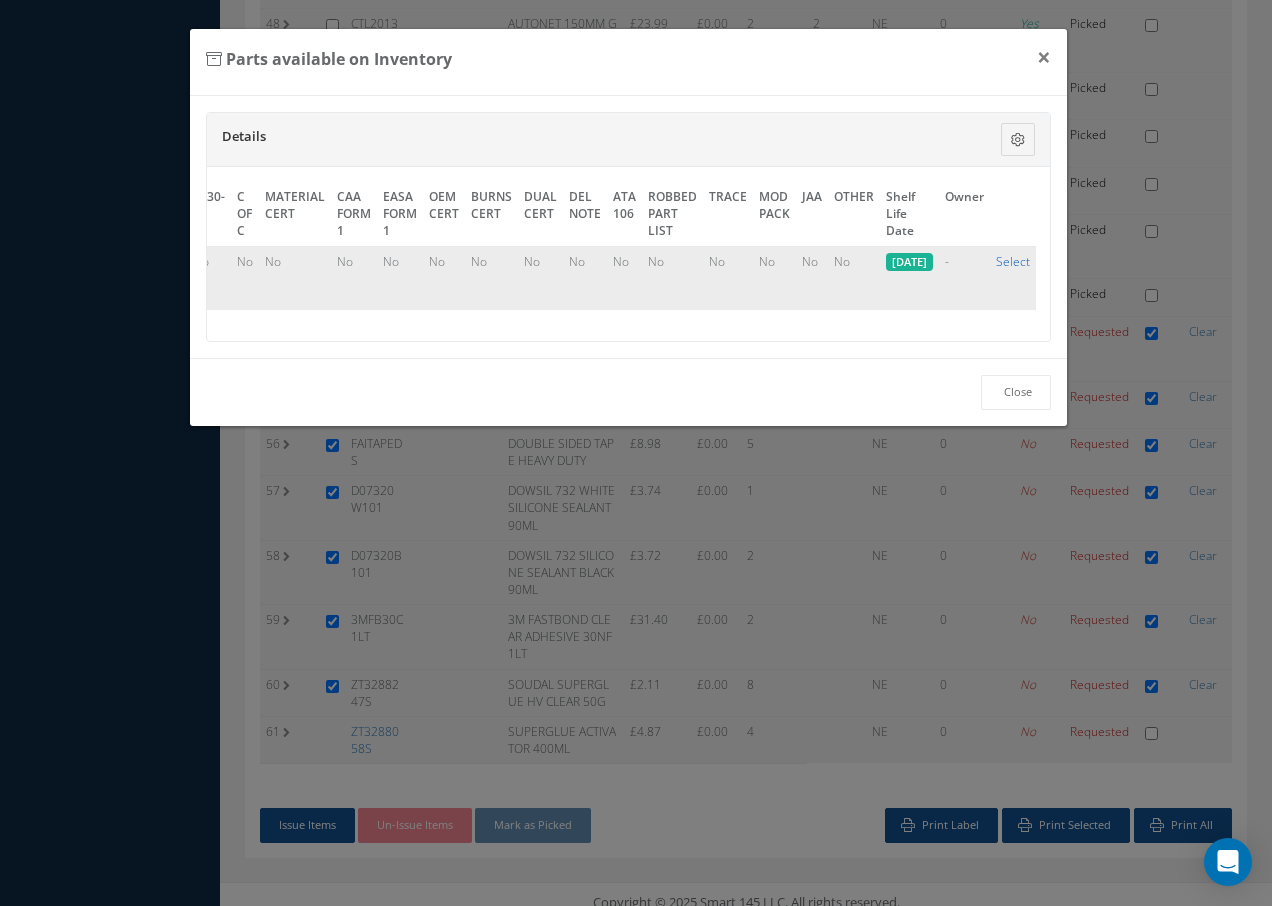 click on "Select" at bounding box center (1013, 261) 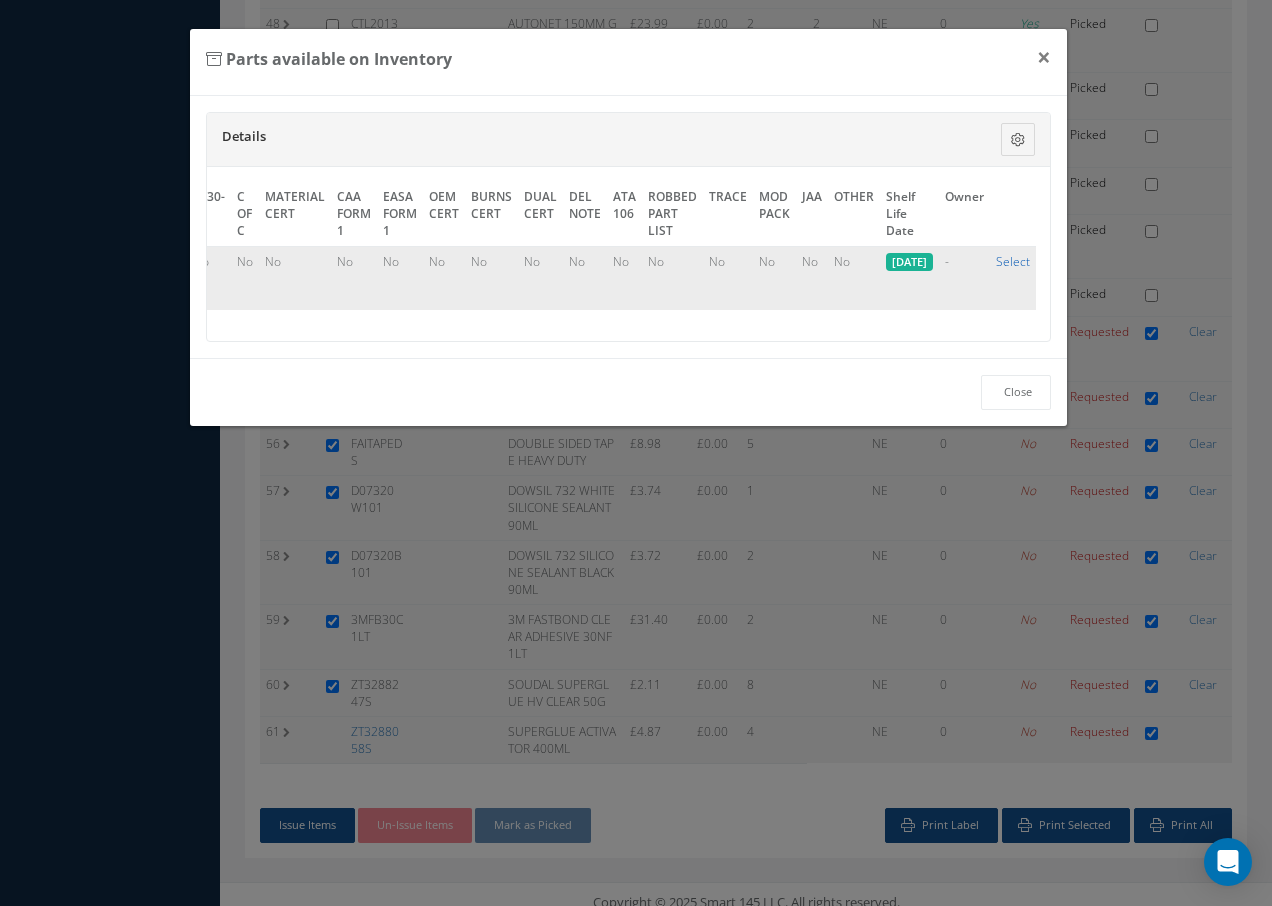 checkbox on "true" 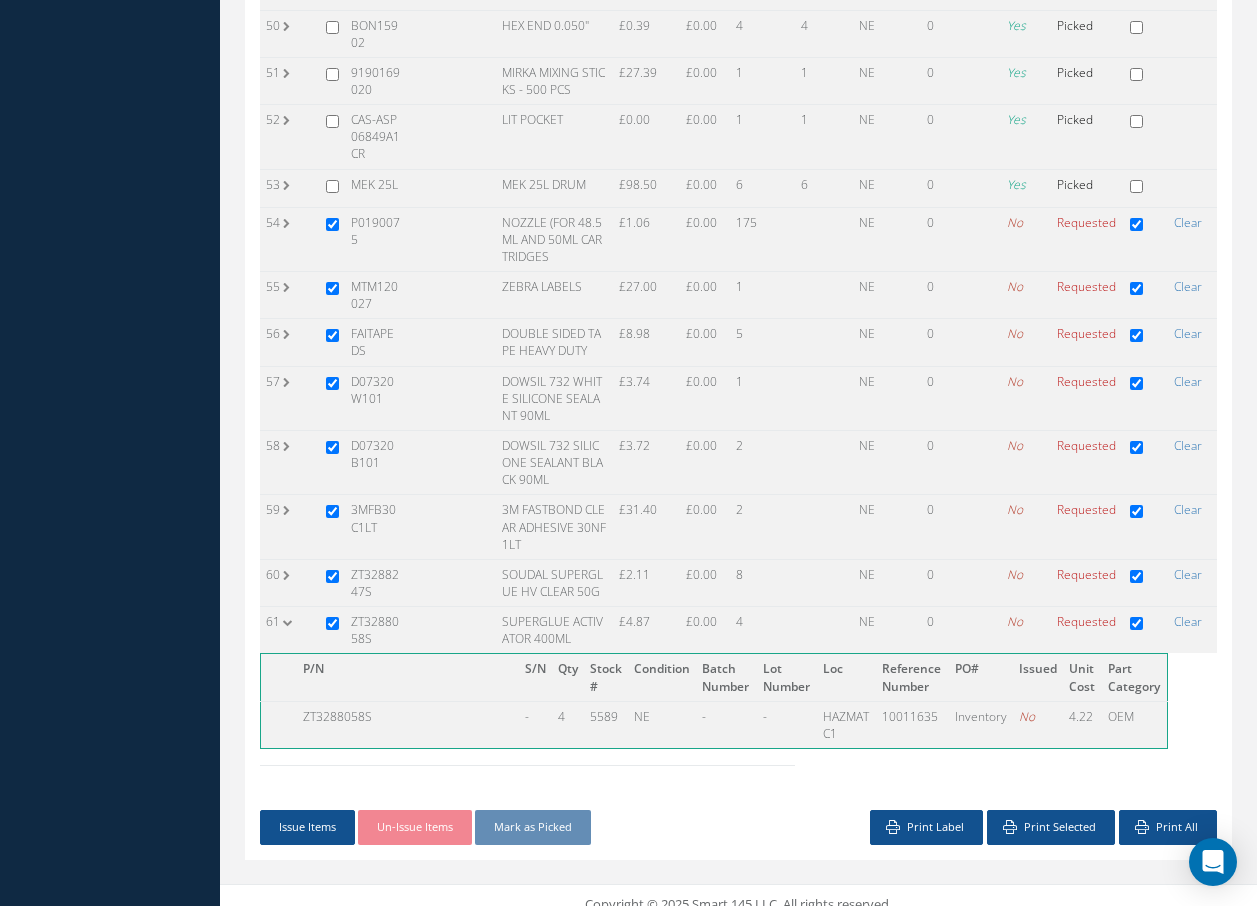 scroll, scrollTop: 2985, scrollLeft: 0, axis: vertical 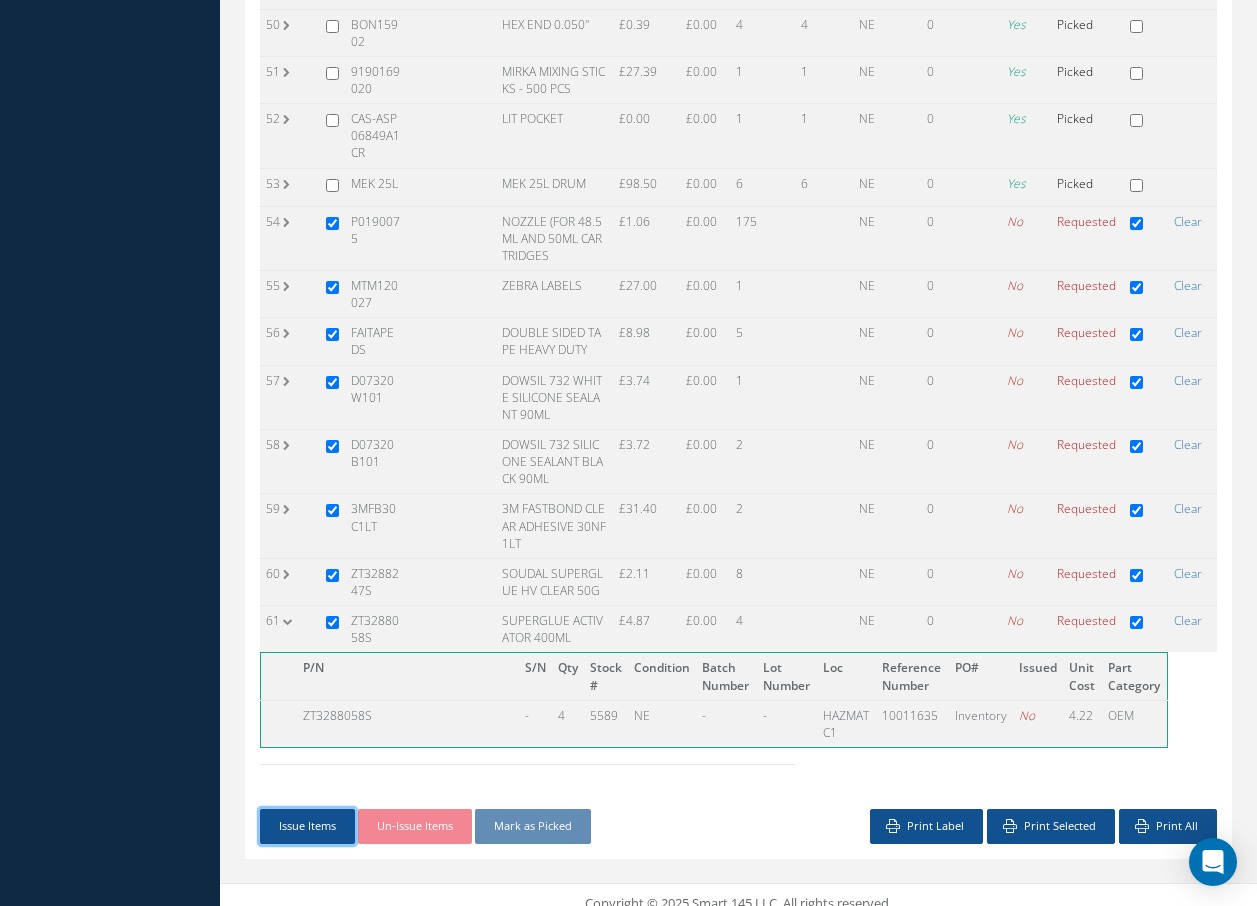 click on "Issue Items" at bounding box center (307, 826) 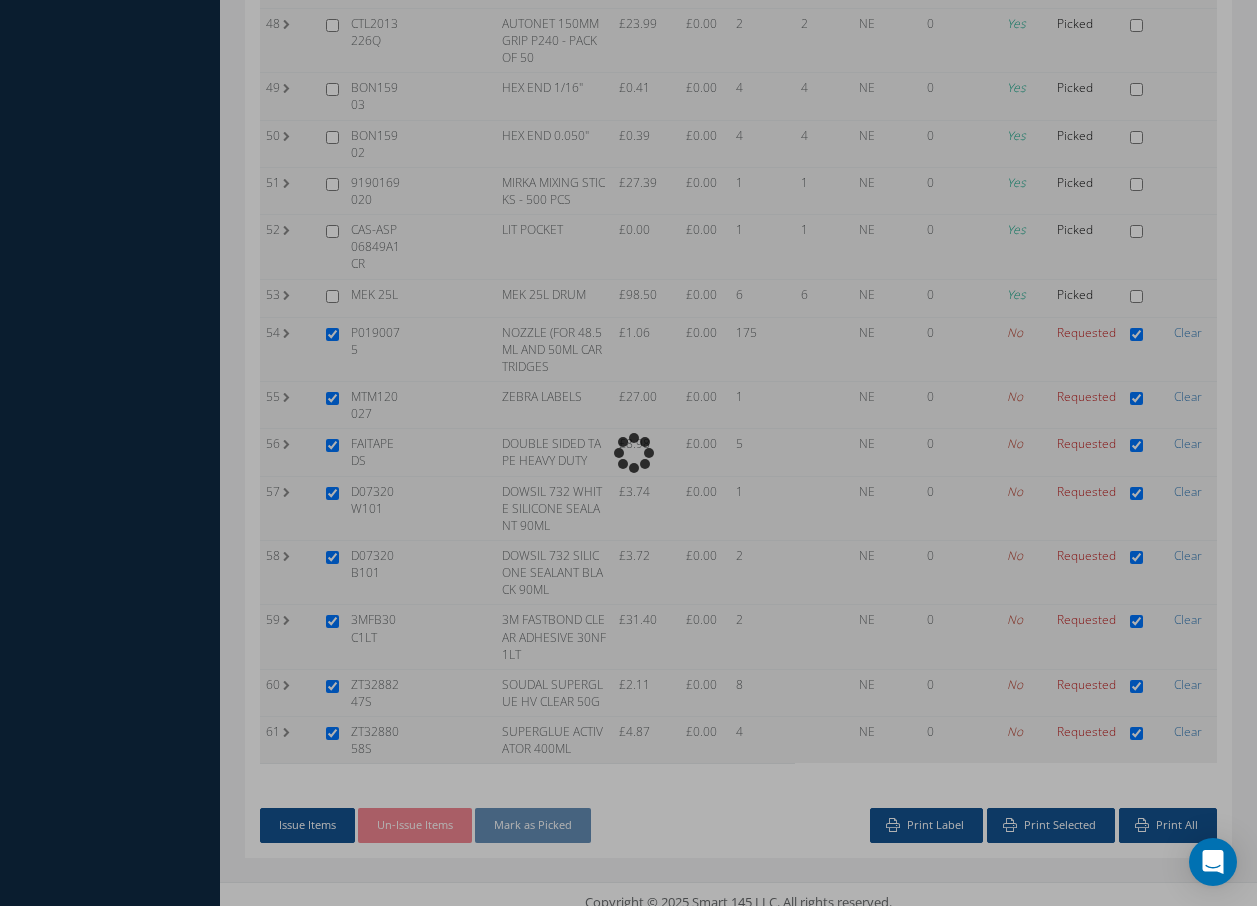 scroll, scrollTop: 2840, scrollLeft: 0, axis: vertical 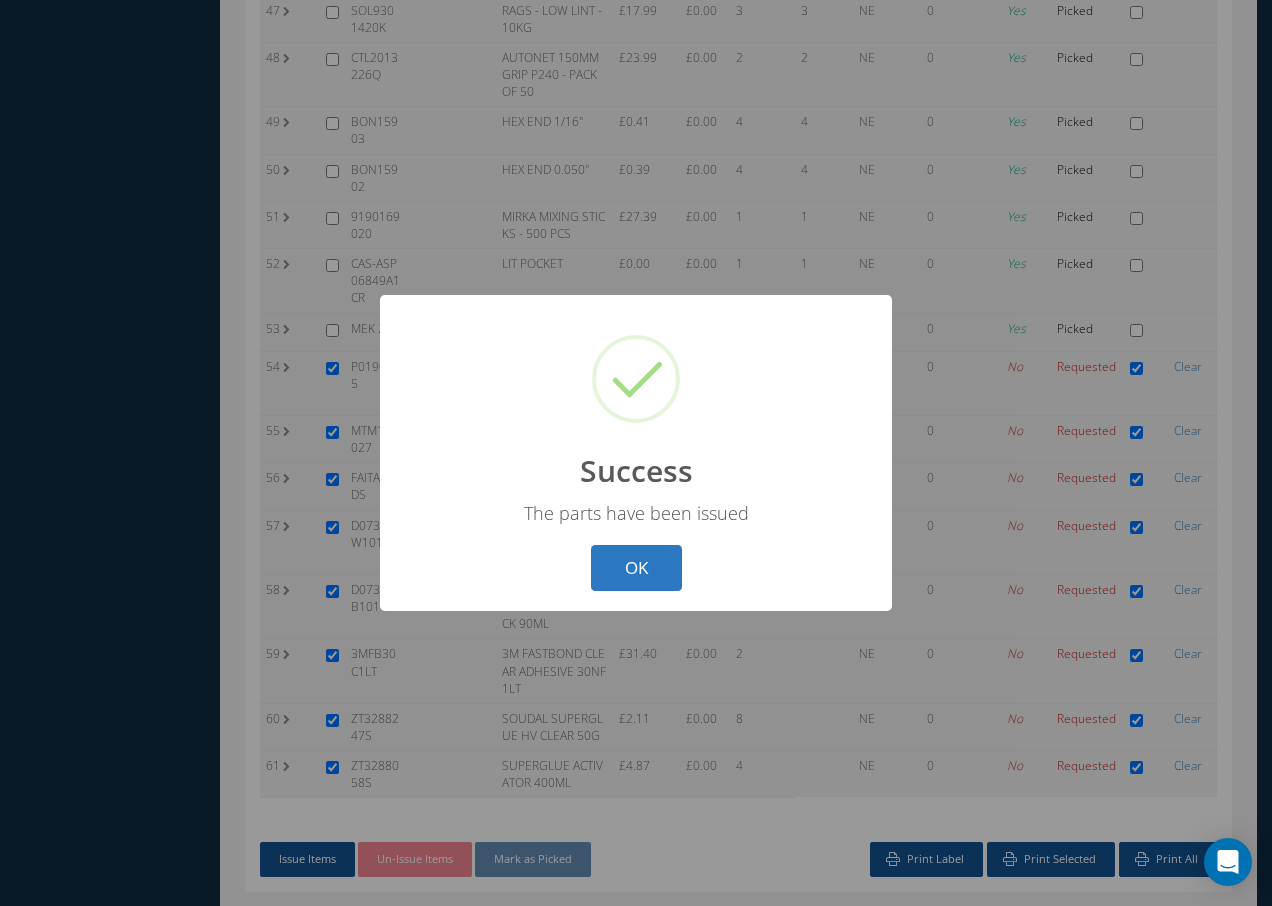 click on "OK" at bounding box center [636, 568] 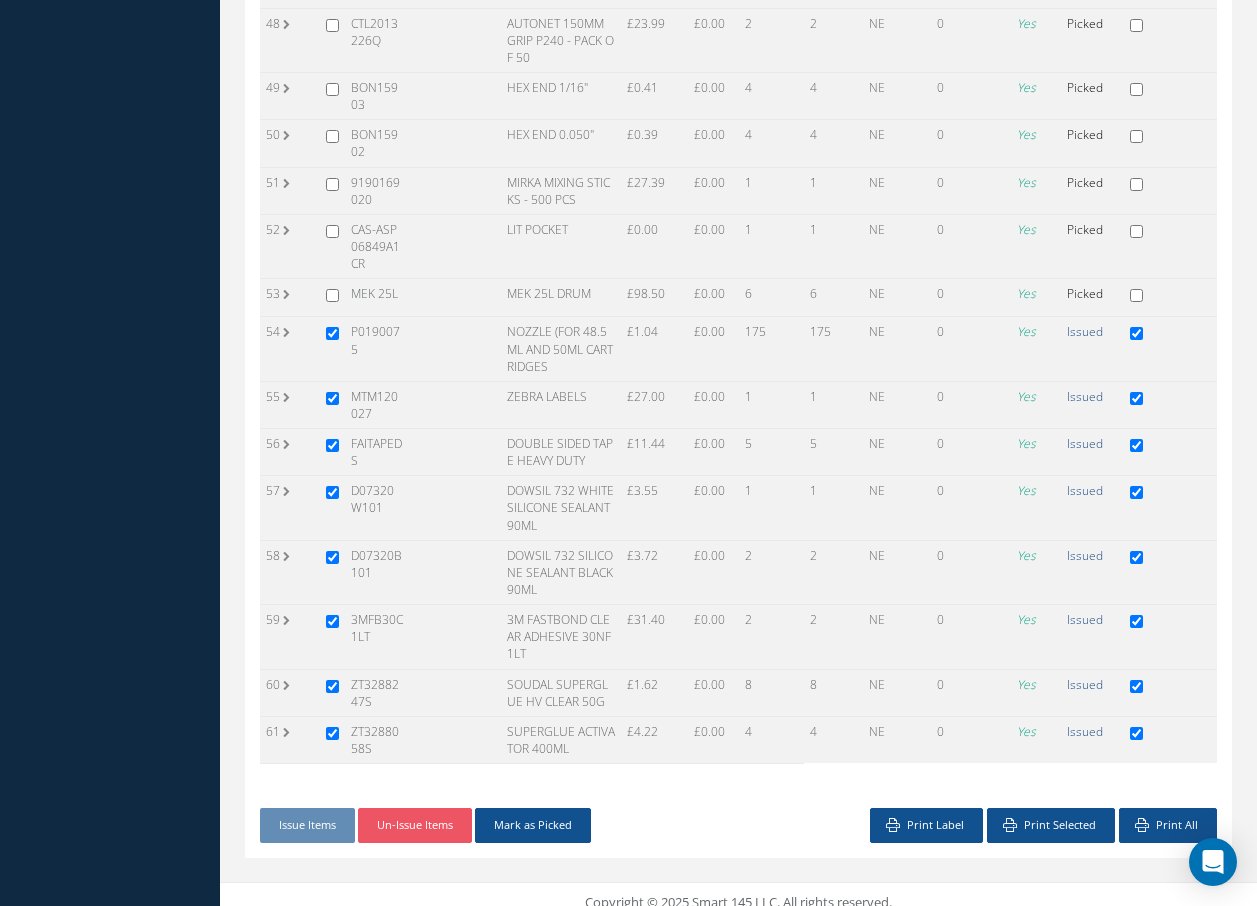 scroll, scrollTop: 2806, scrollLeft: 0, axis: vertical 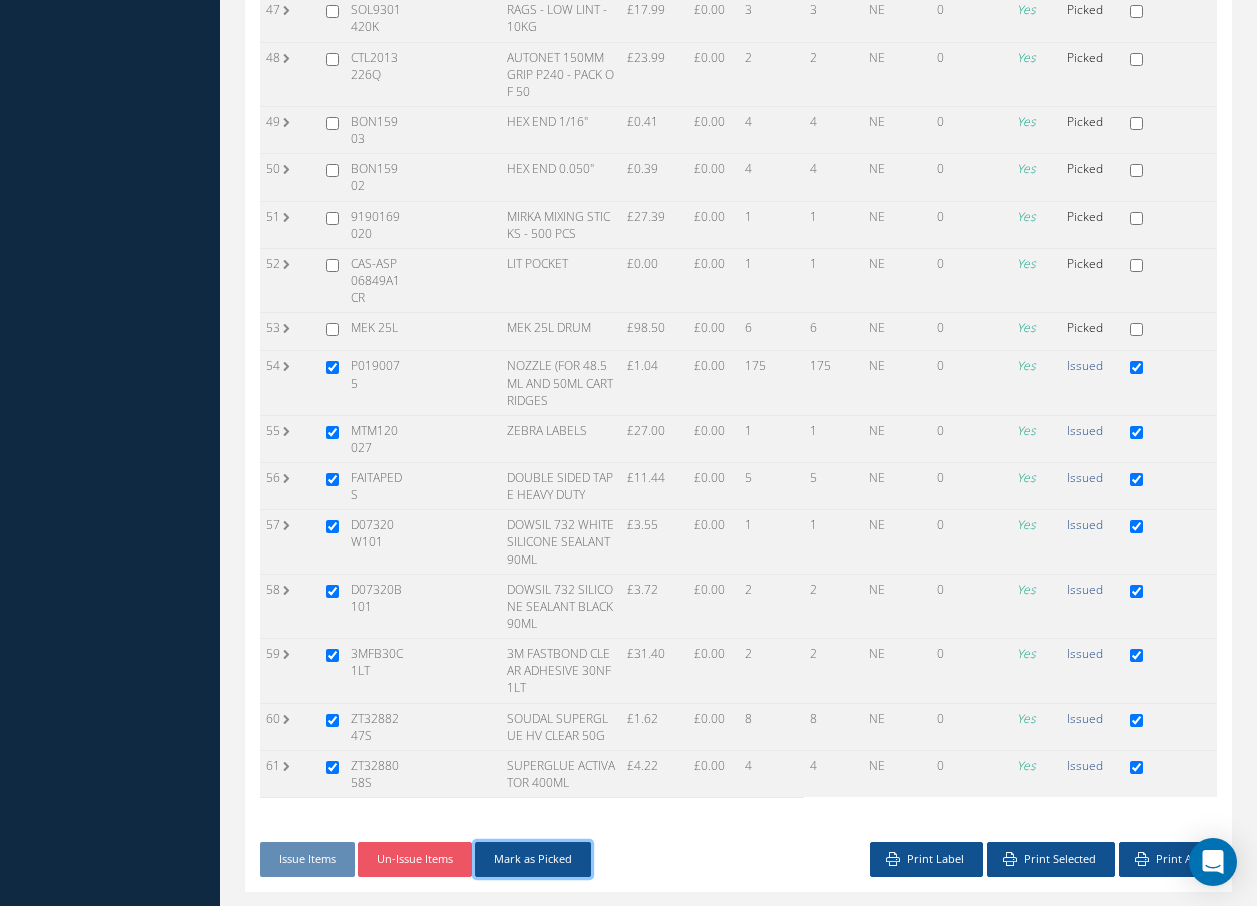 click on "Mark as Picked" at bounding box center (533, 859) 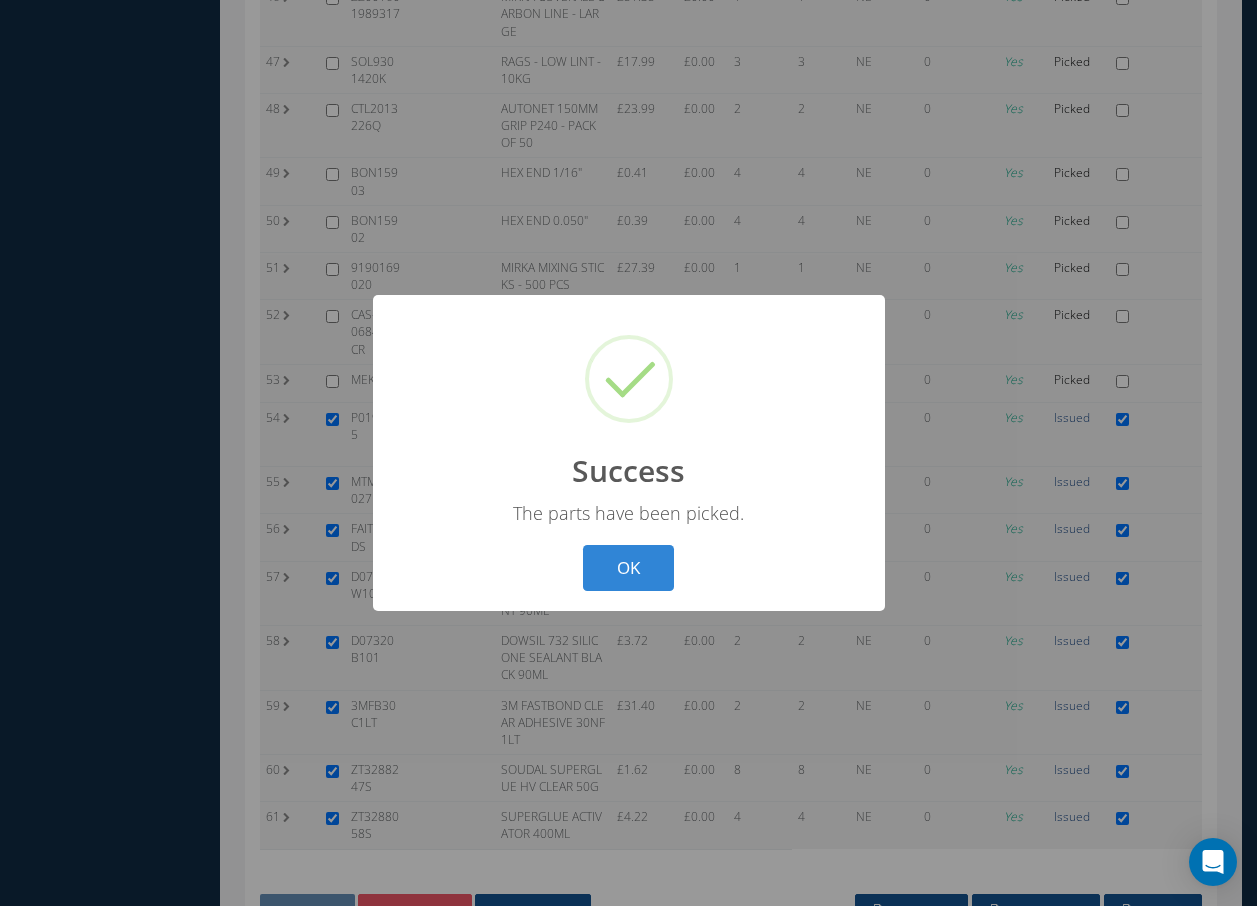 scroll 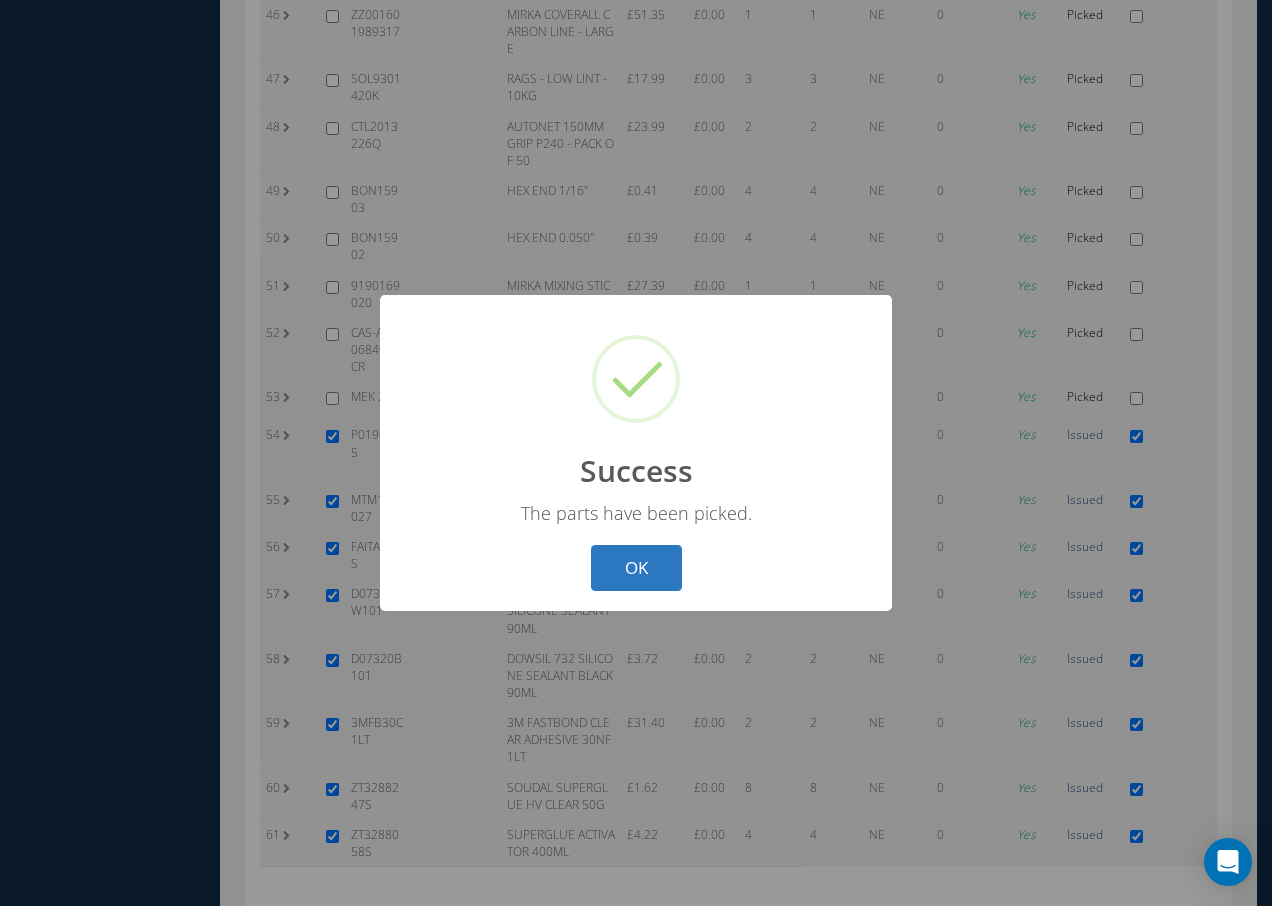 click on "OK" at bounding box center [636, 568] 